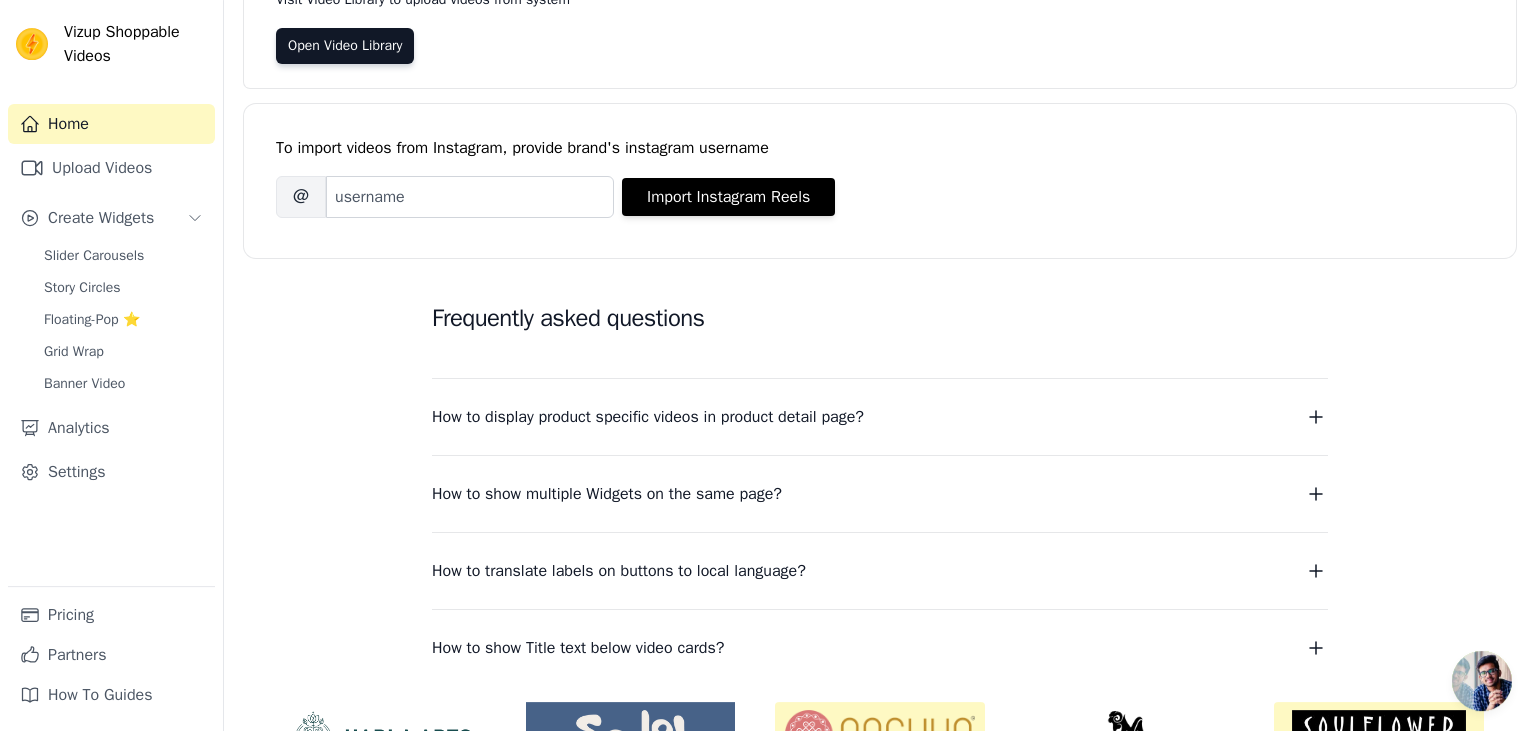 scroll, scrollTop: 316, scrollLeft: 0, axis: vertical 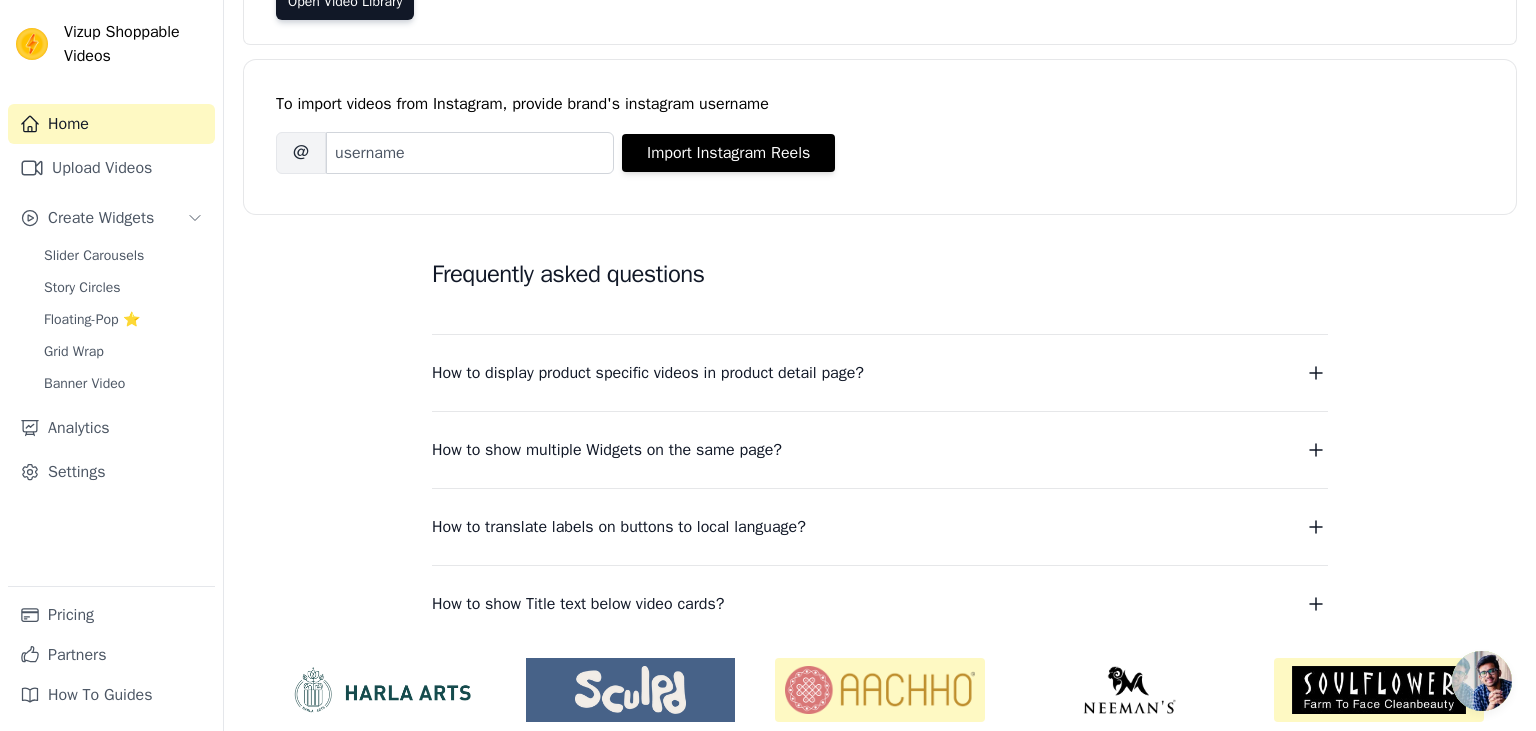 click on "How to display product specific videos in product detail page?" at bounding box center [648, 373] 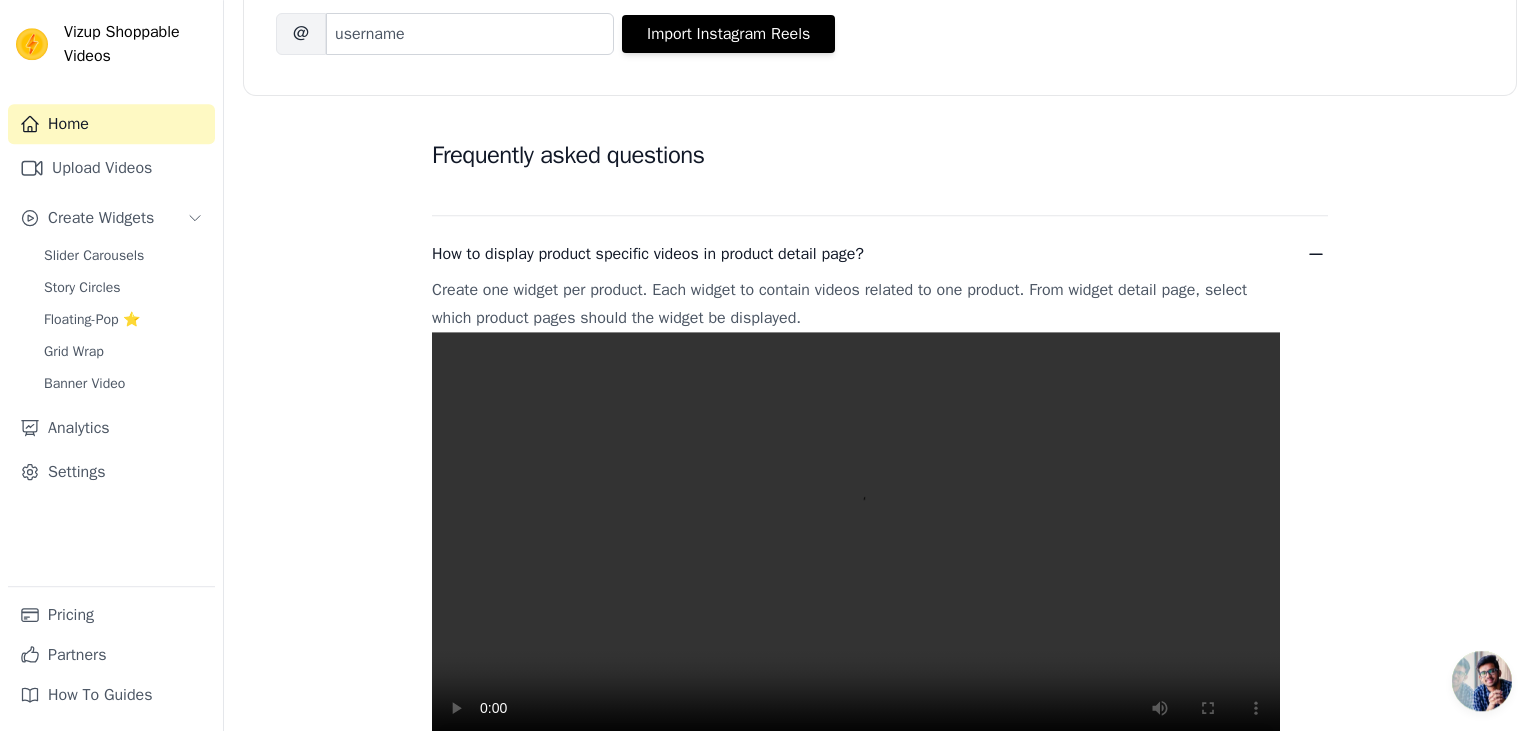 scroll, scrollTop: 528, scrollLeft: 0, axis: vertical 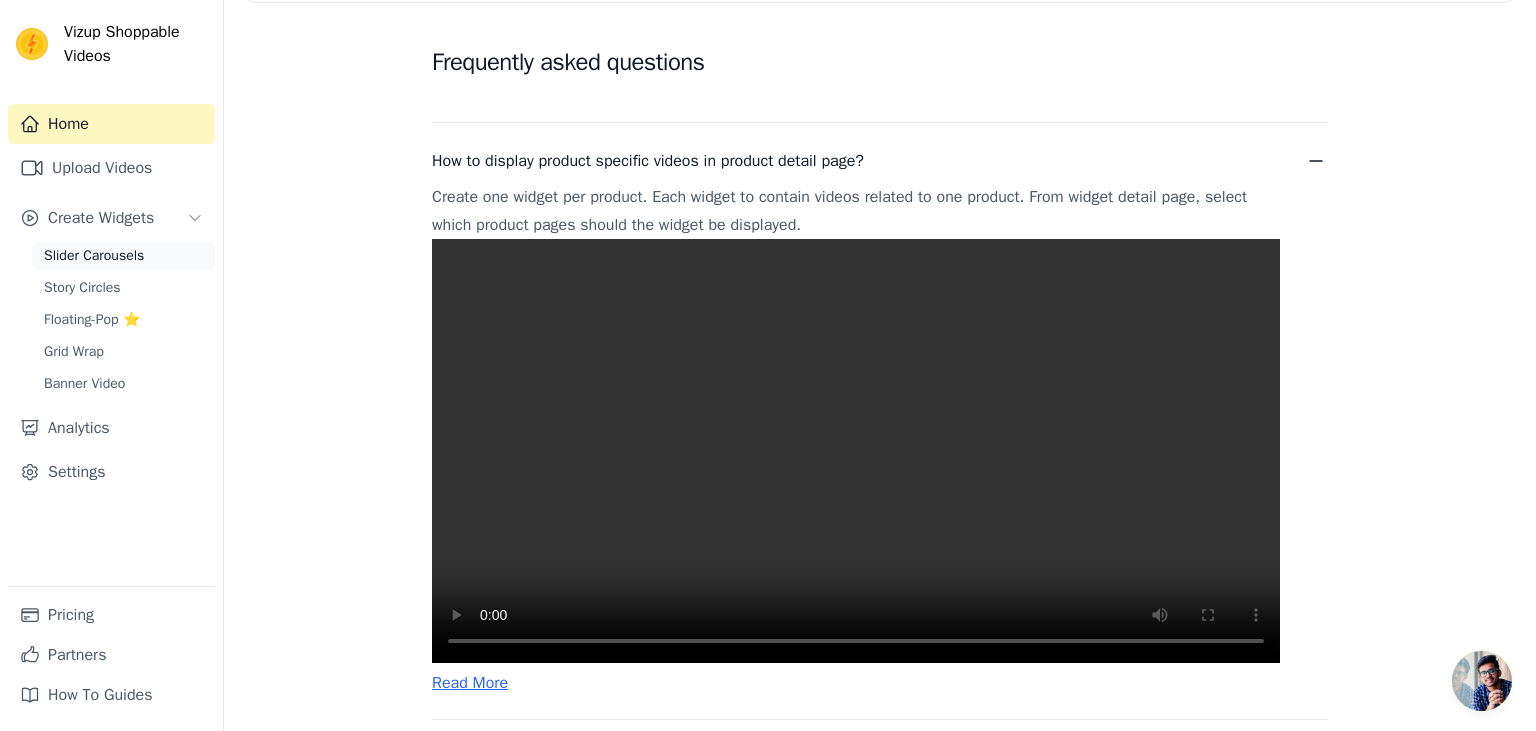 click on "Slider Carousels" at bounding box center [94, 256] 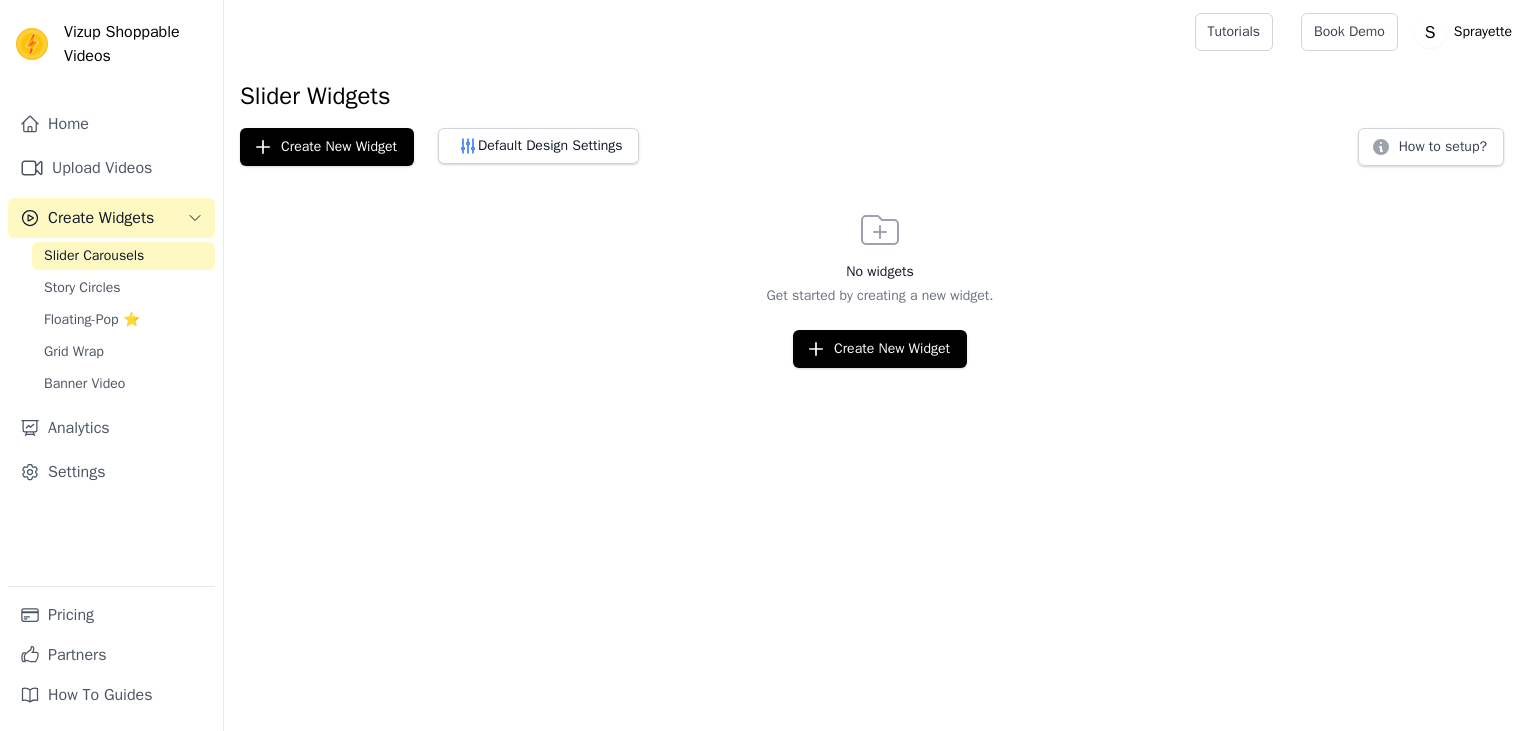 scroll, scrollTop: 0, scrollLeft: 0, axis: both 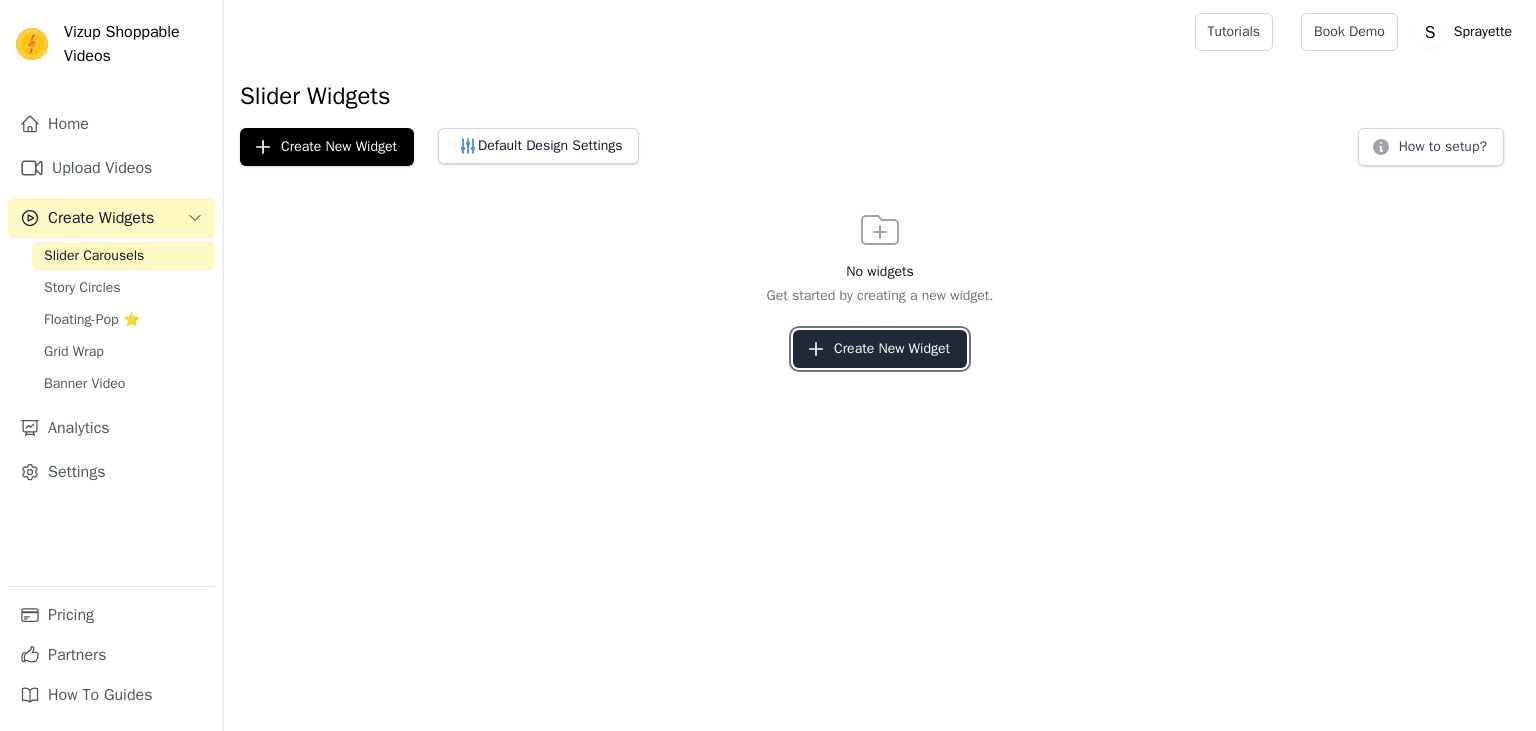 click on "Create New Widget" at bounding box center (880, 349) 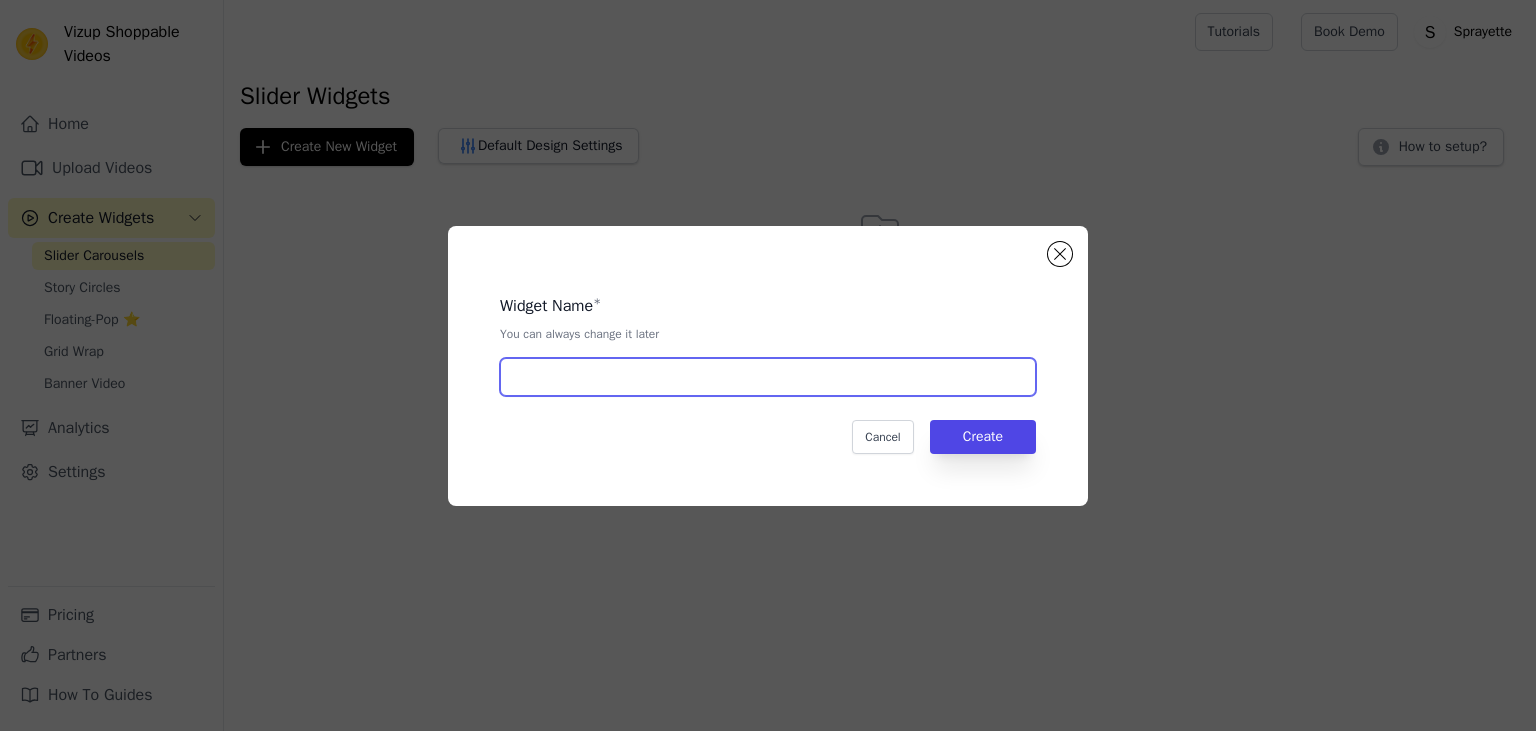 click at bounding box center (768, 377) 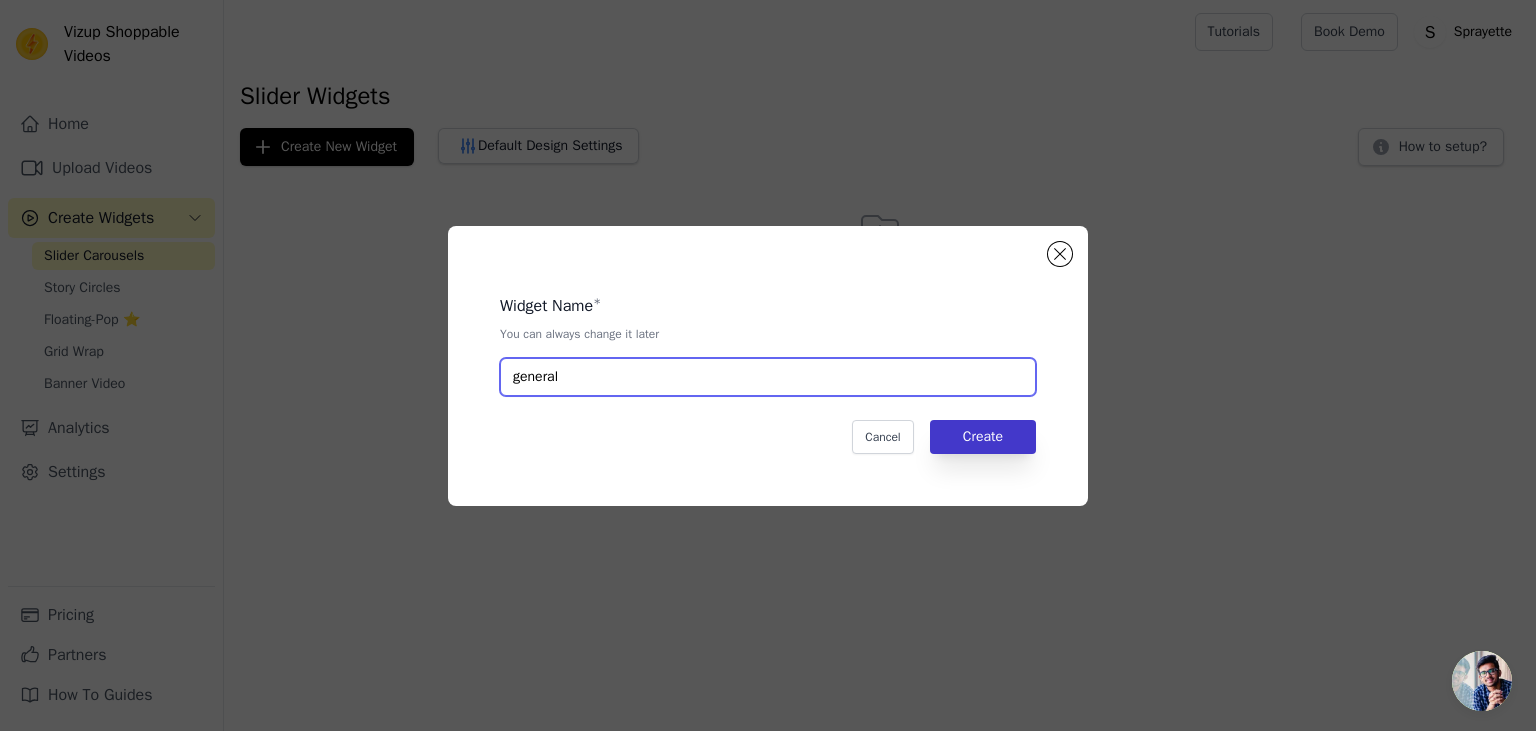 type on "general" 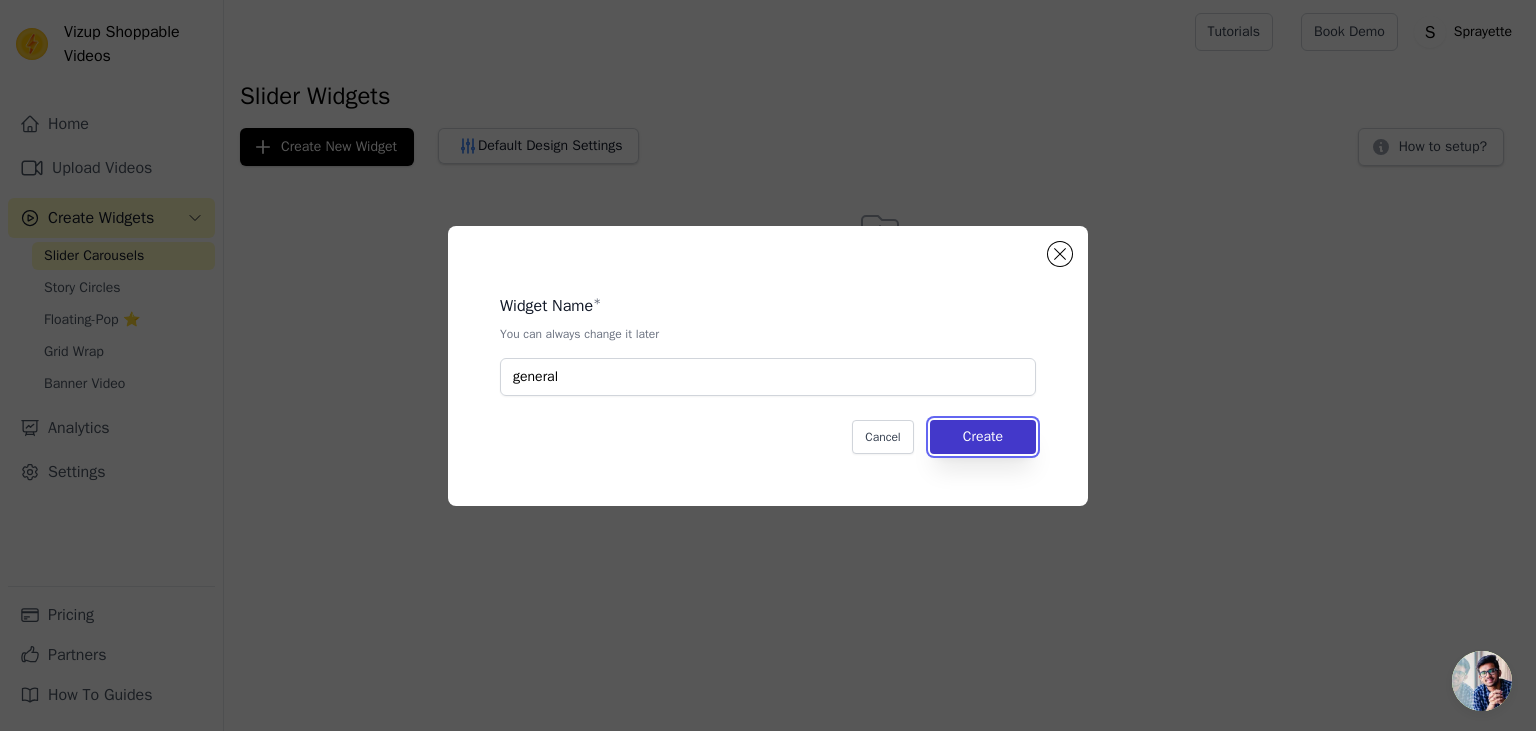 click on "Create" at bounding box center (983, 437) 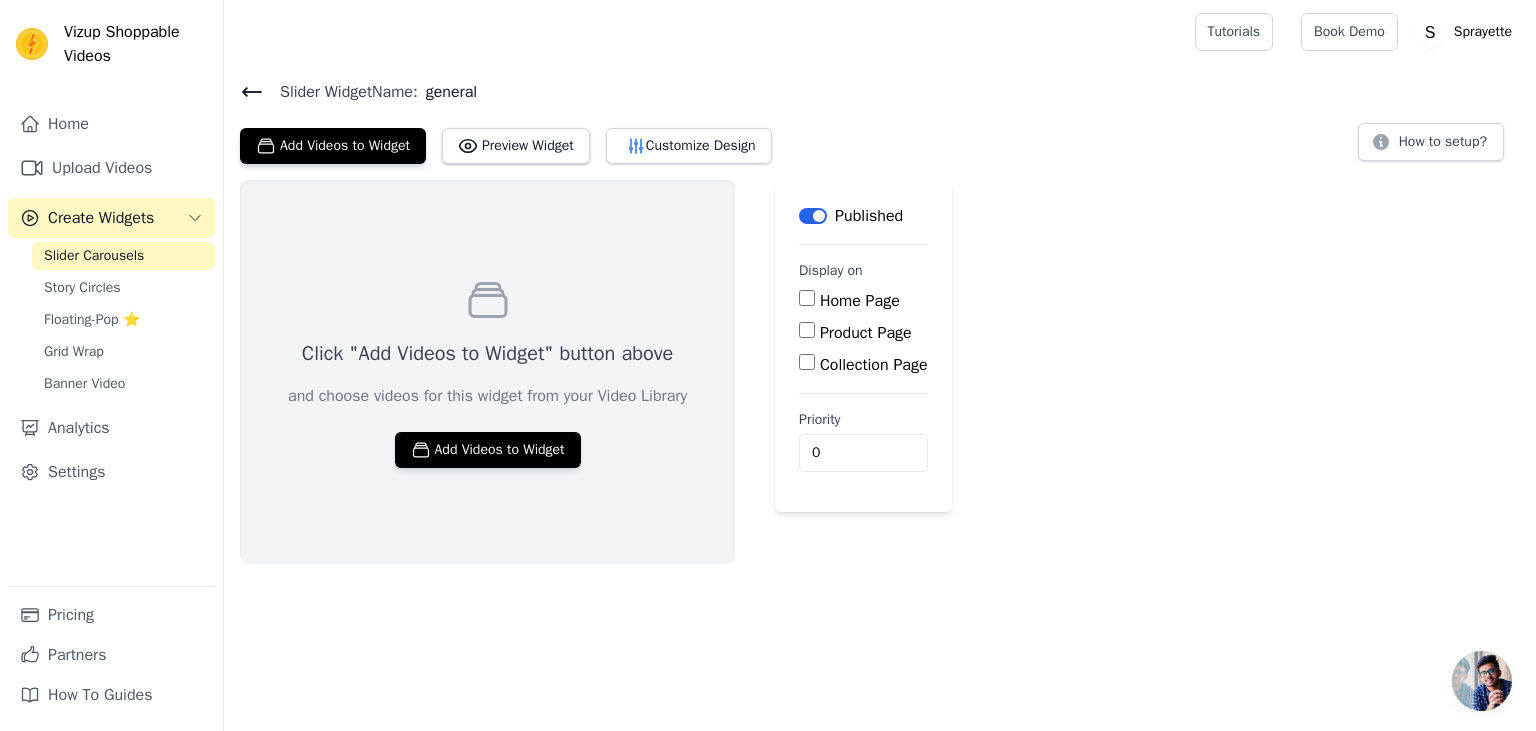 click on "Home Page" at bounding box center [860, 301] 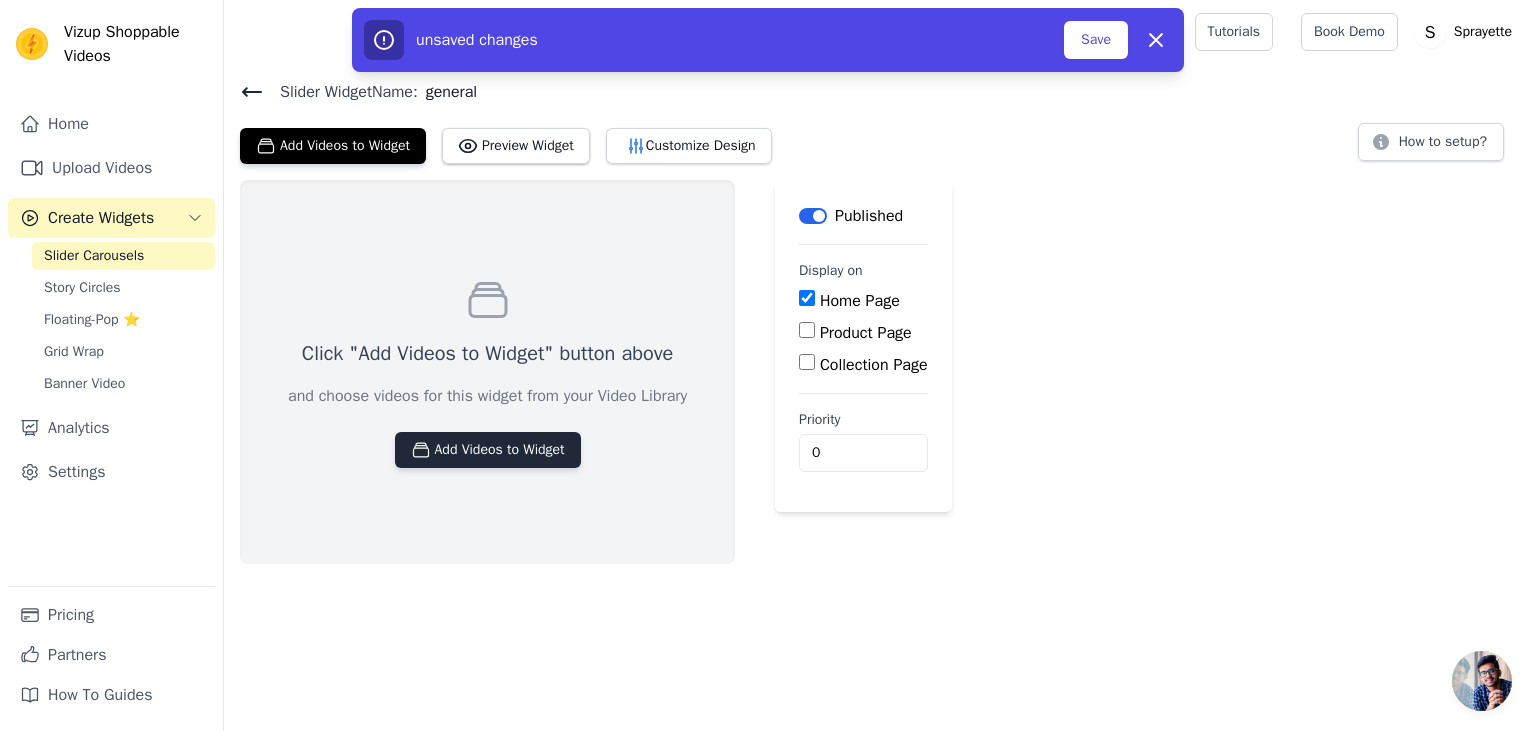 click on "Add Videos to Widget" at bounding box center (488, 450) 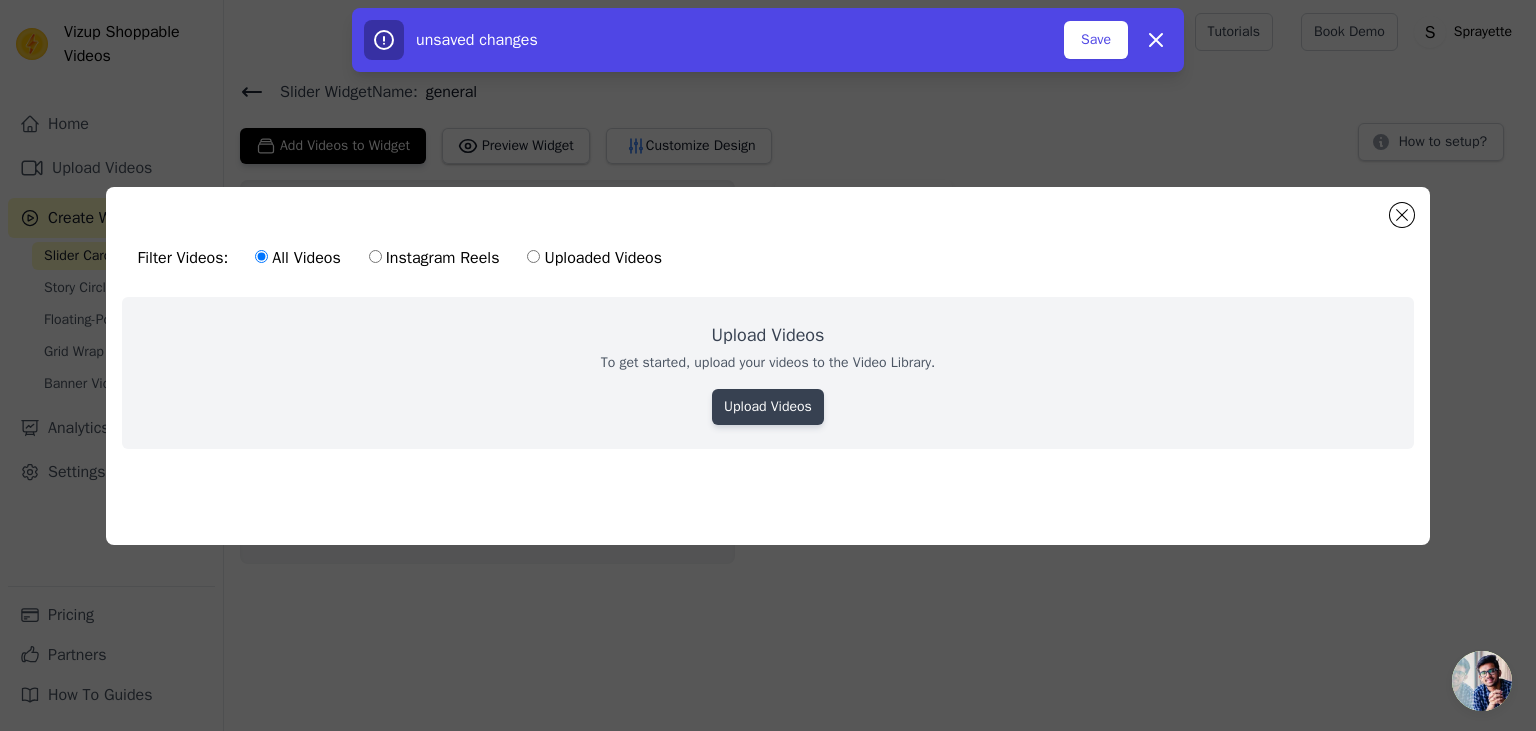 click on "Upload Videos" at bounding box center (768, 407) 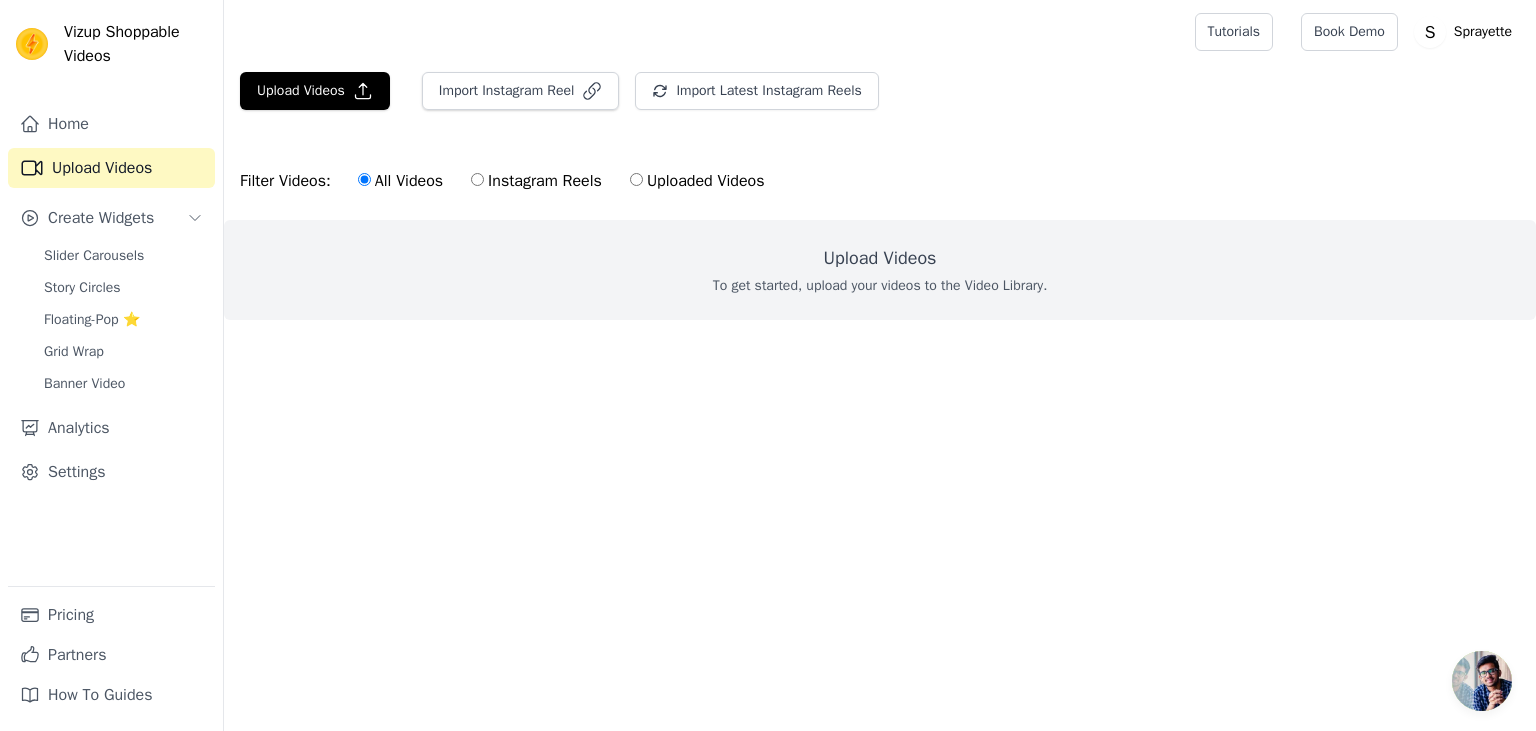 click on "To get started, upload your videos to the Video Library." at bounding box center (880, 286) 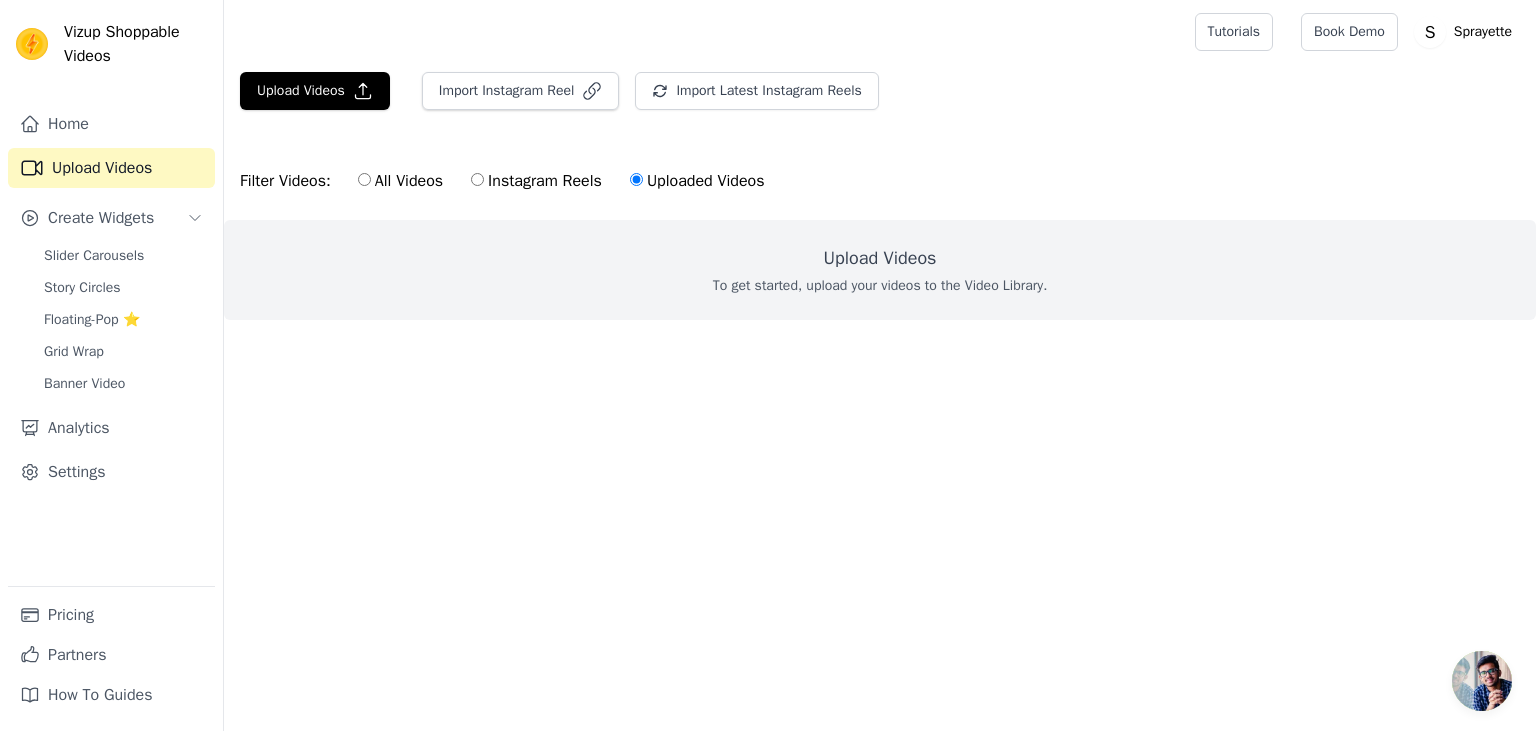 click on "All Videos" at bounding box center (400, 181) 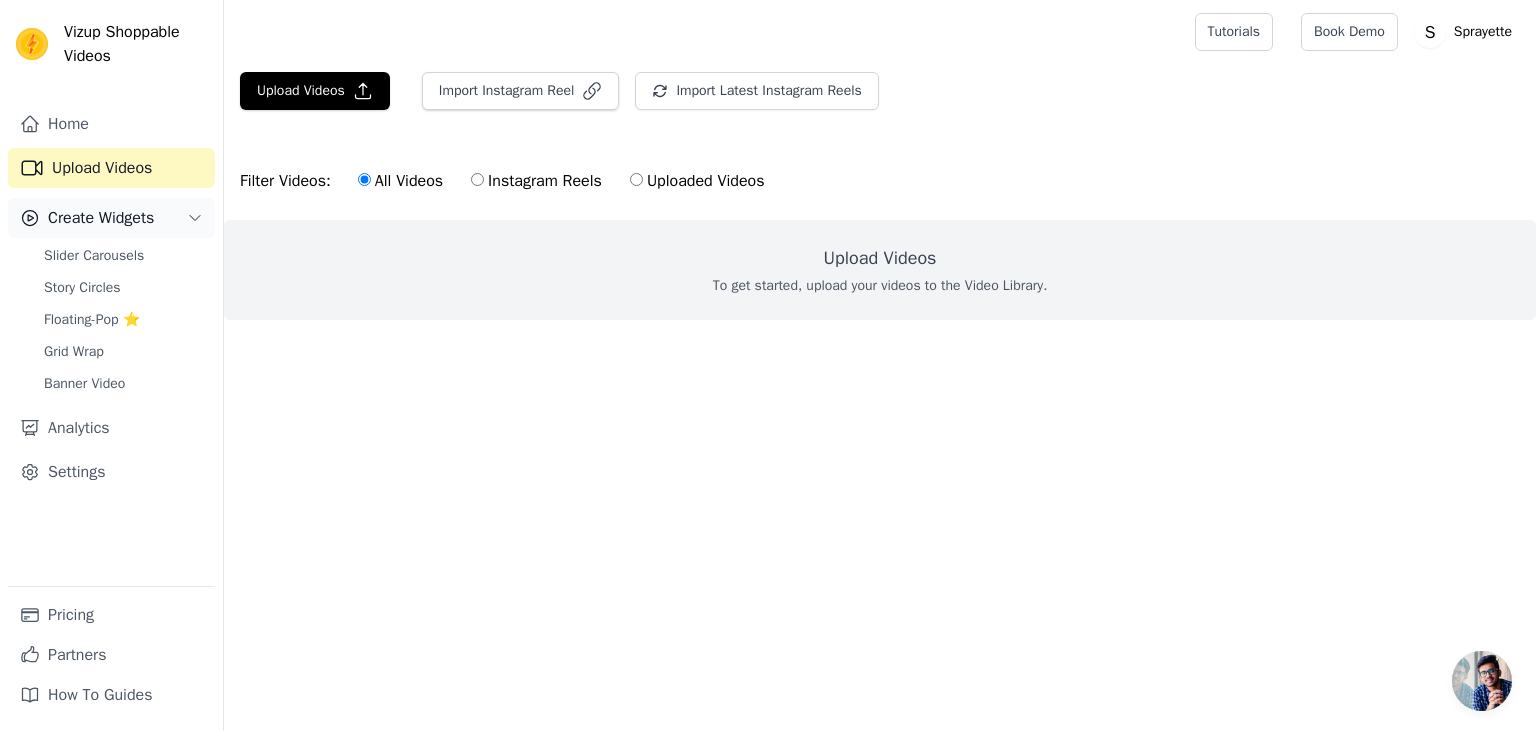 click on "Create Widgets" at bounding box center (111, 218) 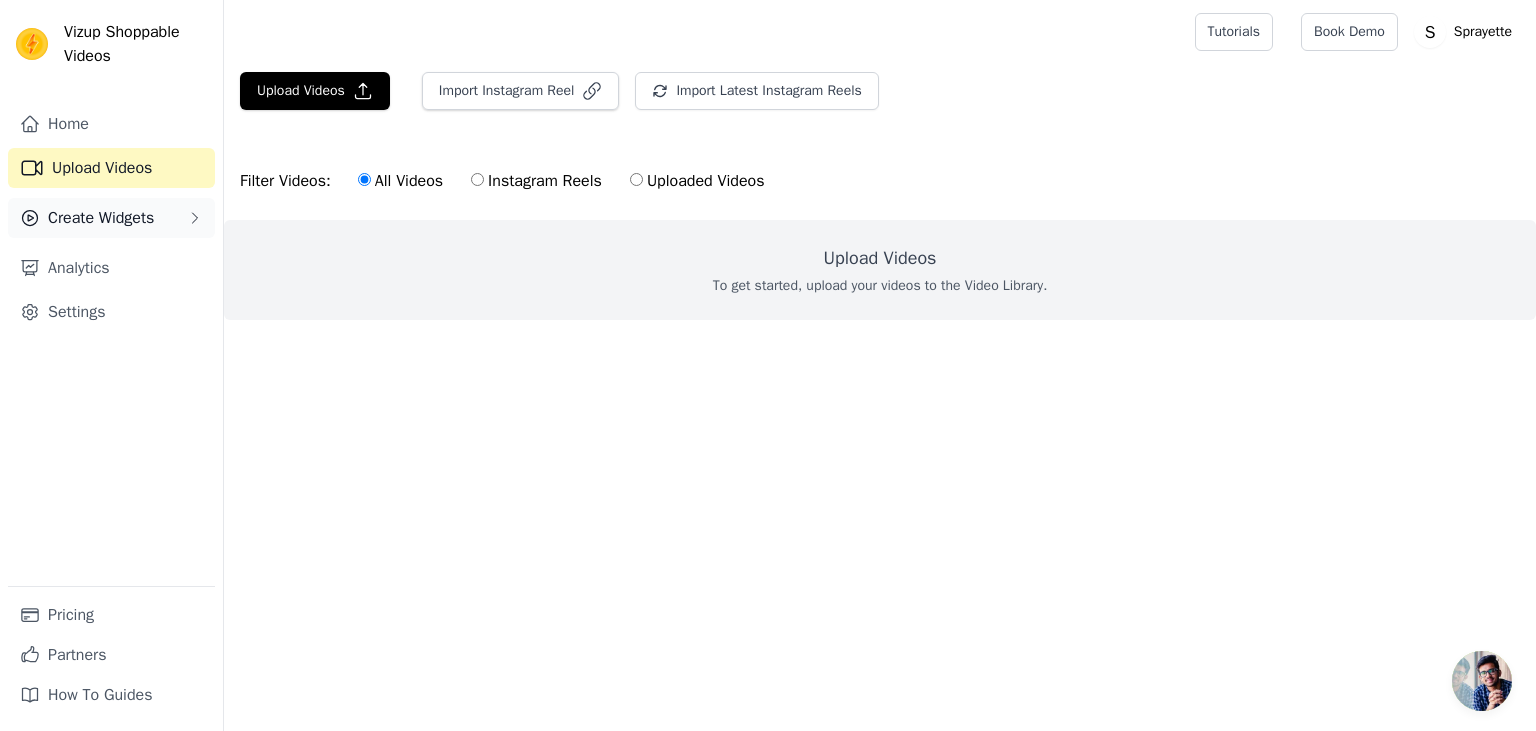 click on "Create Widgets" at bounding box center [111, 218] 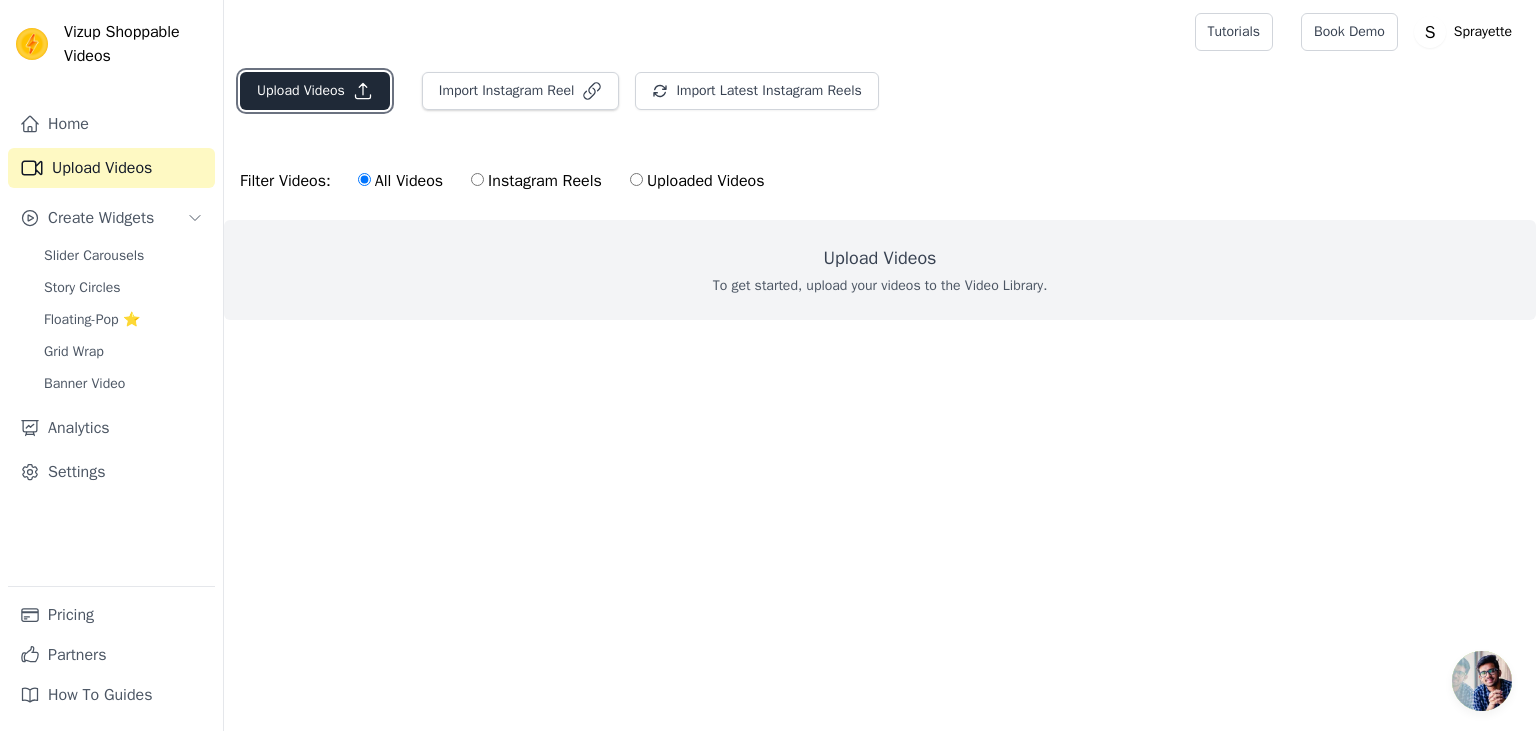 click on "Upload Videos" at bounding box center [315, 91] 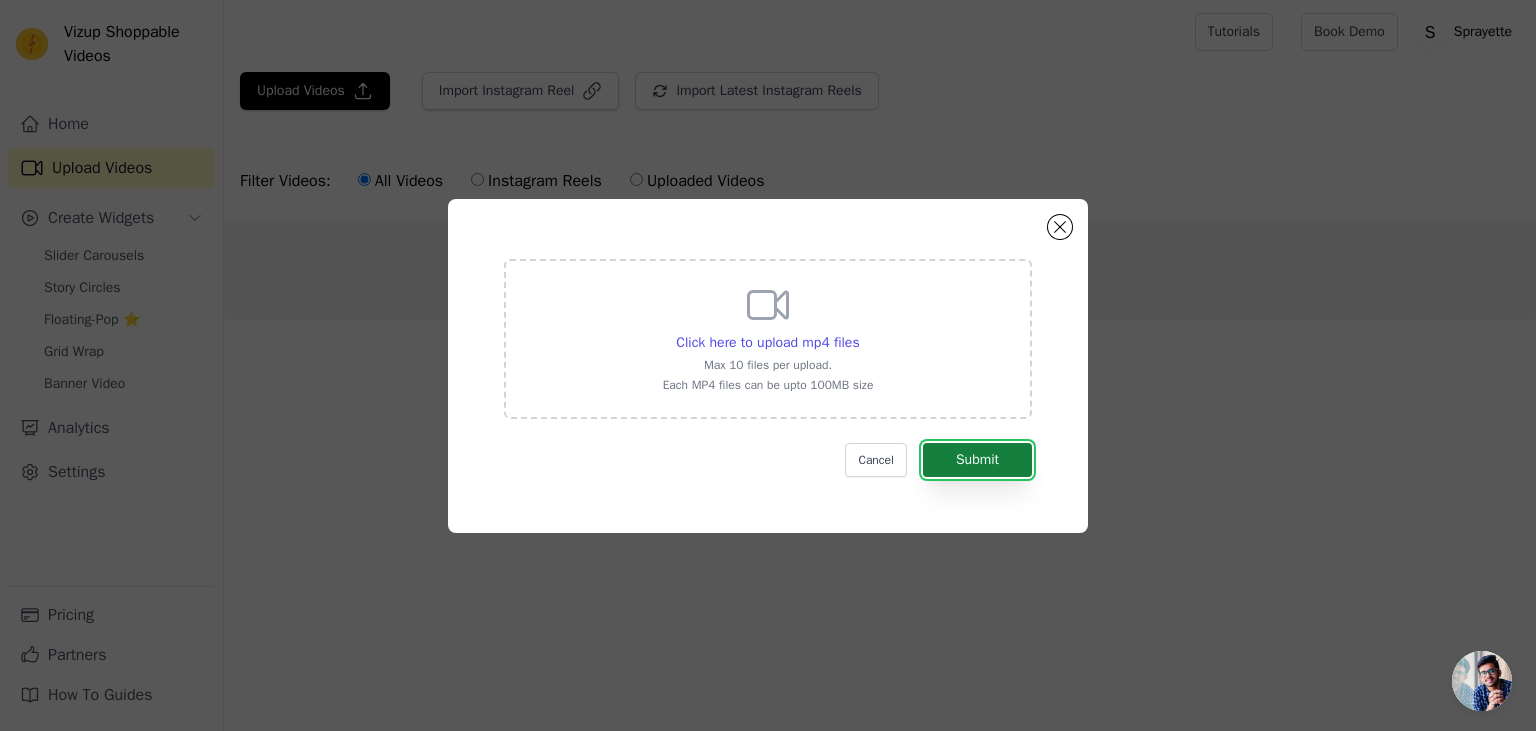click on "Submit" at bounding box center [977, 460] 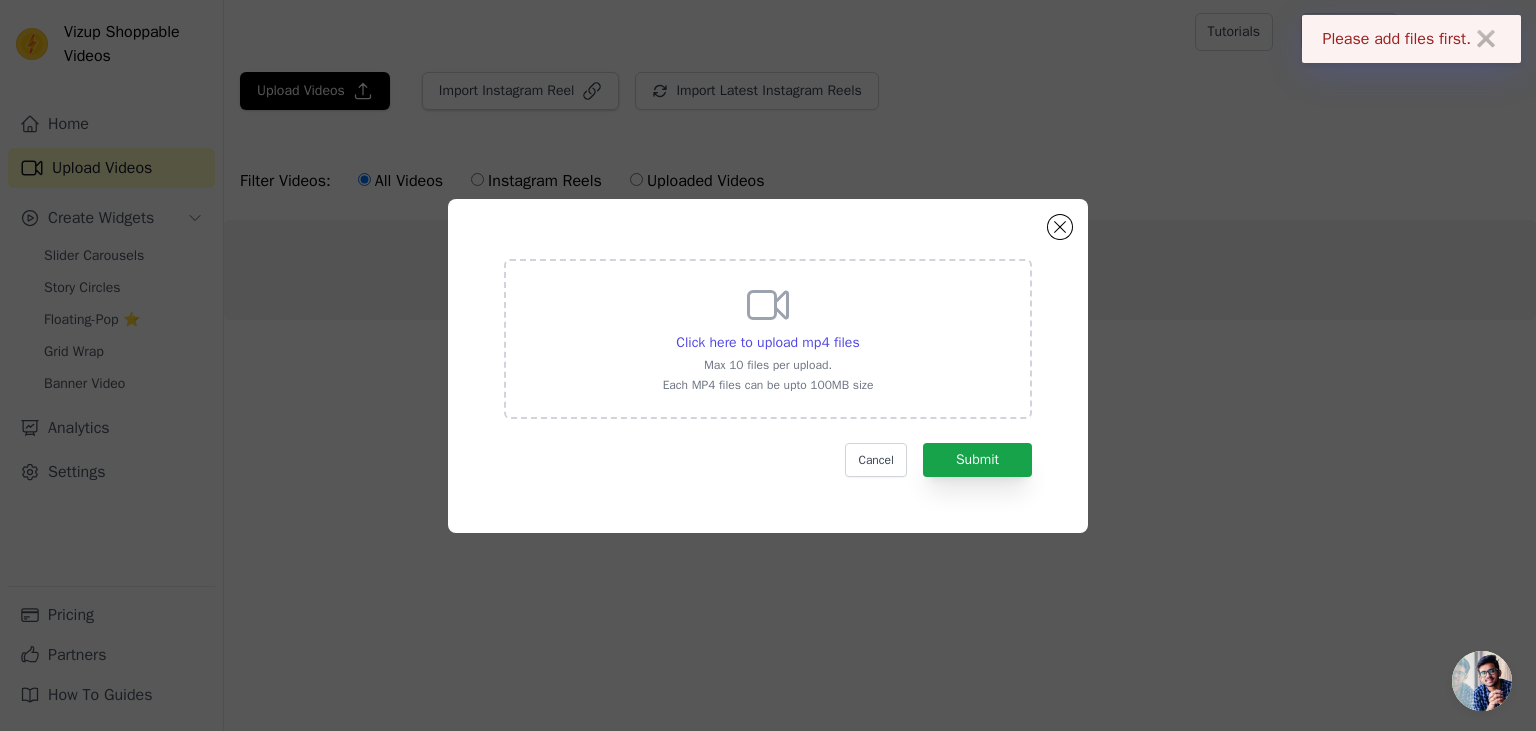 click on "Click here to upload mp4 files     Max 10 files per upload.   Each MP4 files can be upto 100MB size" at bounding box center [768, 337] 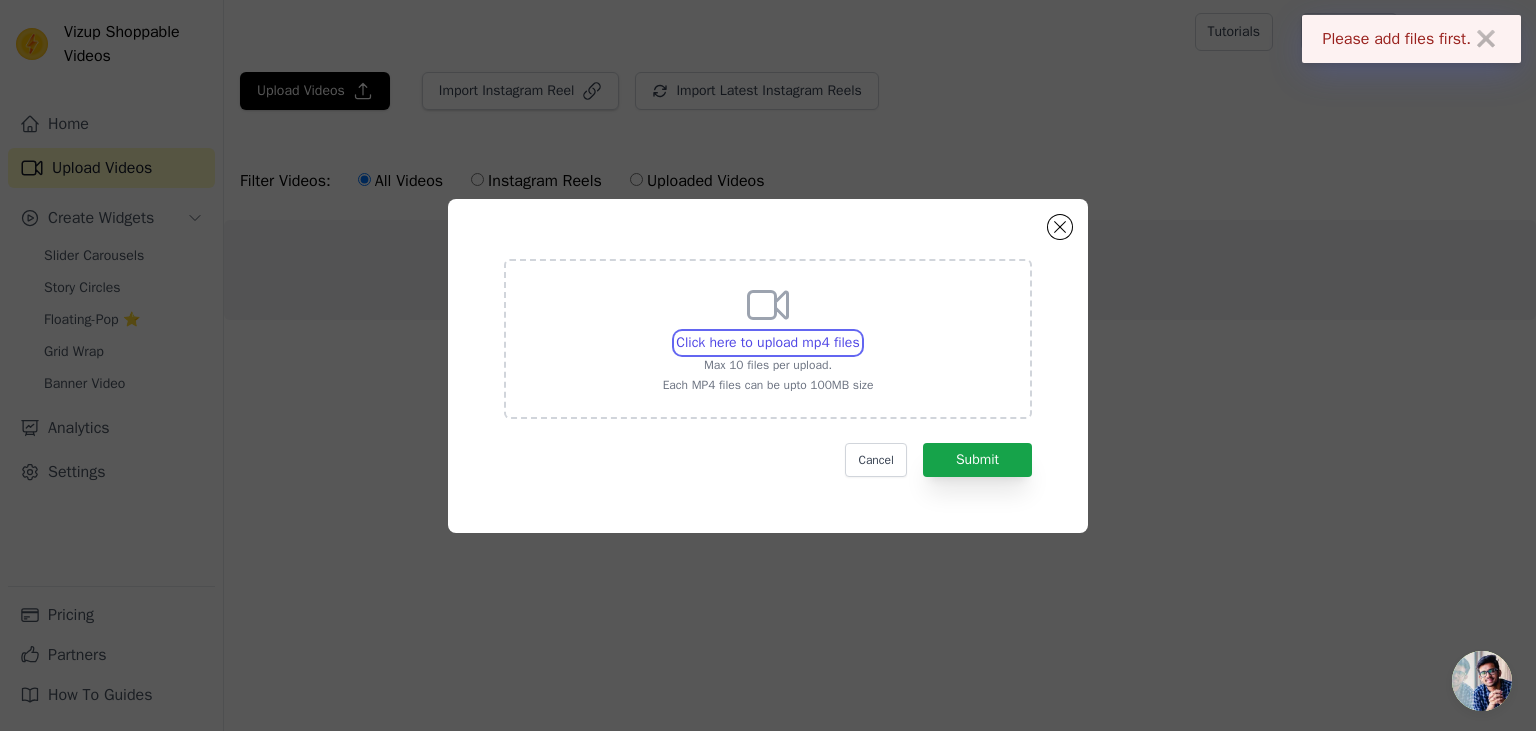 click on "Click here to upload mp4 files     Max 10 files per upload.   Each MP4 files can be upto 100MB size" at bounding box center [859, 332] 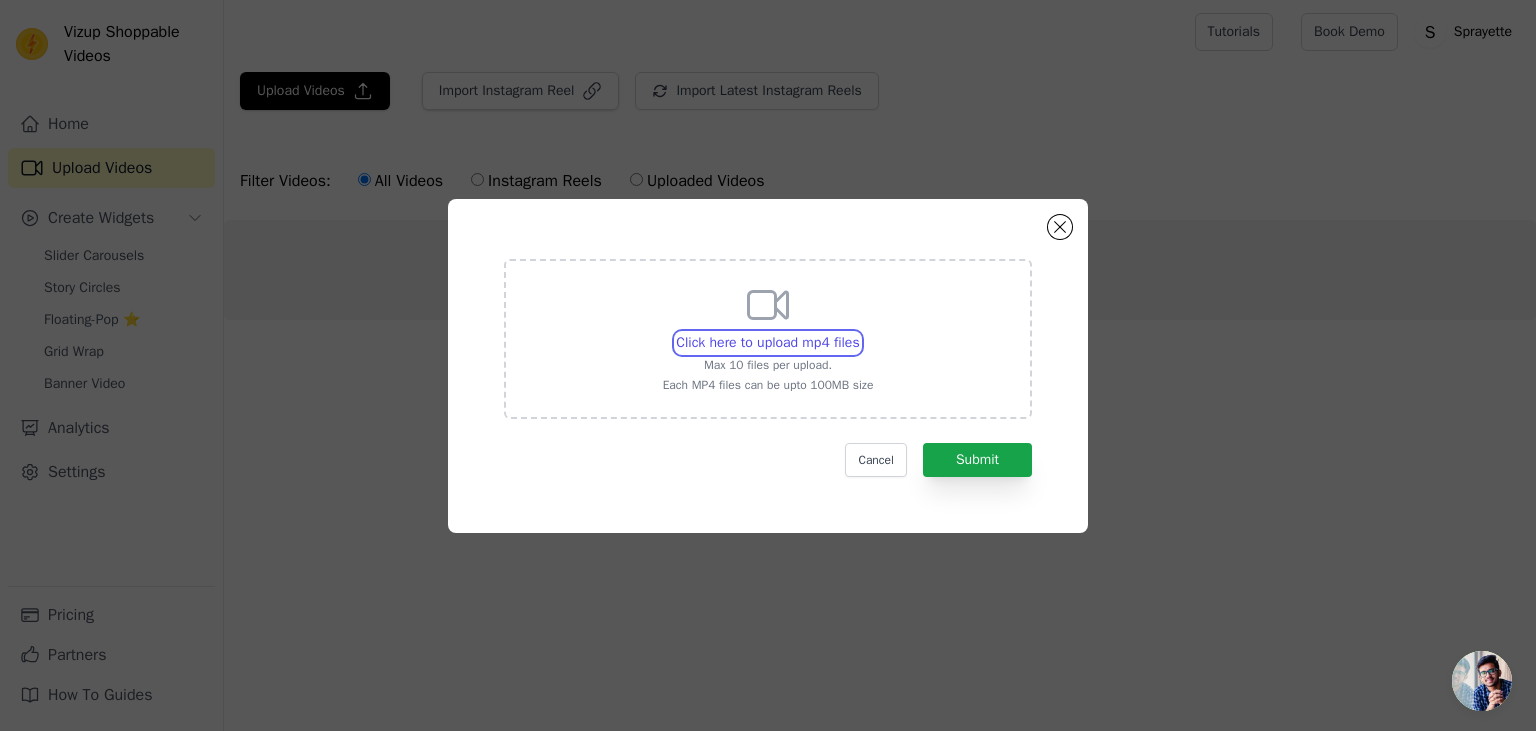 type on "C:\fakepath\Video1UGC(1).mp4" 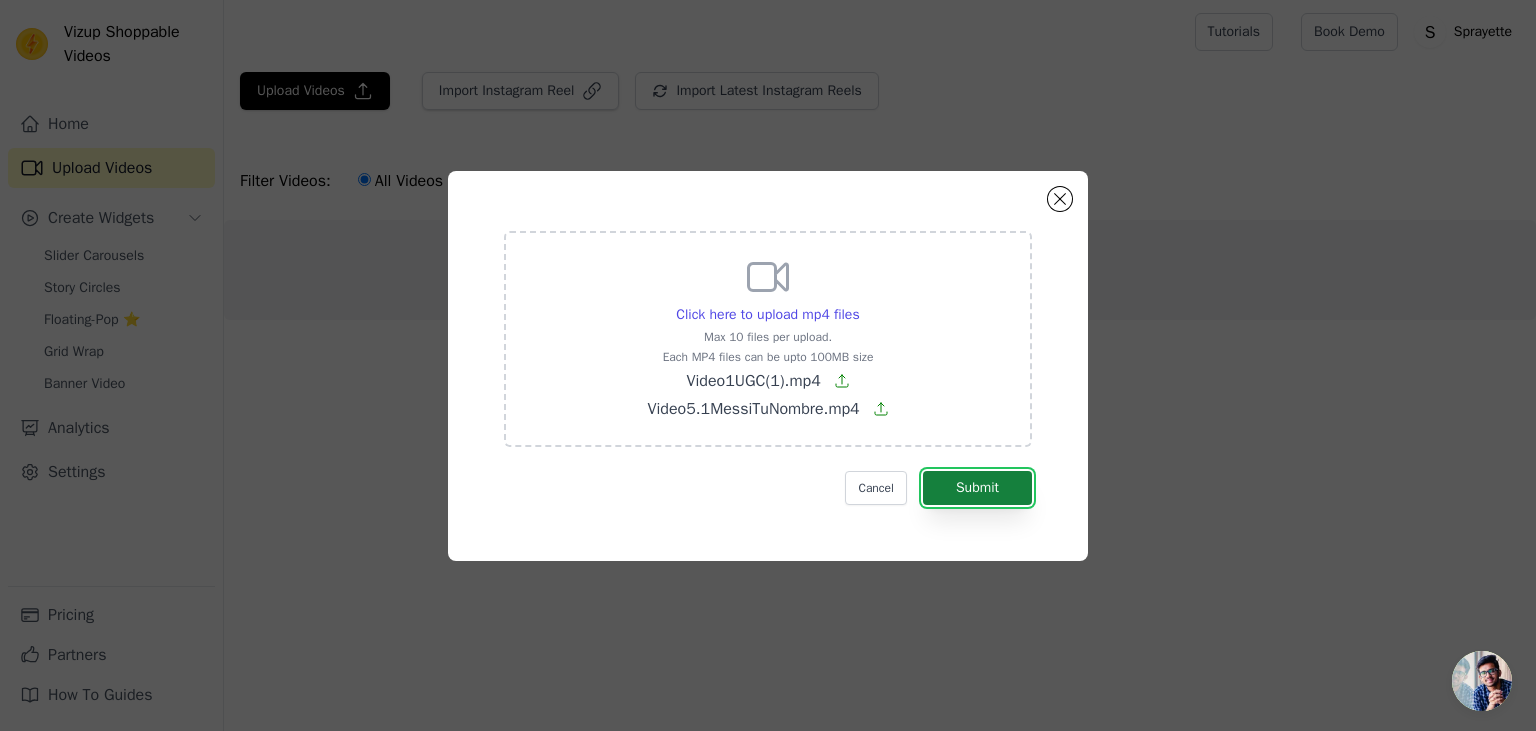 click on "Submit" at bounding box center (977, 488) 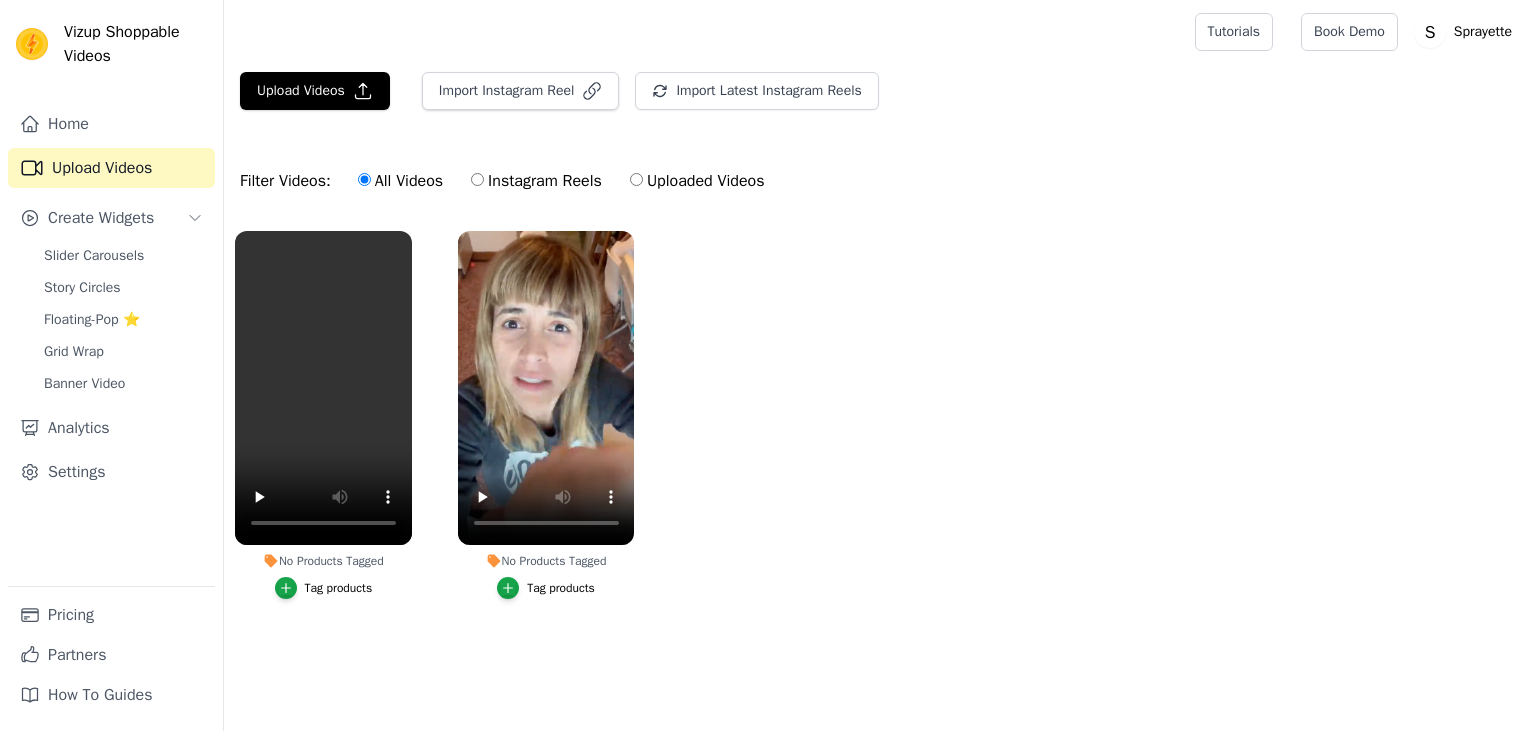 scroll, scrollTop: 0, scrollLeft: 0, axis: both 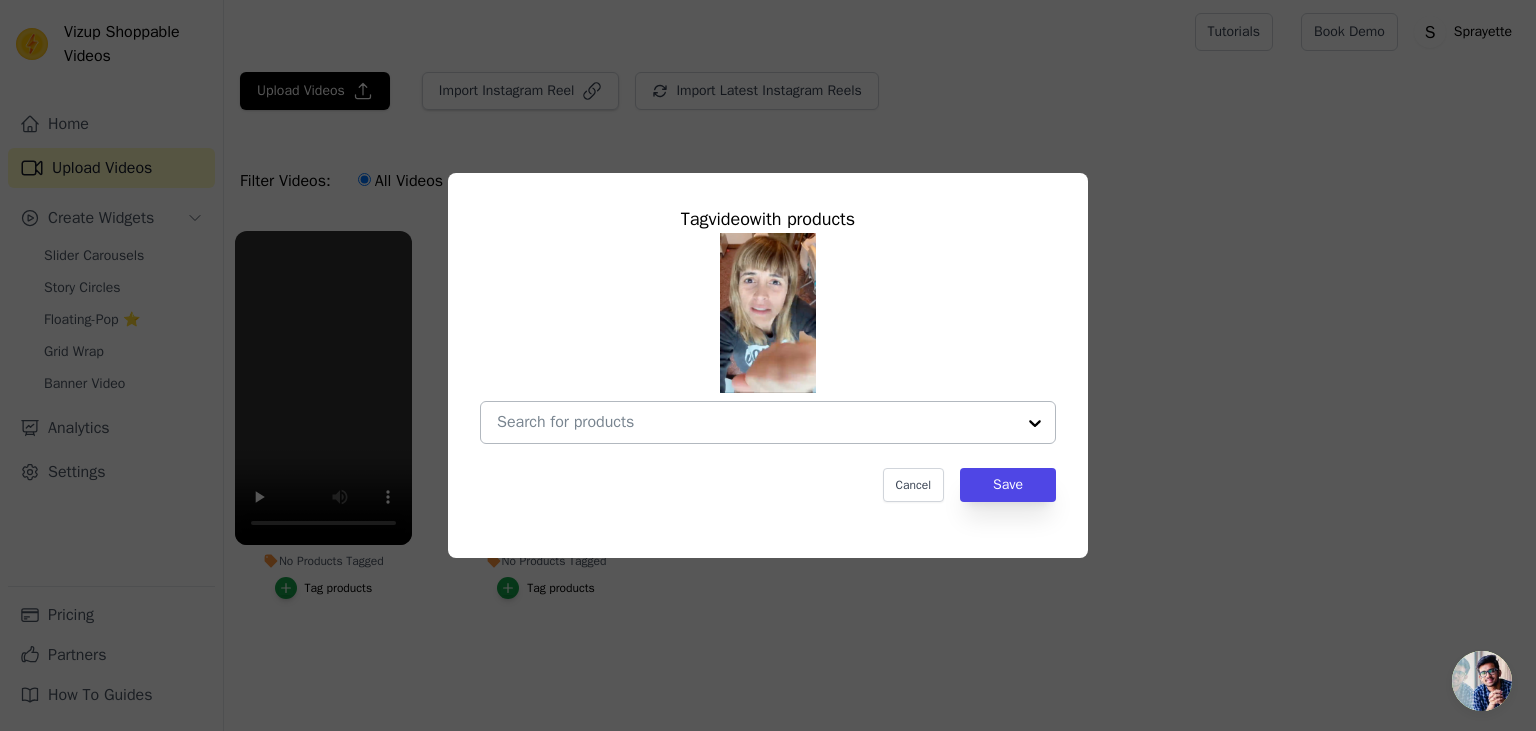 click on "No Products Tagged     Tag  video  with products                         Cancel   Save     Tag products" at bounding box center (756, 422) 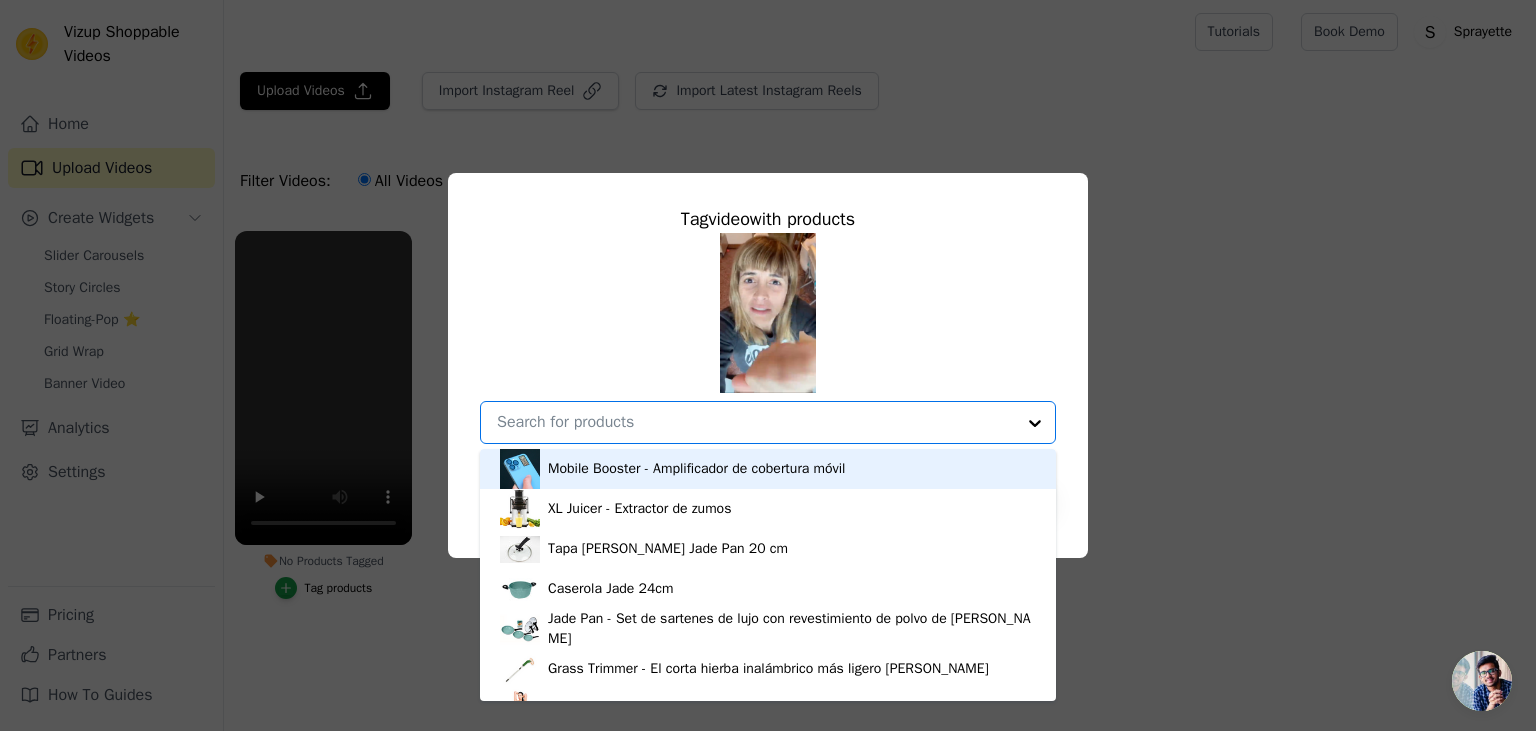 click on "No Products Tagged     Tag  video  with products         Mobile Booster - Amplificador de cobertura móvil     XL Juicer - Extractor de zumos     Tapa [PERSON_NAME] Jade Pan 20 cm     Caserola Jade 24cm     Jade Pan - Set de sartenes de lujo con revestimiento de polvo de Jade     Grass Trimmer - El corta hierba inalámbrico más ligero [PERSON_NAME]     Cross Compression Shapper - Faja modeladora de compresión 360º     Velform Epilwhiz - Depilador automático portátil     Extensión de garantía 2 años No Fat Grill     No Fat Grill Supreme - Barbacoa indoor sin humos     Unidades extra de Arti Slender     Autofocus - Gafas de lectura     Glow Board - Pizarra mágica para niños     Auto Strain Pot - Olla con escurridor automático     Straight Wizard - Peine alisador     Laser LED Light     Clip Lamp for Express Table     Shoes in Order 2x1 - Organizador de zapatos     Excelence Cofret - Set de cuchillos     Wrenchie - Destornillador     Pop up Starlyf - Linterna plegable" at bounding box center [756, 422] 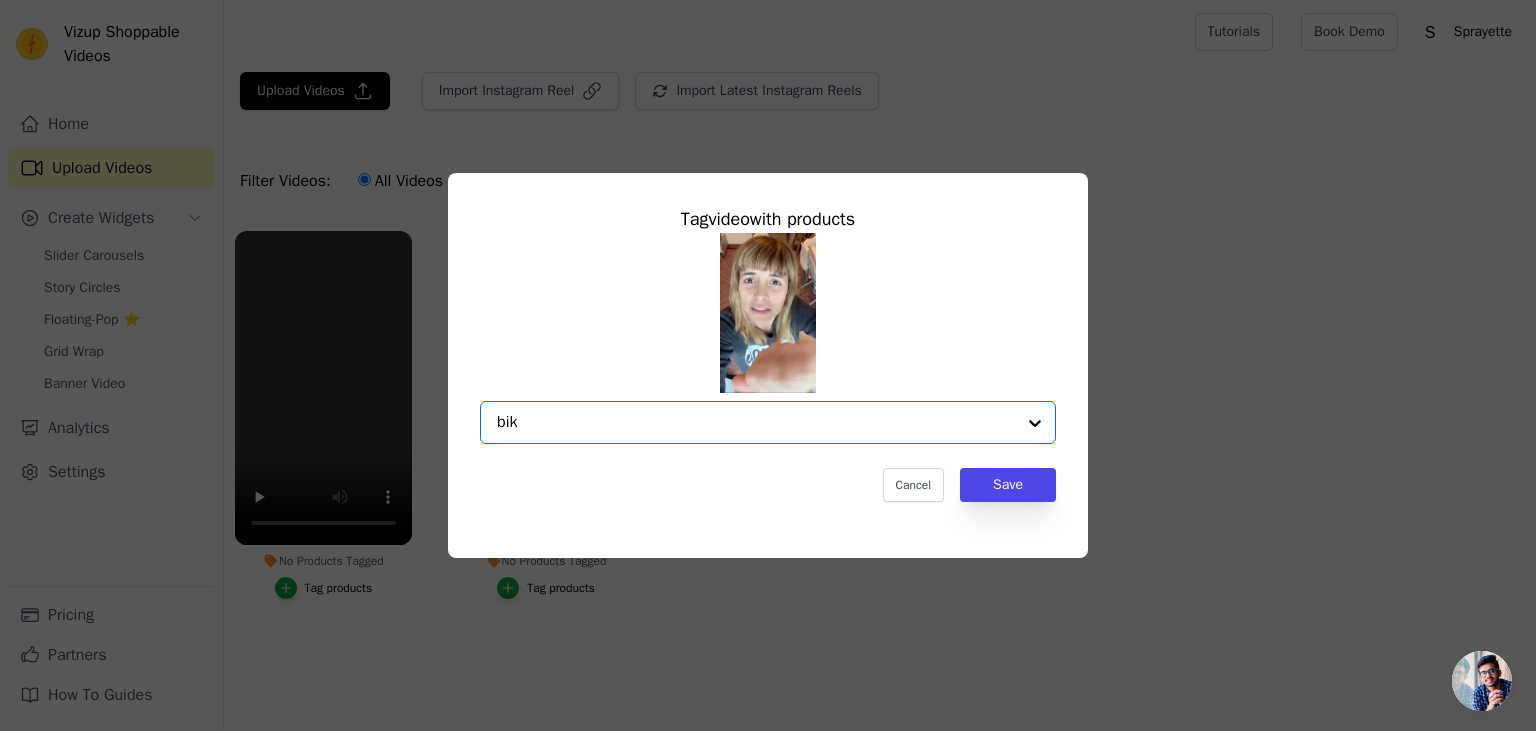 type on "bike" 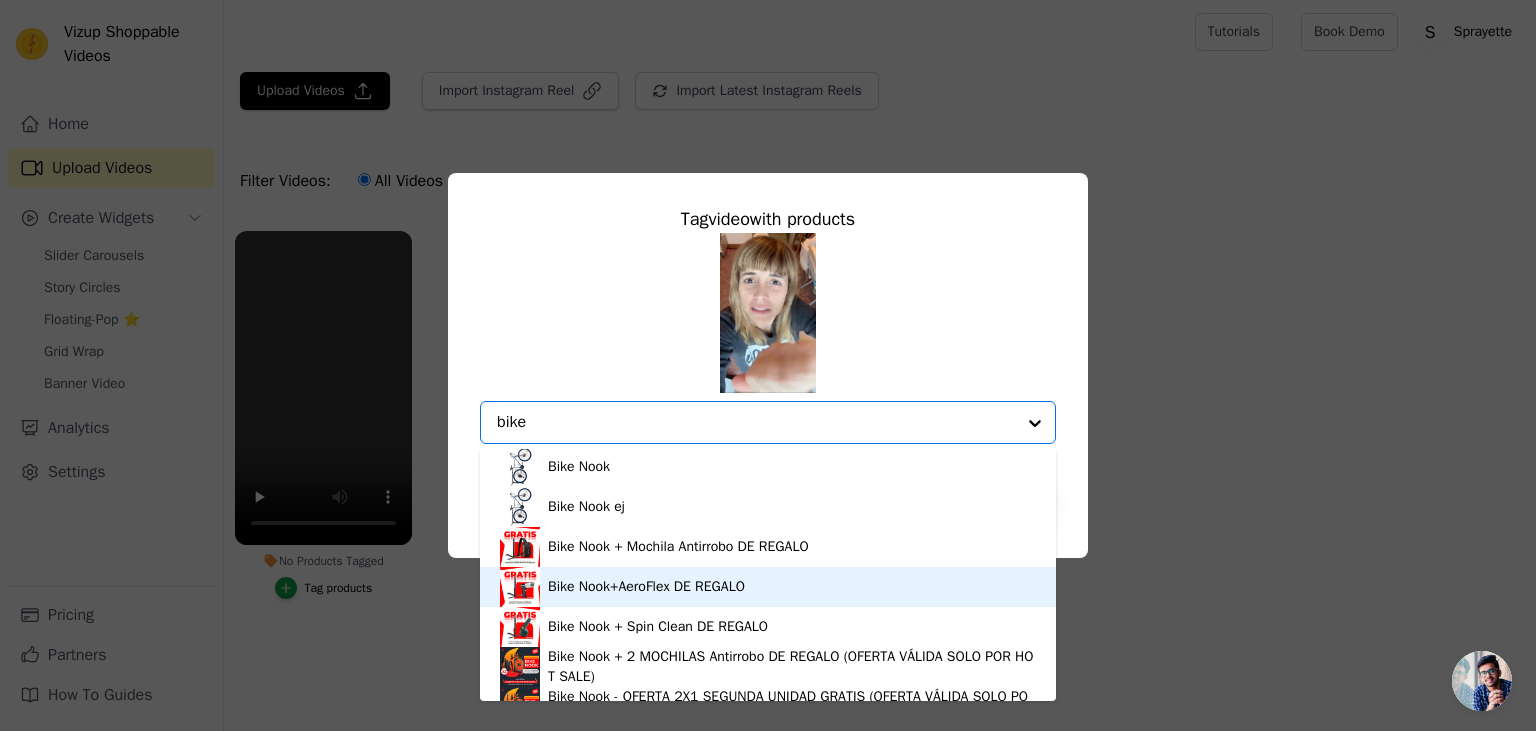 scroll, scrollTop: 0, scrollLeft: 0, axis: both 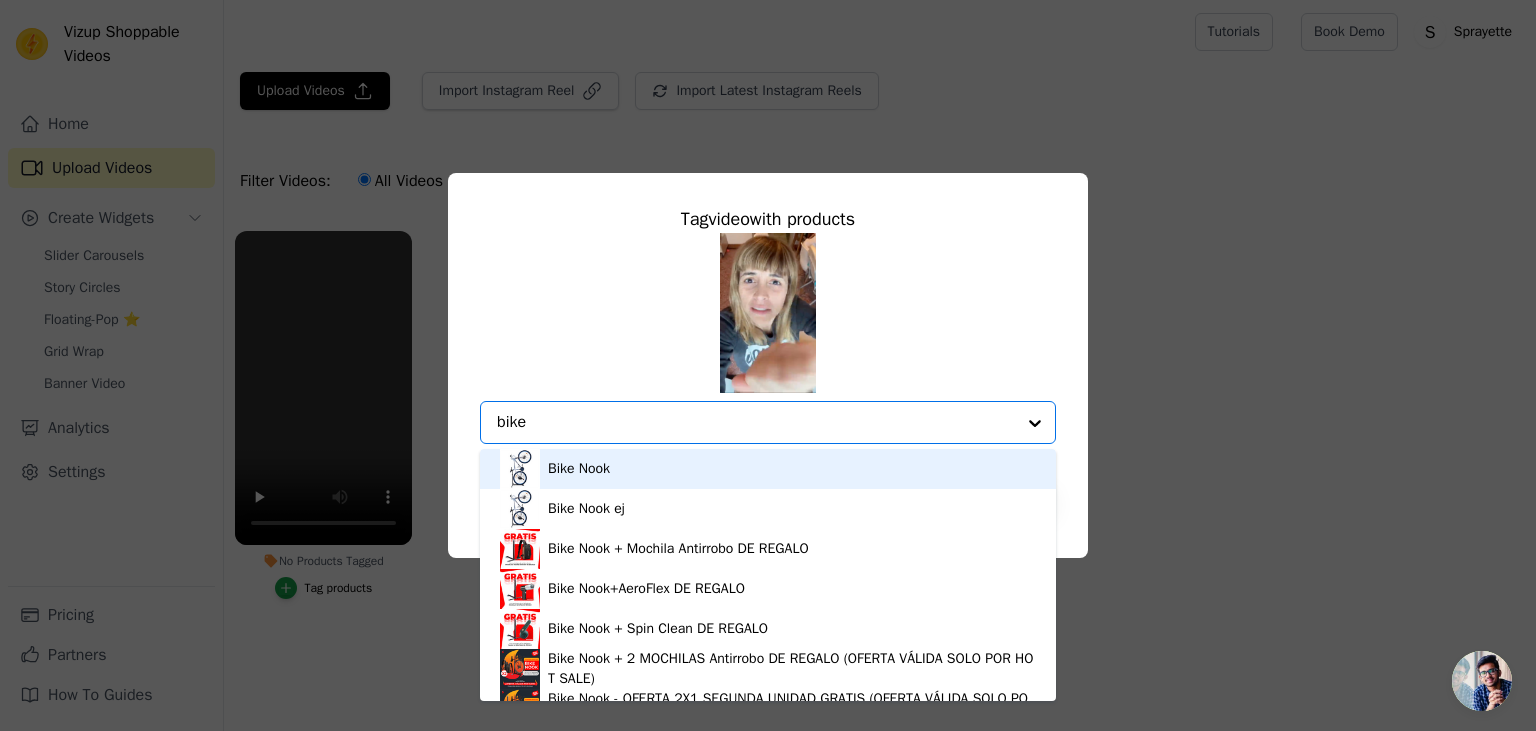 click on "Bike Nook" at bounding box center [768, 469] 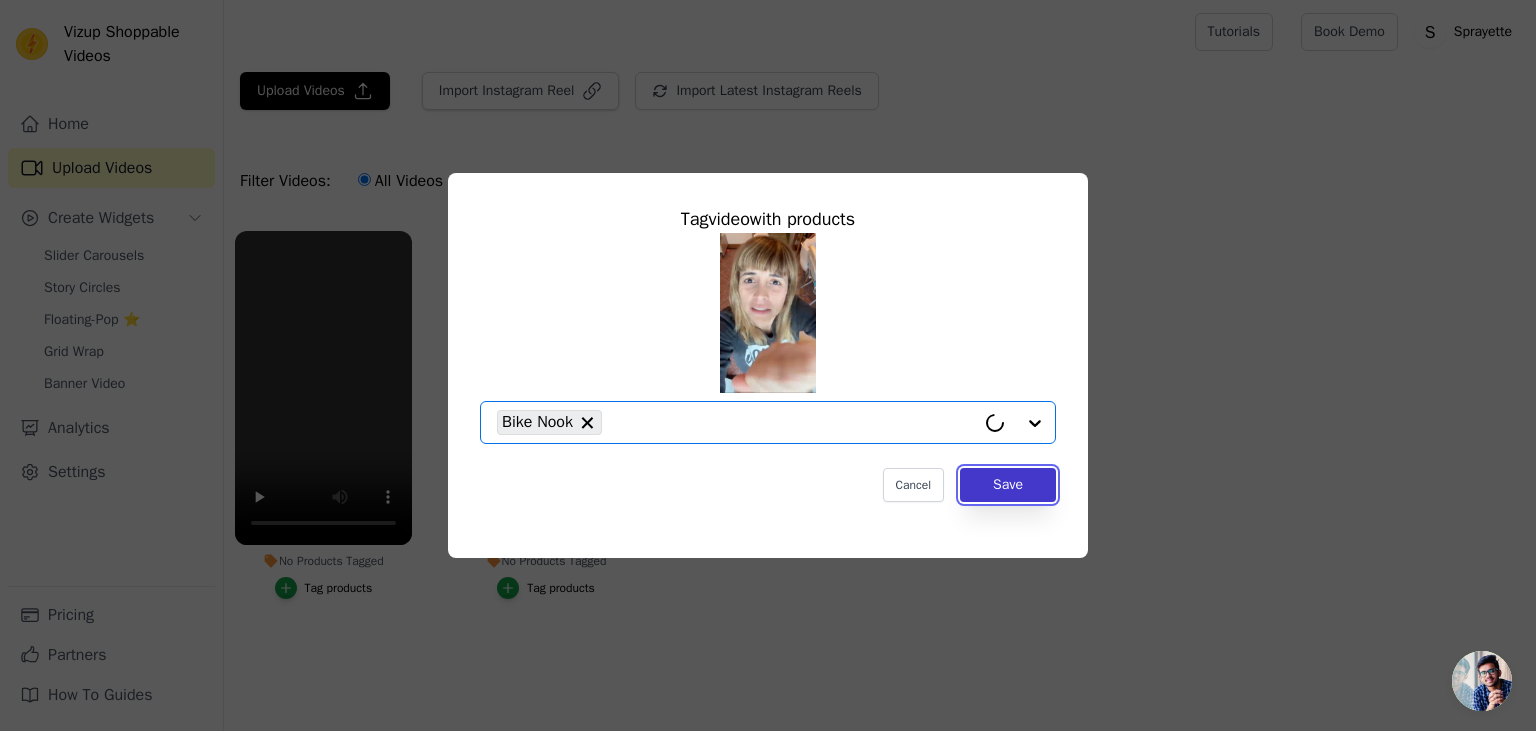 click on "Save" at bounding box center [1008, 485] 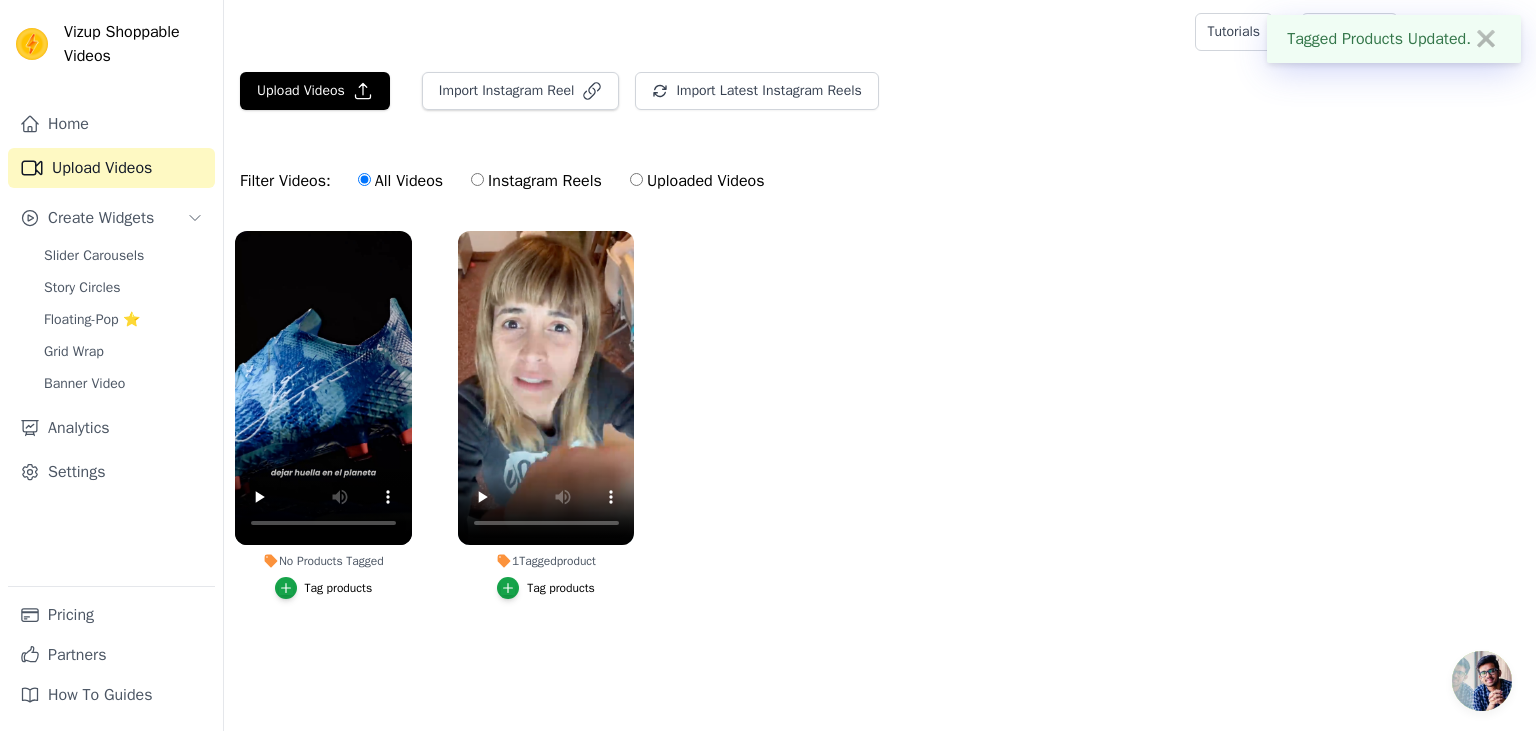 click on "Tag products" at bounding box center (339, 588) 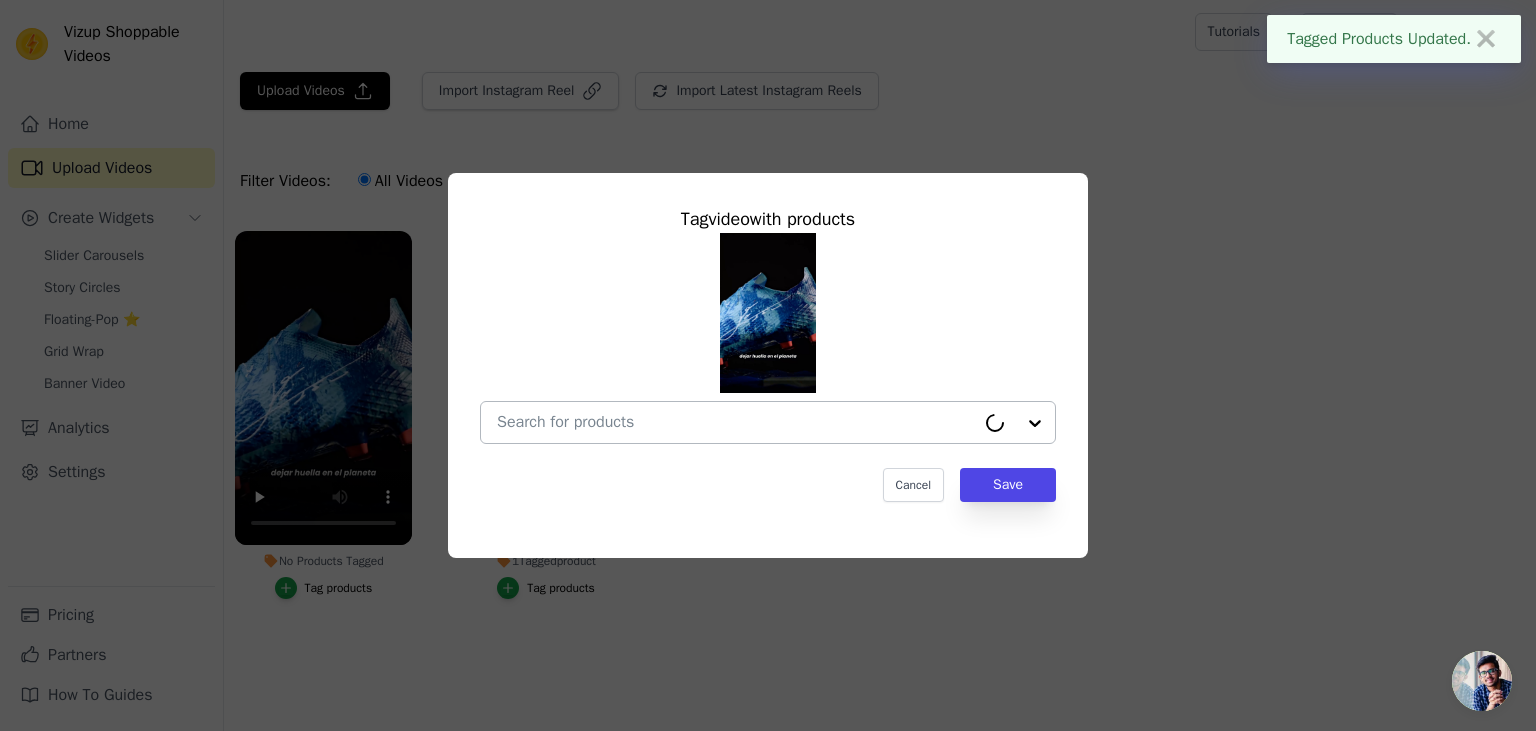 click on "No Products Tagged     Tag  video  with products                         Cancel   Save     Tag products" at bounding box center (736, 422) 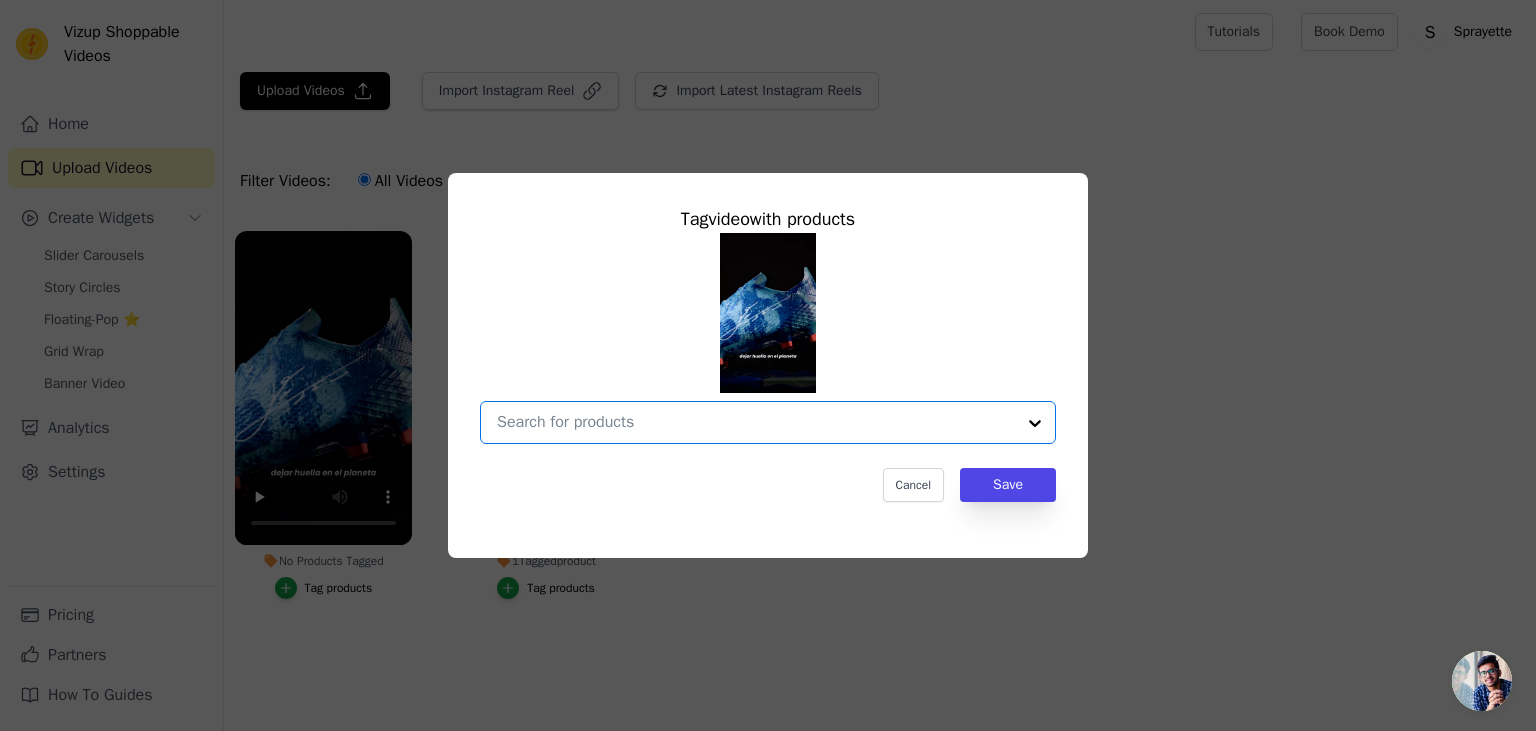 drag, startPoint x: 1135, startPoint y: 364, endPoint x: 1047, endPoint y: 418, distance: 103.24728 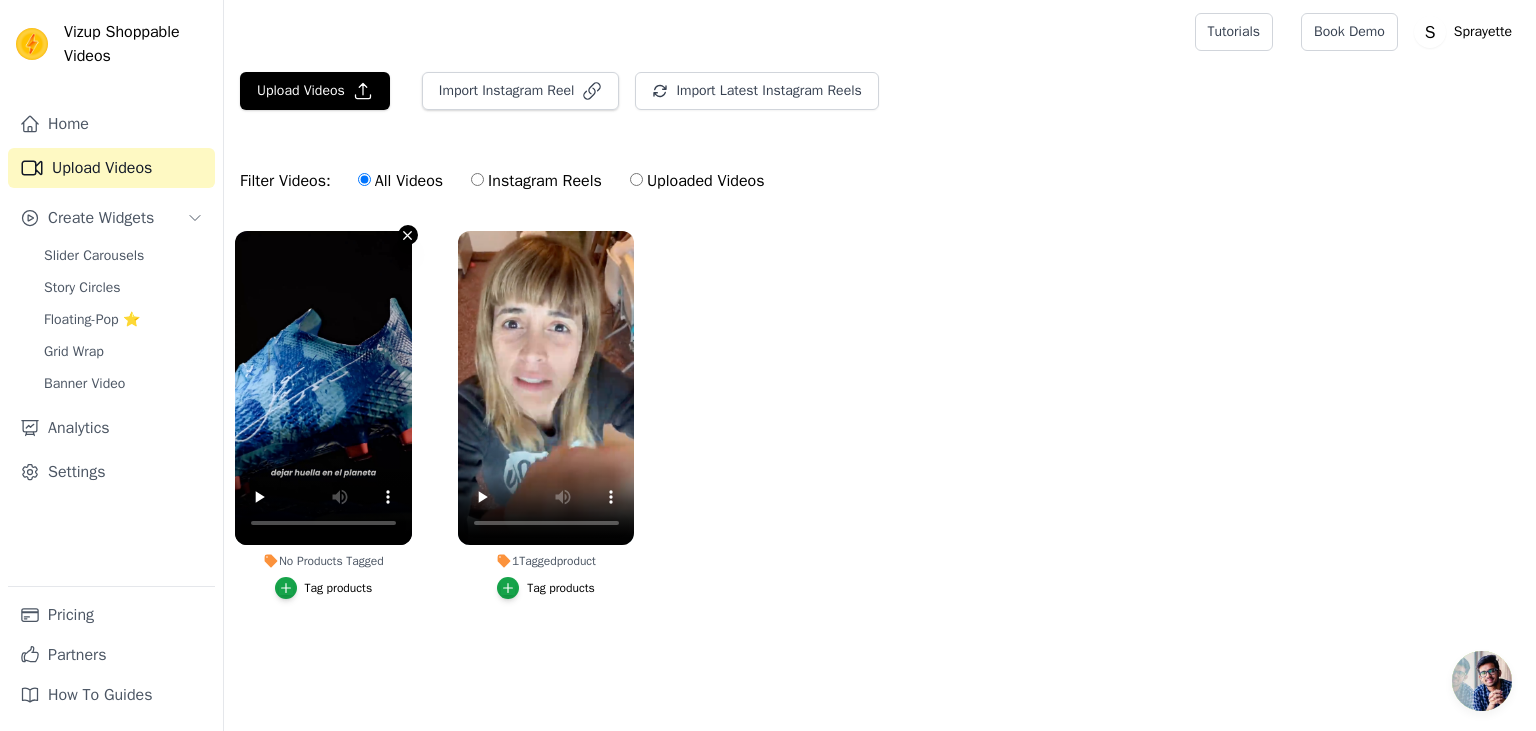click 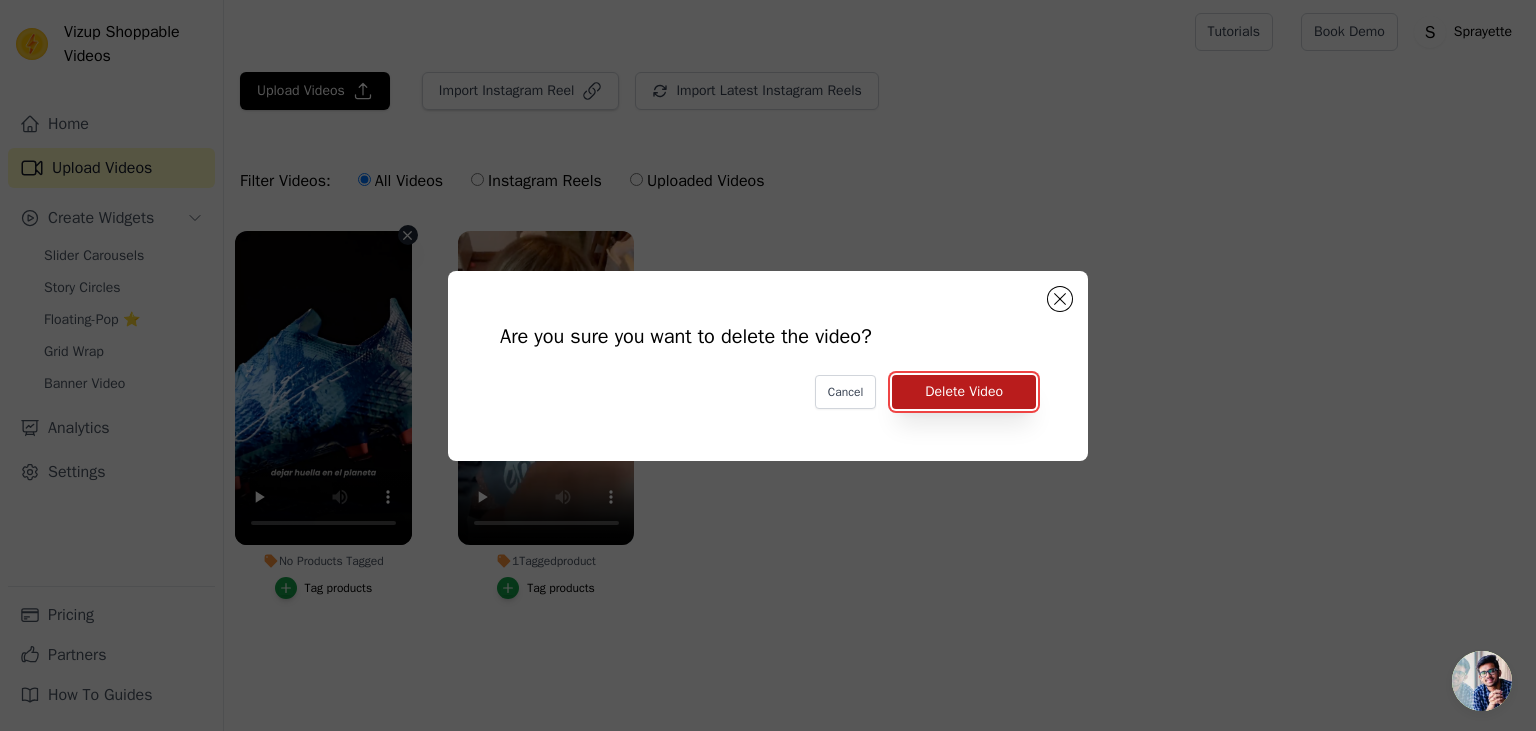 click on "Delete Video" at bounding box center [964, 392] 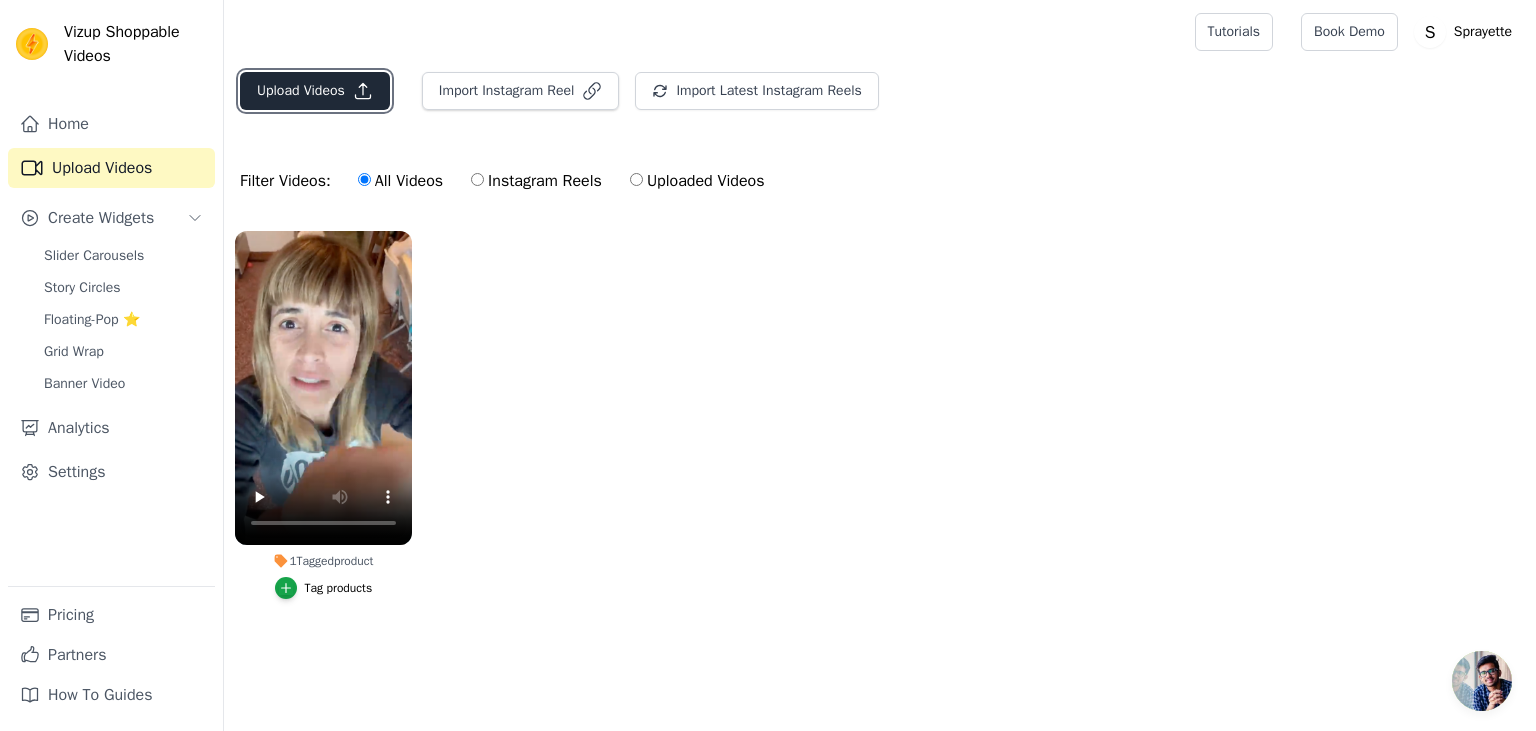 click 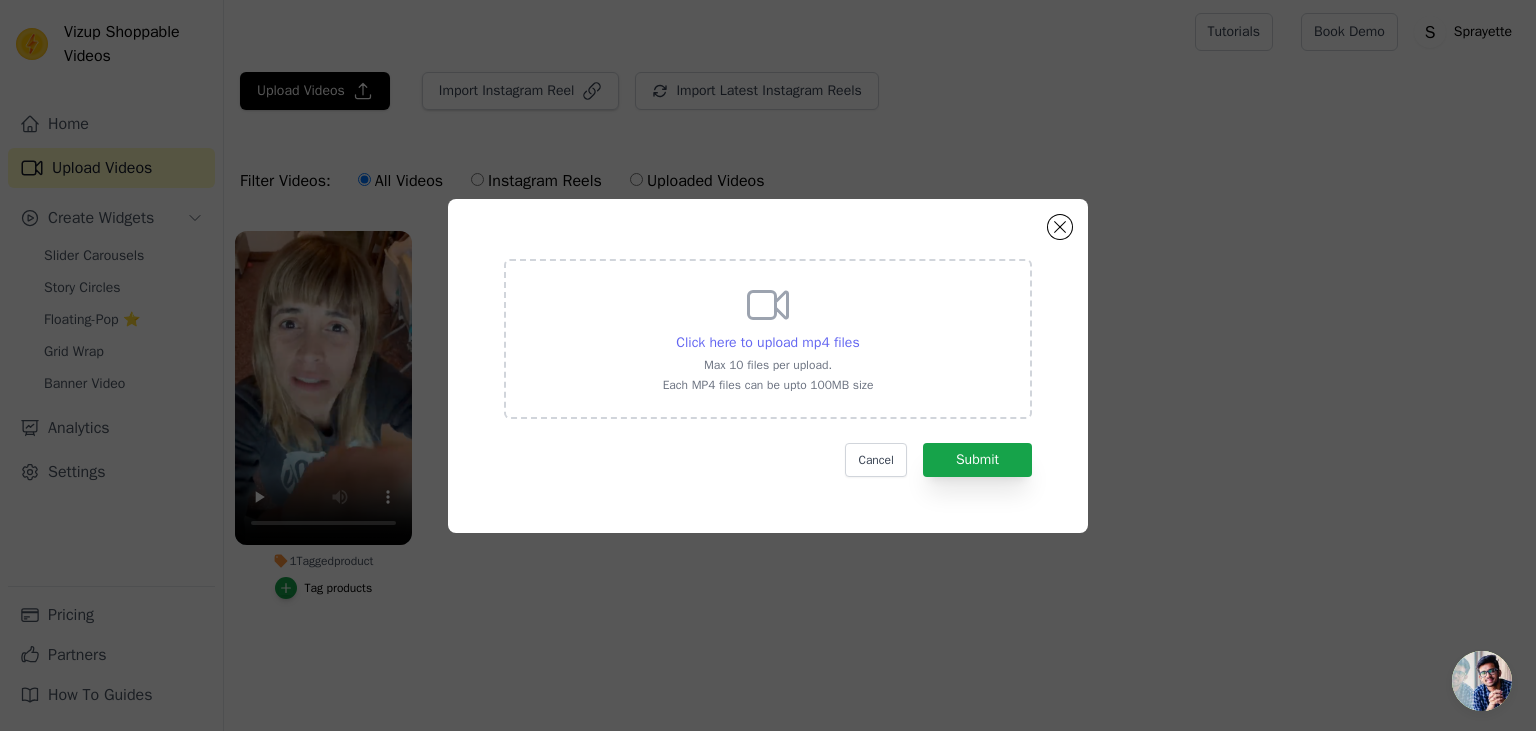 click on "Click here to upload mp4 files" at bounding box center [767, 342] 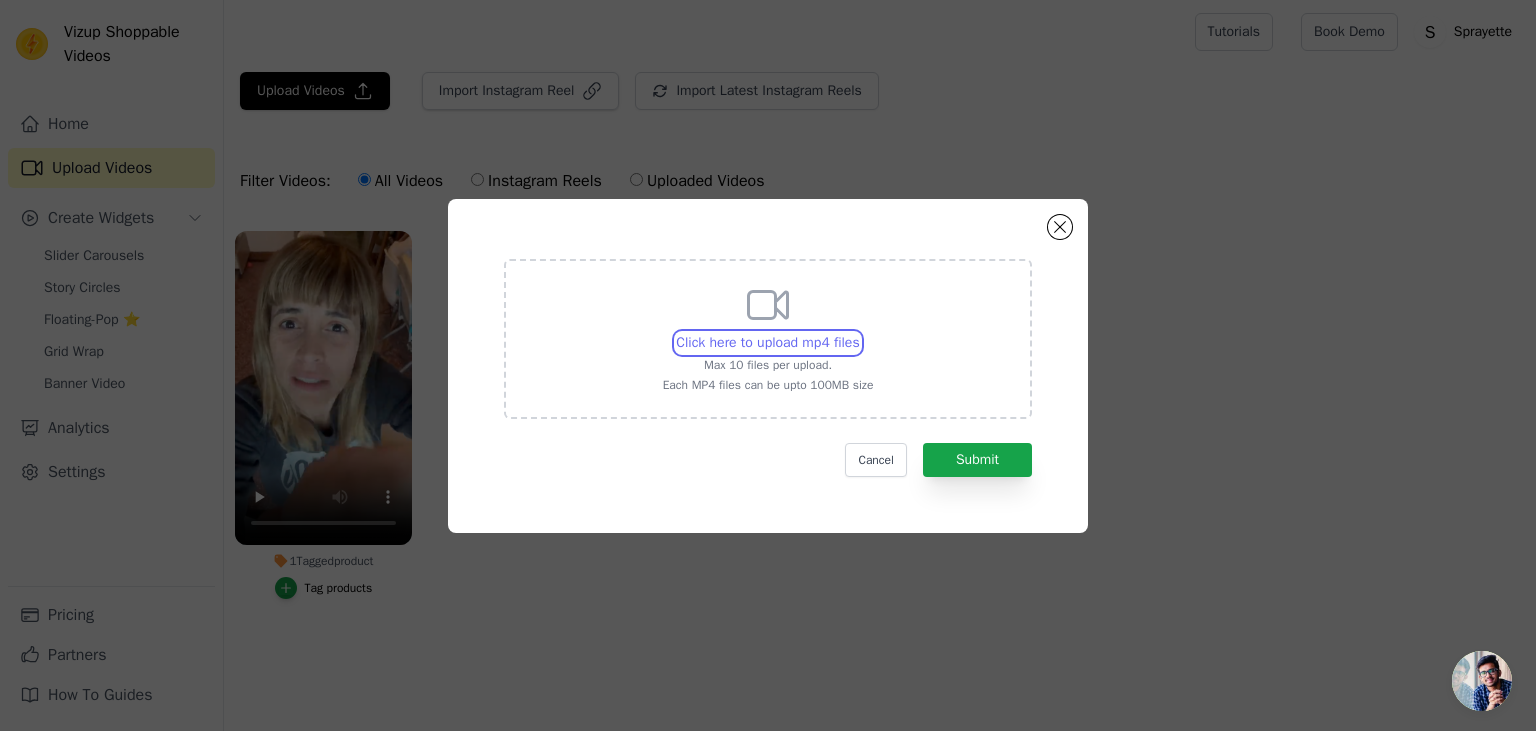 click on "Click here to upload mp4 files     Max 10 files per upload.   Each MP4 files can be upto 100MB size" at bounding box center [859, 332] 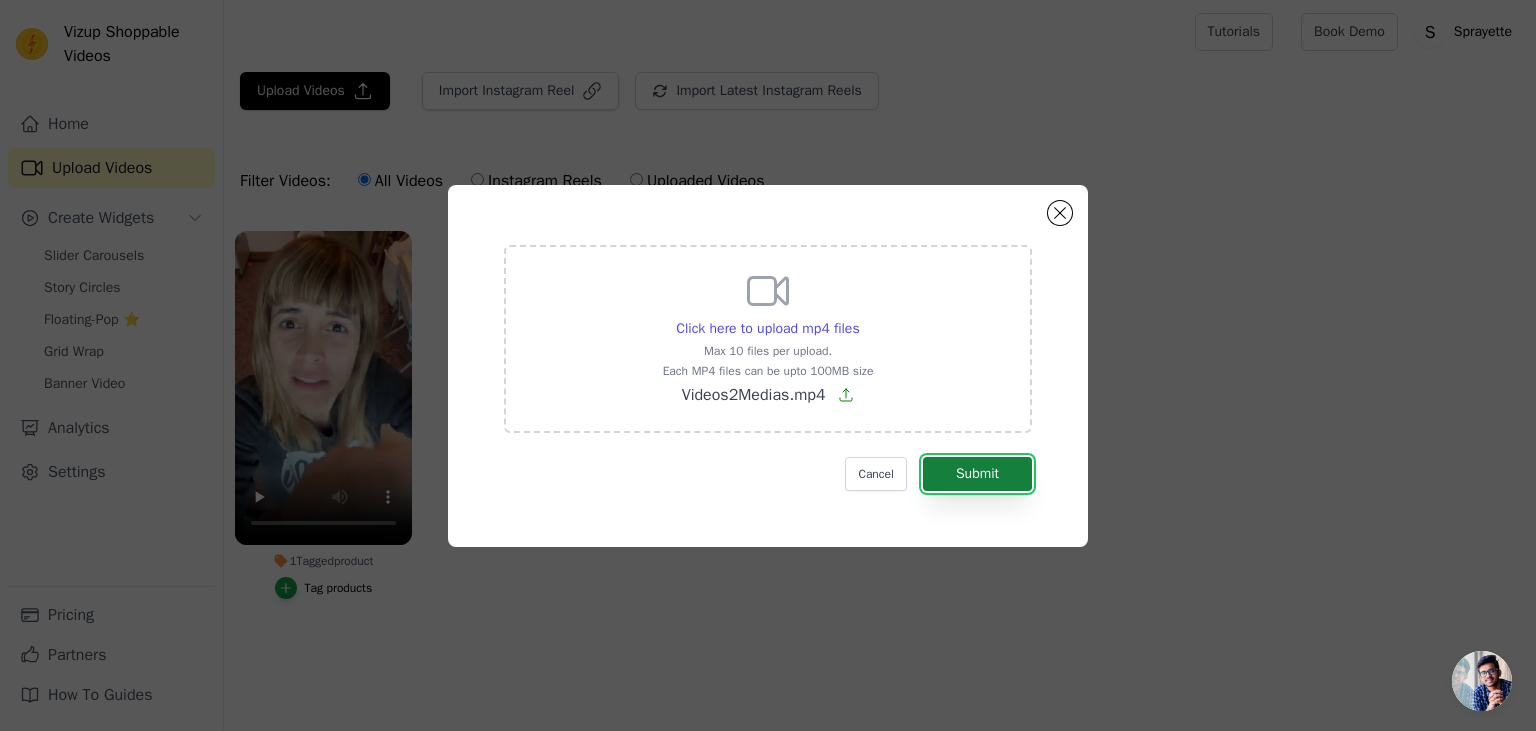 click on "Submit" at bounding box center [977, 474] 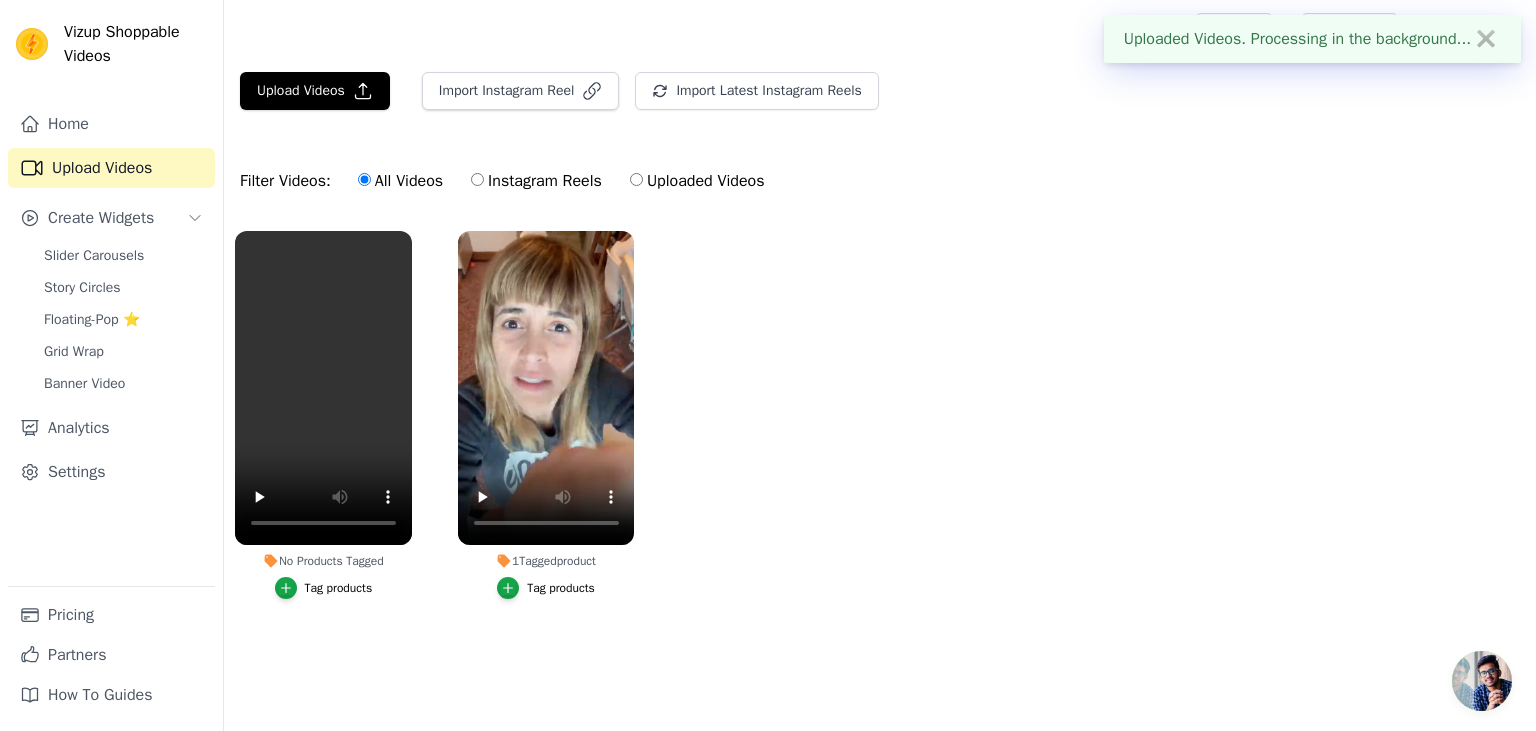 click on "Tag products" at bounding box center (324, 588) 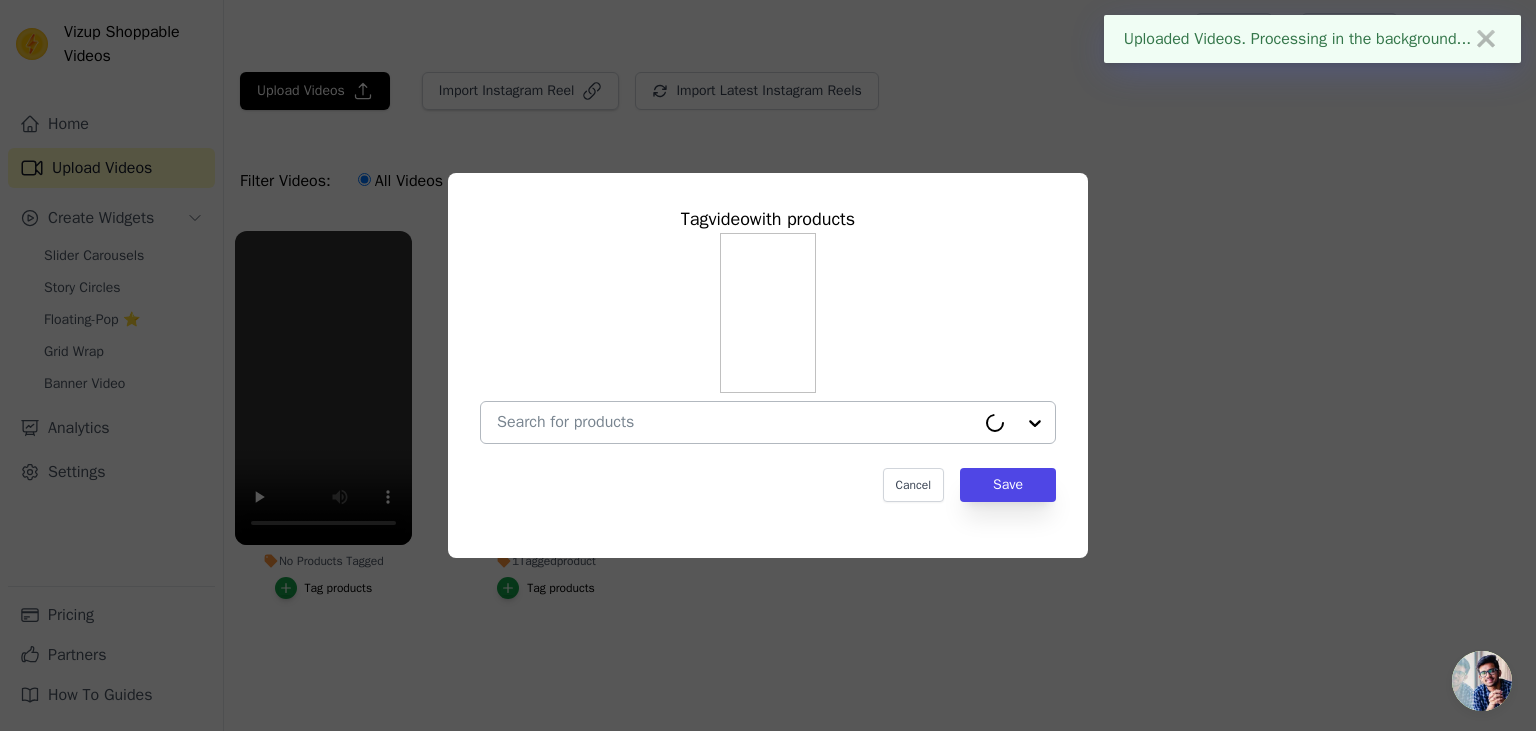 click on "No Products Tagged     Tag  video  with products                         Cancel   Save     Tag products" at bounding box center [736, 422] 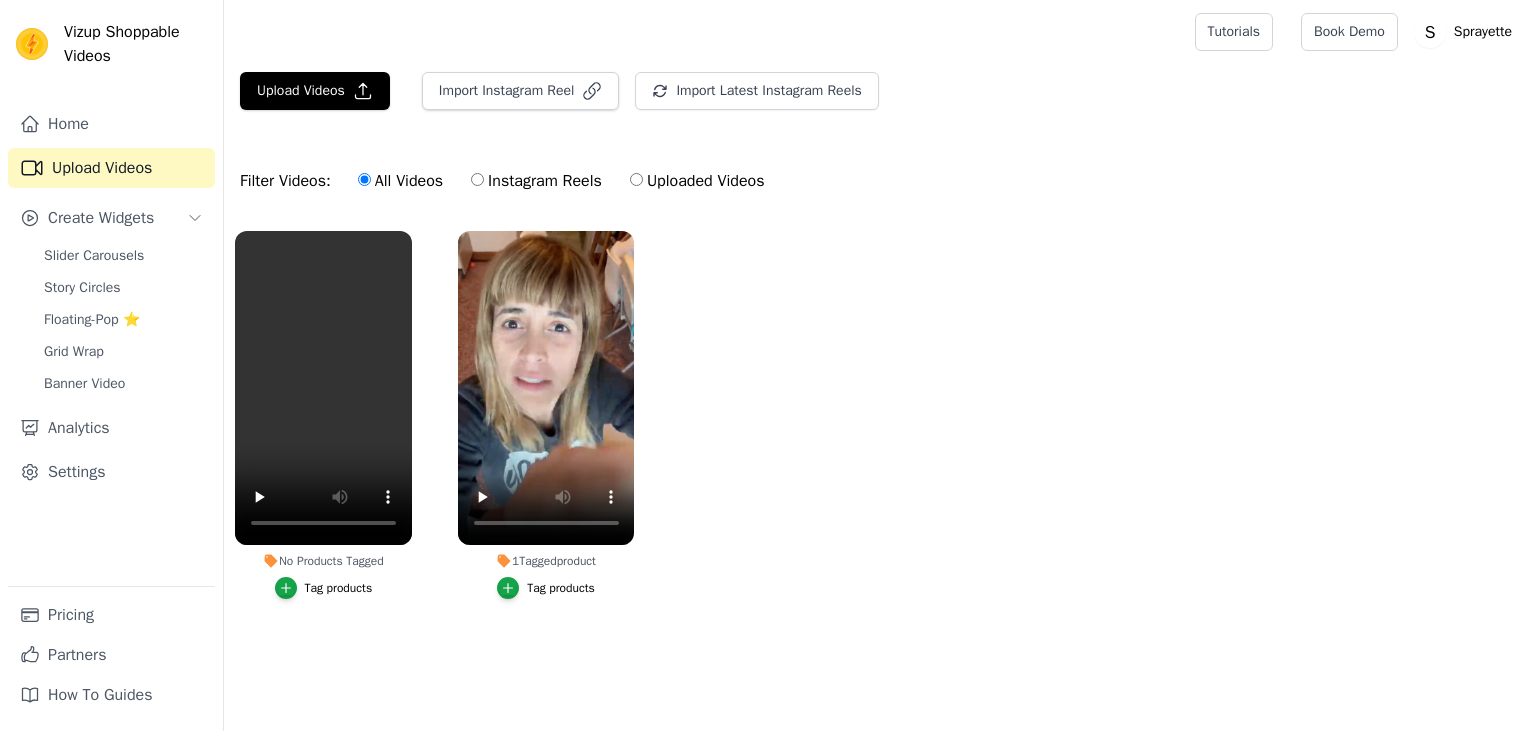 scroll, scrollTop: 0, scrollLeft: 0, axis: both 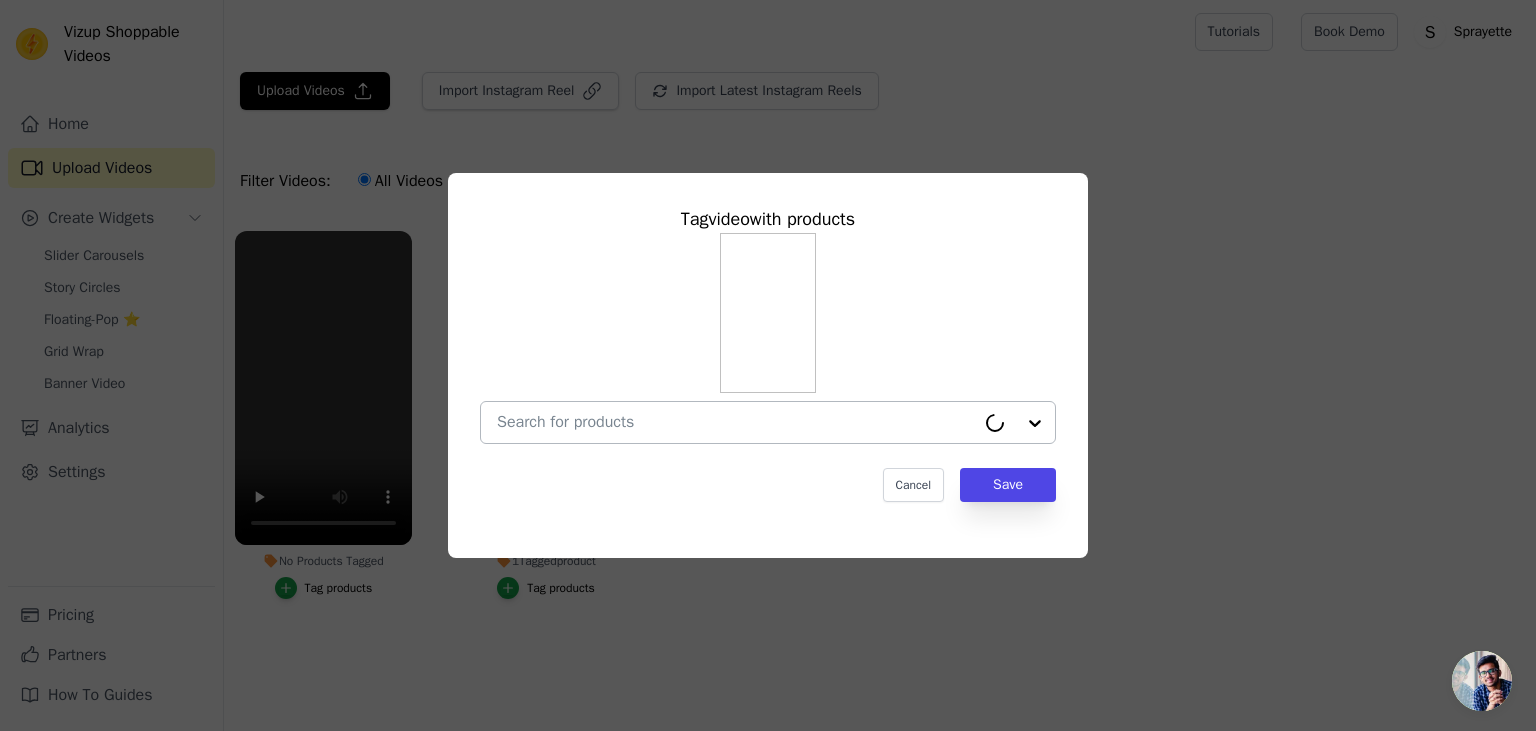 click at bounding box center (736, 422) 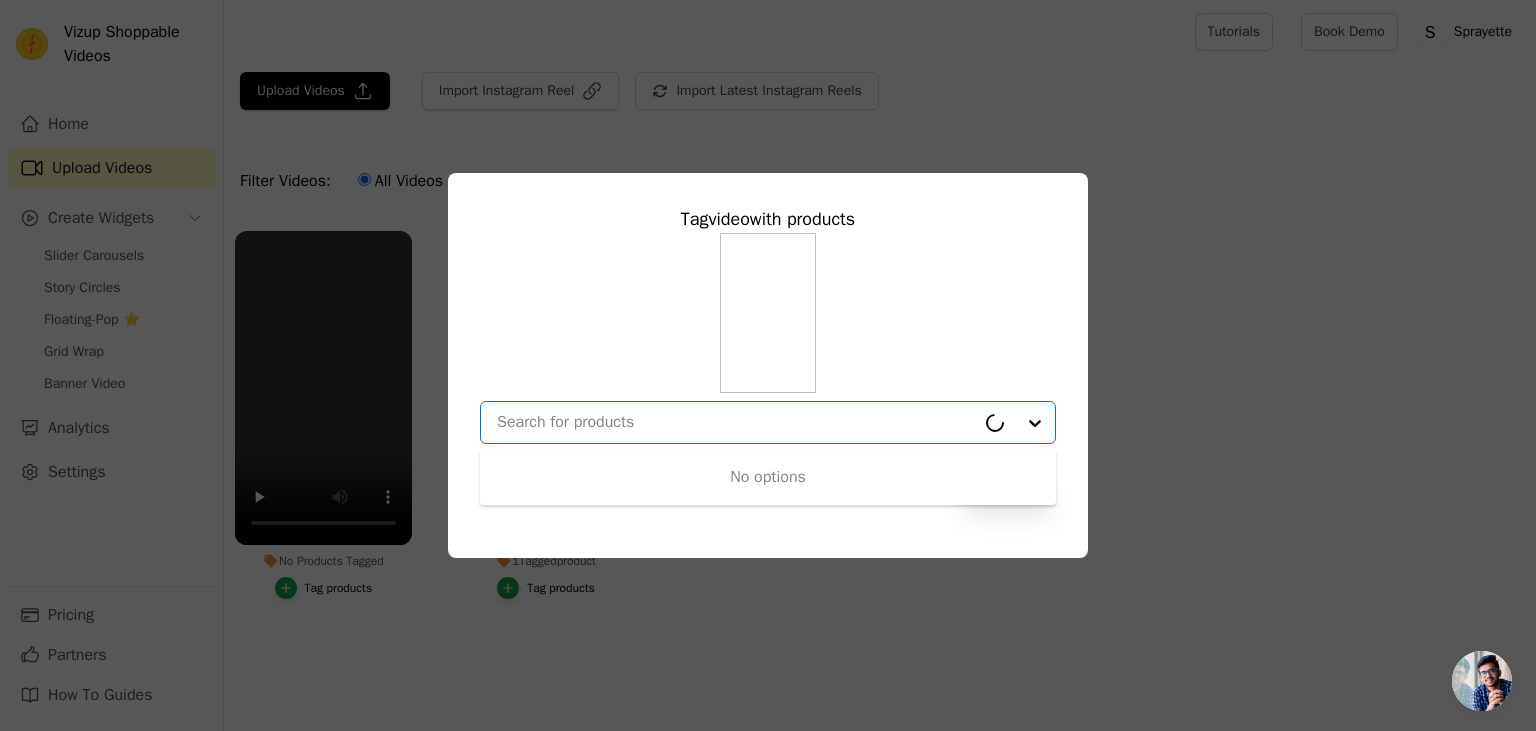 click on "No Products Tagged     Tag  video  with products       No options     Option undefined, selected.                     Cancel   Save     Tag products" at bounding box center (736, 422) 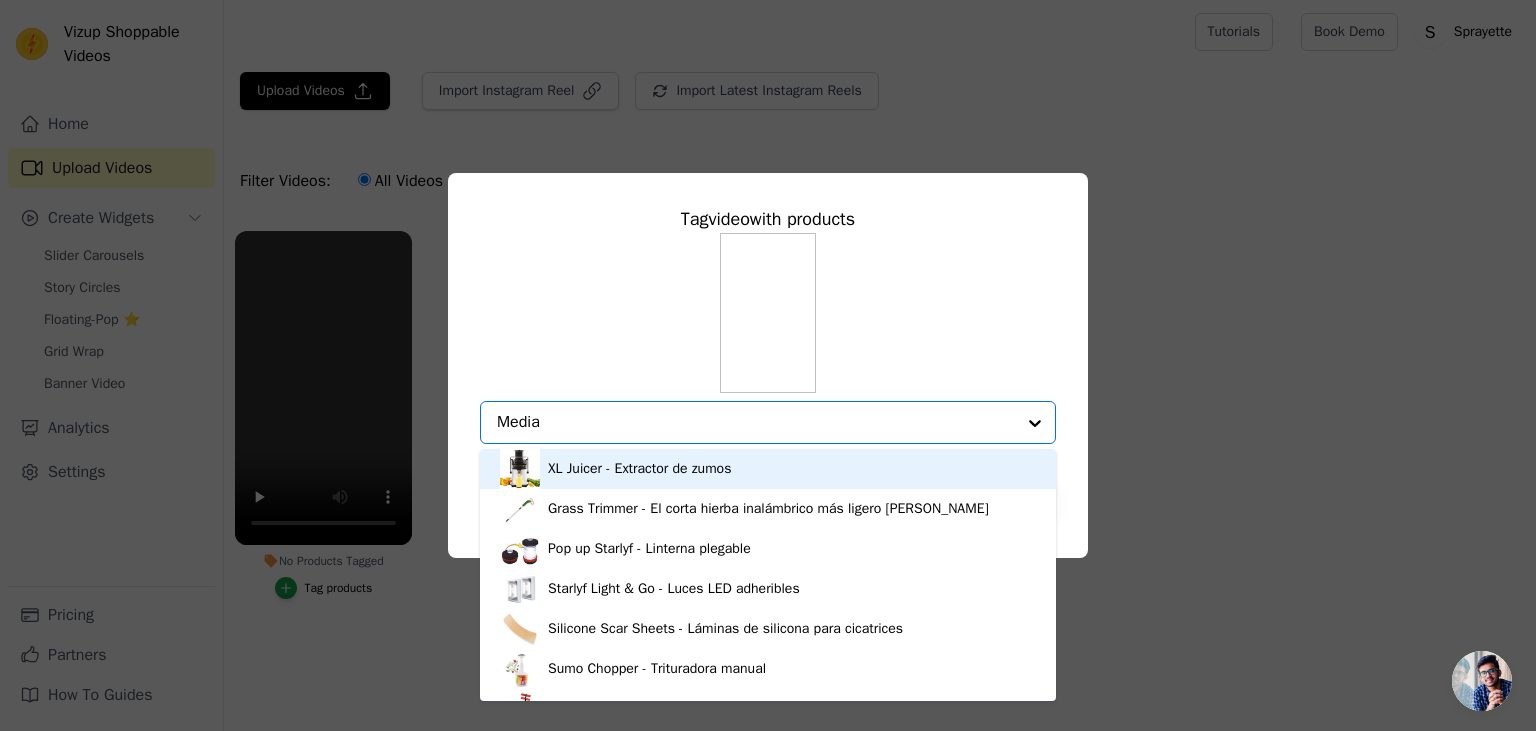 type on "Medias" 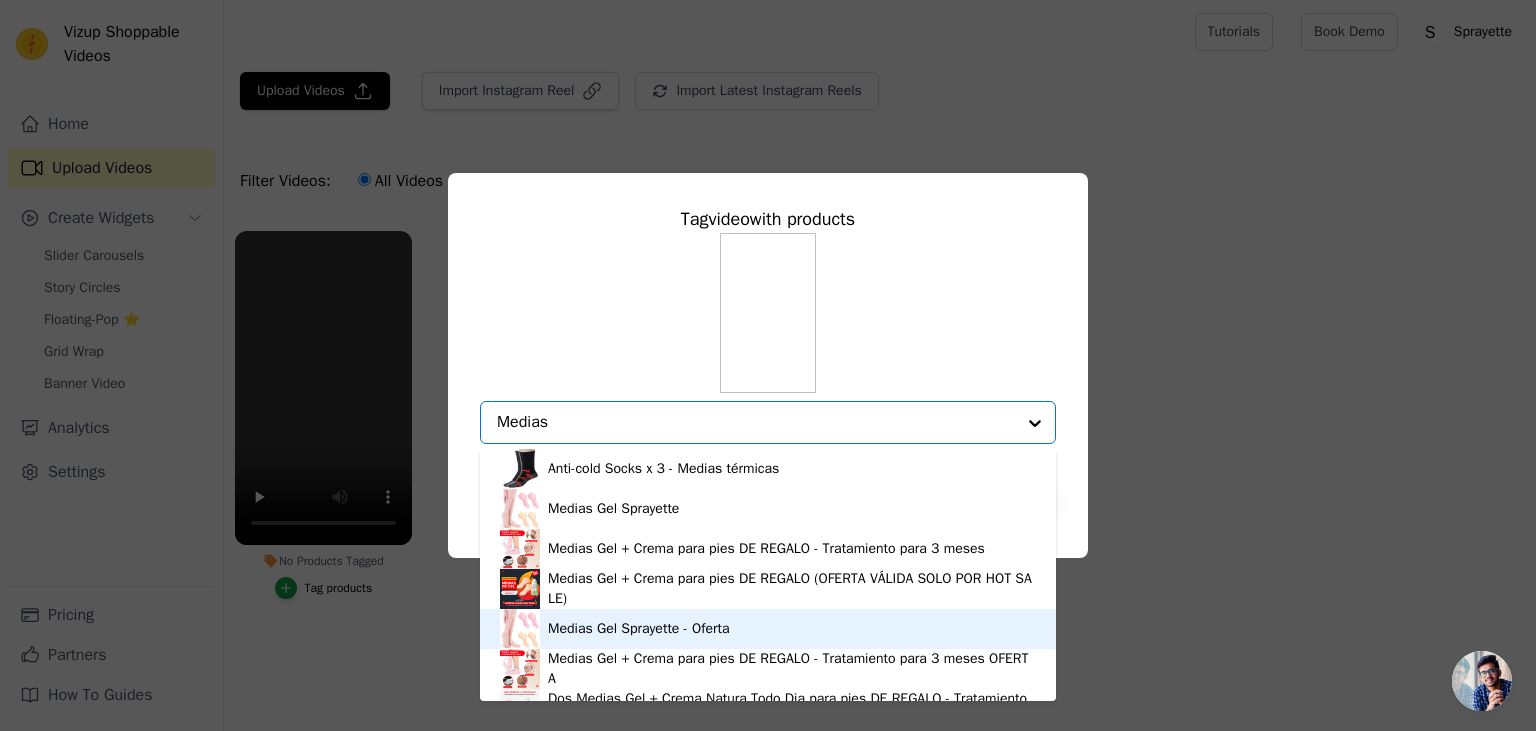 scroll, scrollTop: 68, scrollLeft: 0, axis: vertical 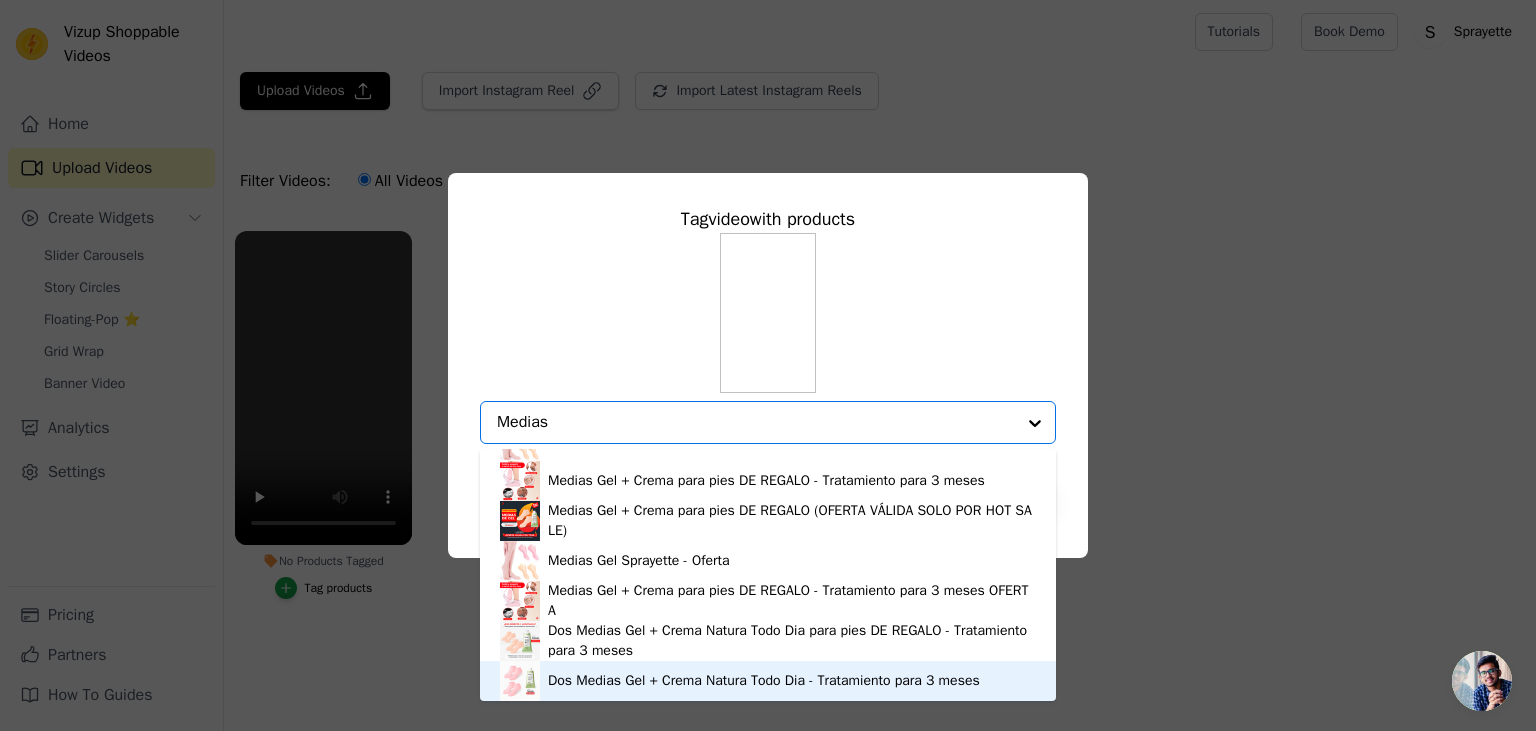 click on "Dos Medias Gel + Crema Natura Todo Dia  - Tratamiento para 3 meses" at bounding box center [764, 681] 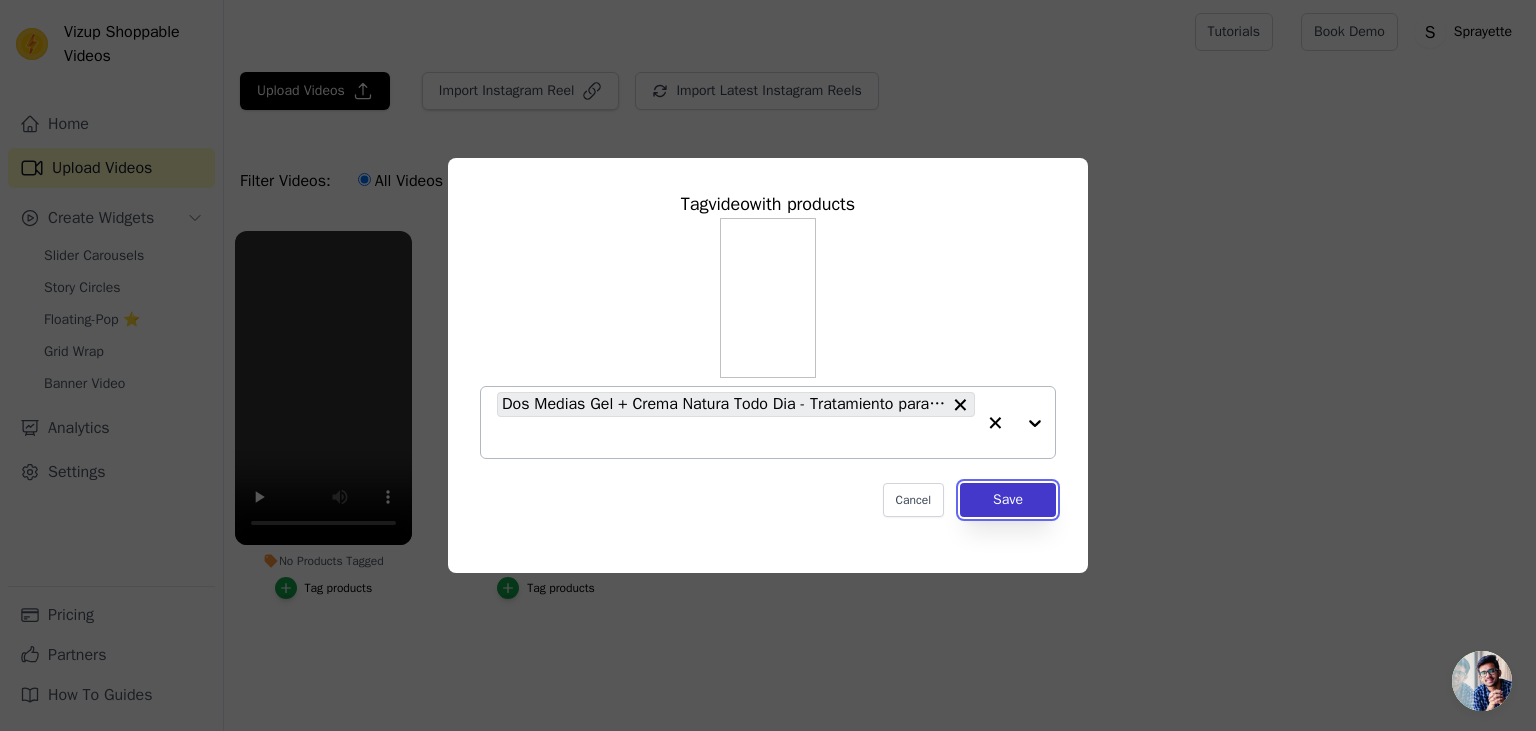 click on "Save" at bounding box center [1008, 500] 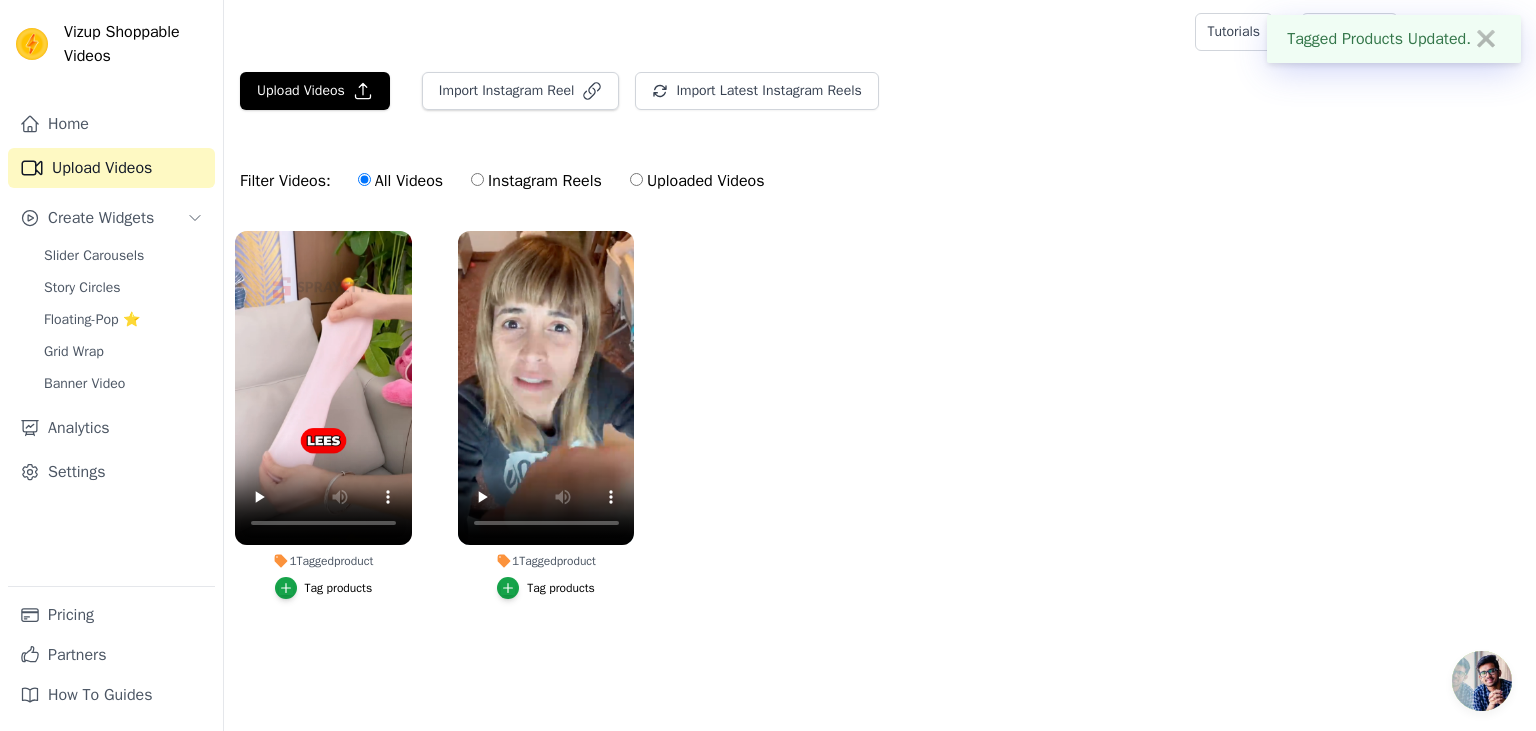 click on "1  Tagged  product       Tag products           1  Tagged  product       Tag products" at bounding box center (880, 435) 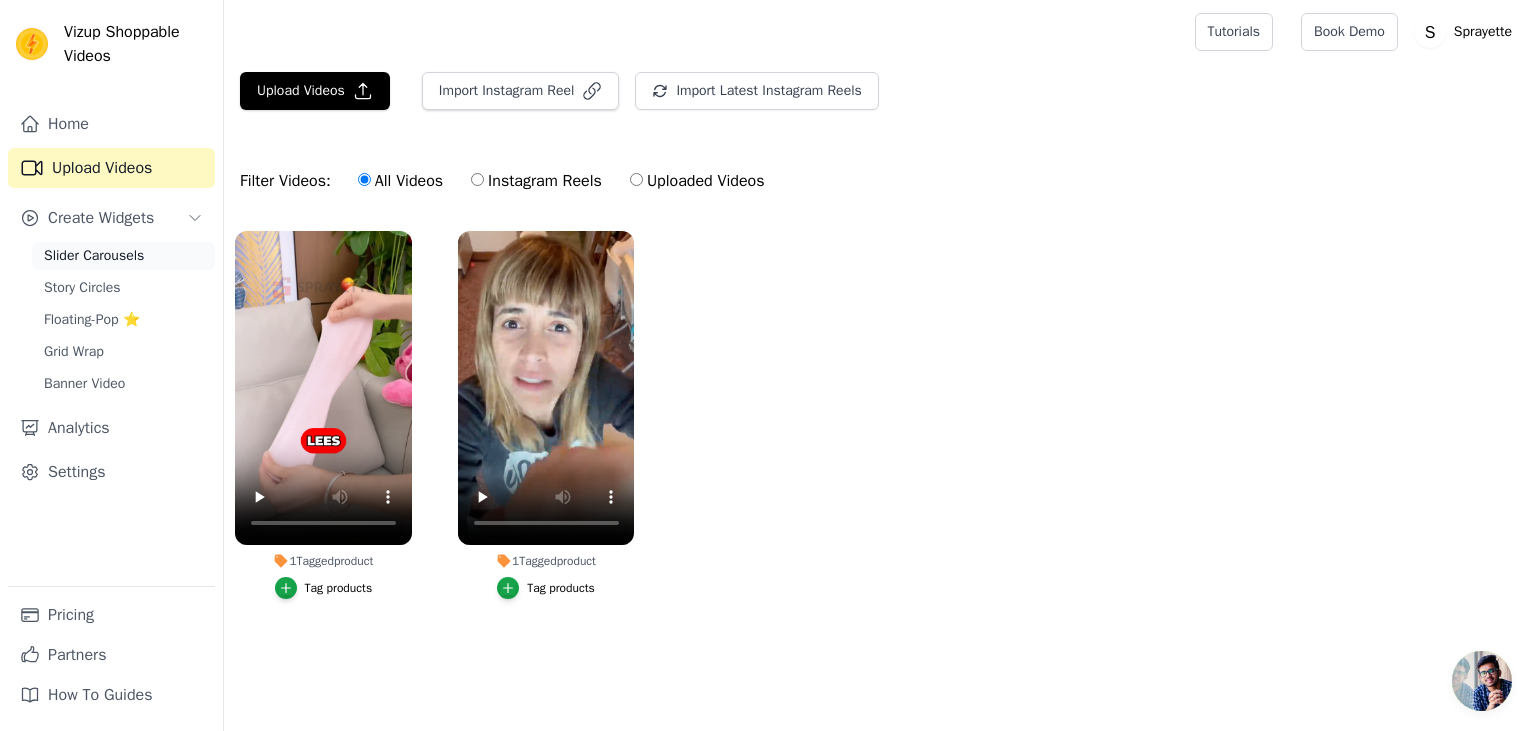 click on "Slider Carousels" at bounding box center [94, 256] 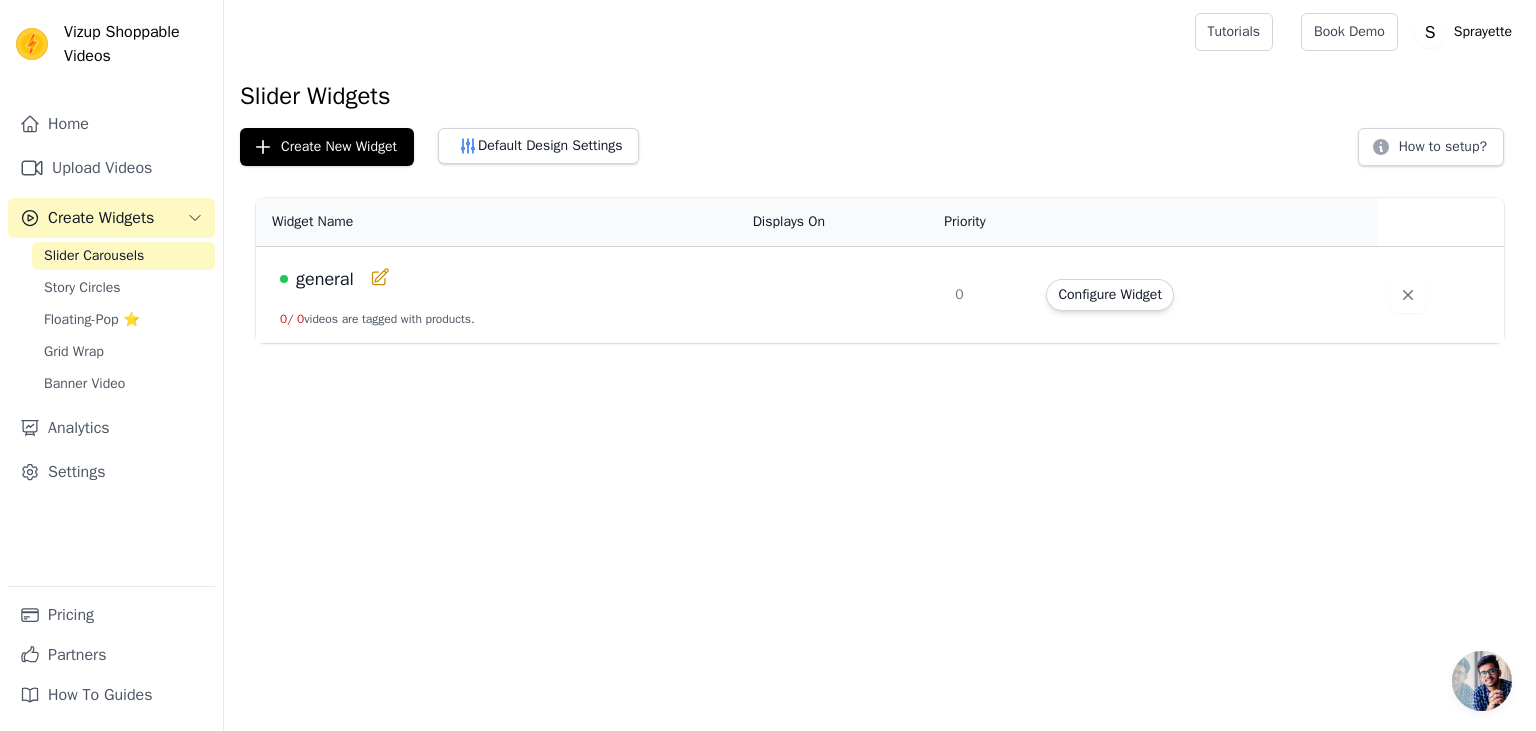 click on "general     0  /   0  videos are tagged with products." at bounding box center [498, 295] 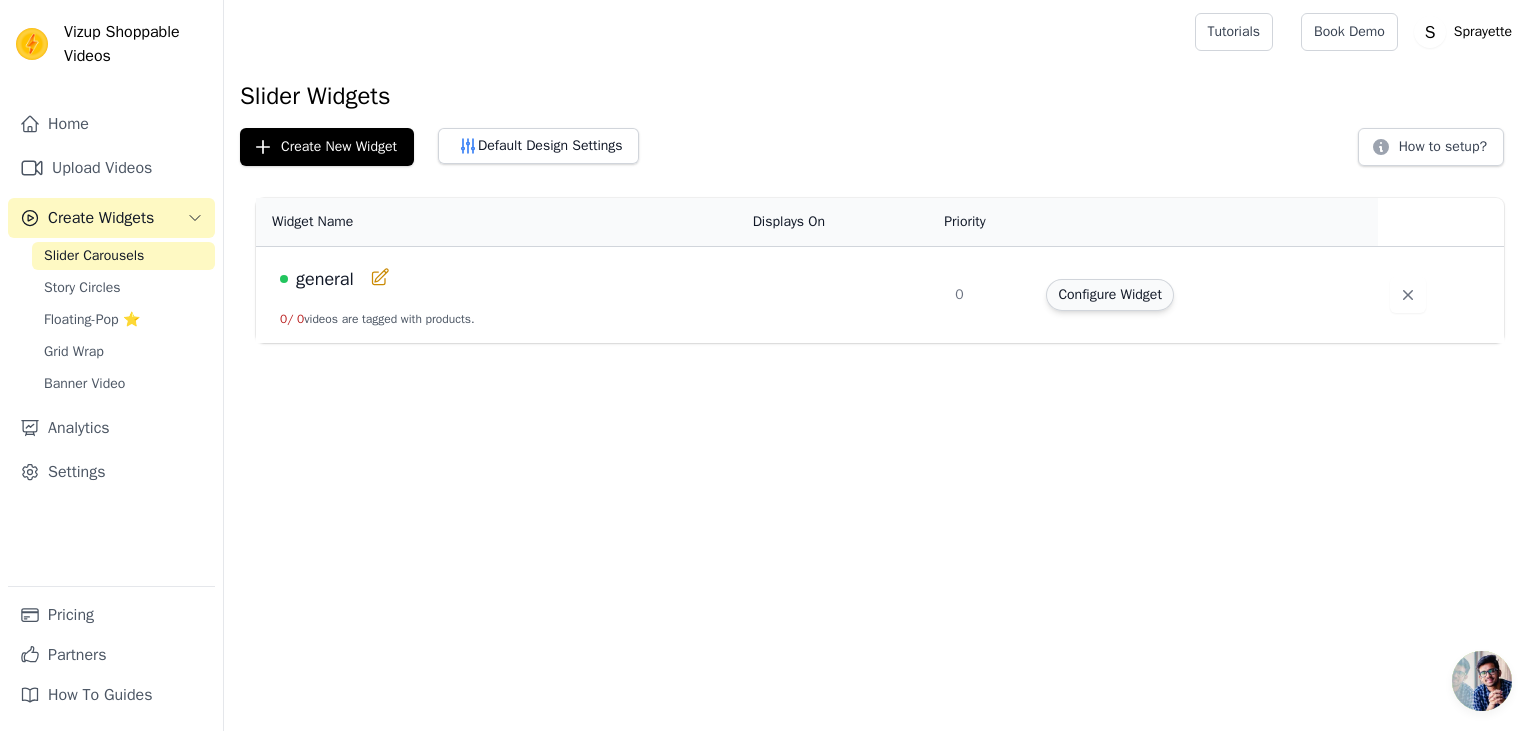 click on "Configure Widget" at bounding box center [1109, 295] 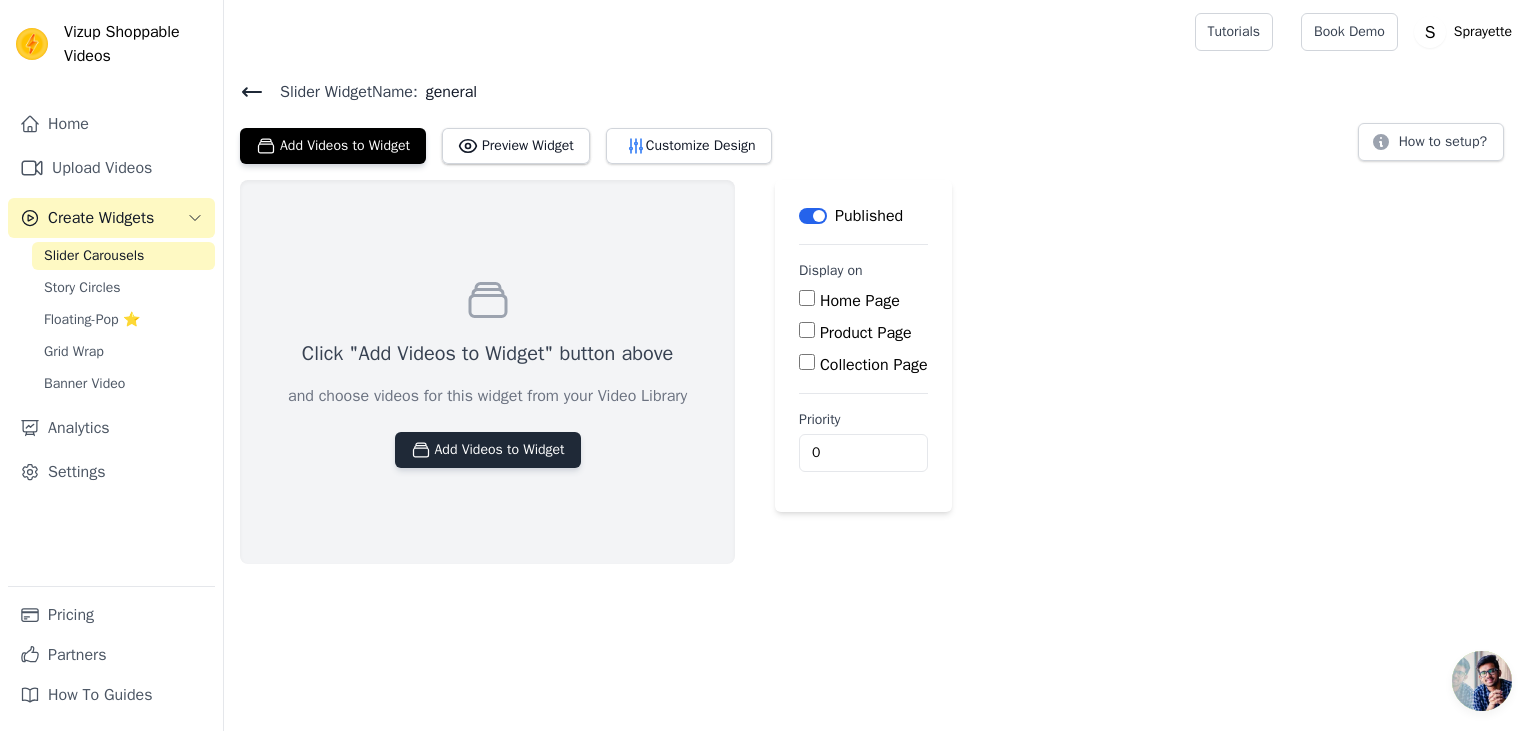 click on "Add Videos to Widget" at bounding box center [488, 450] 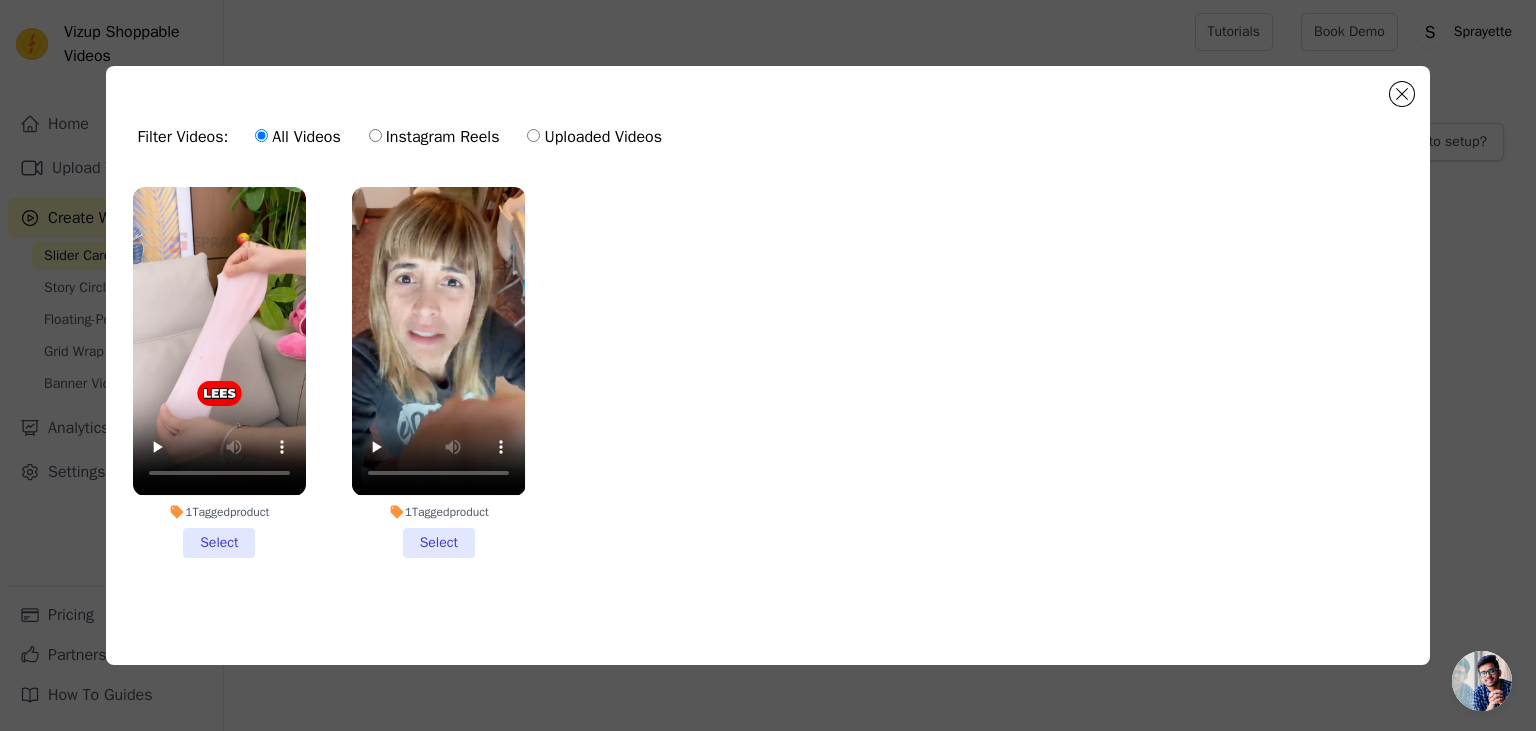 click on "1  Tagged  product     Select" at bounding box center [438, 372] 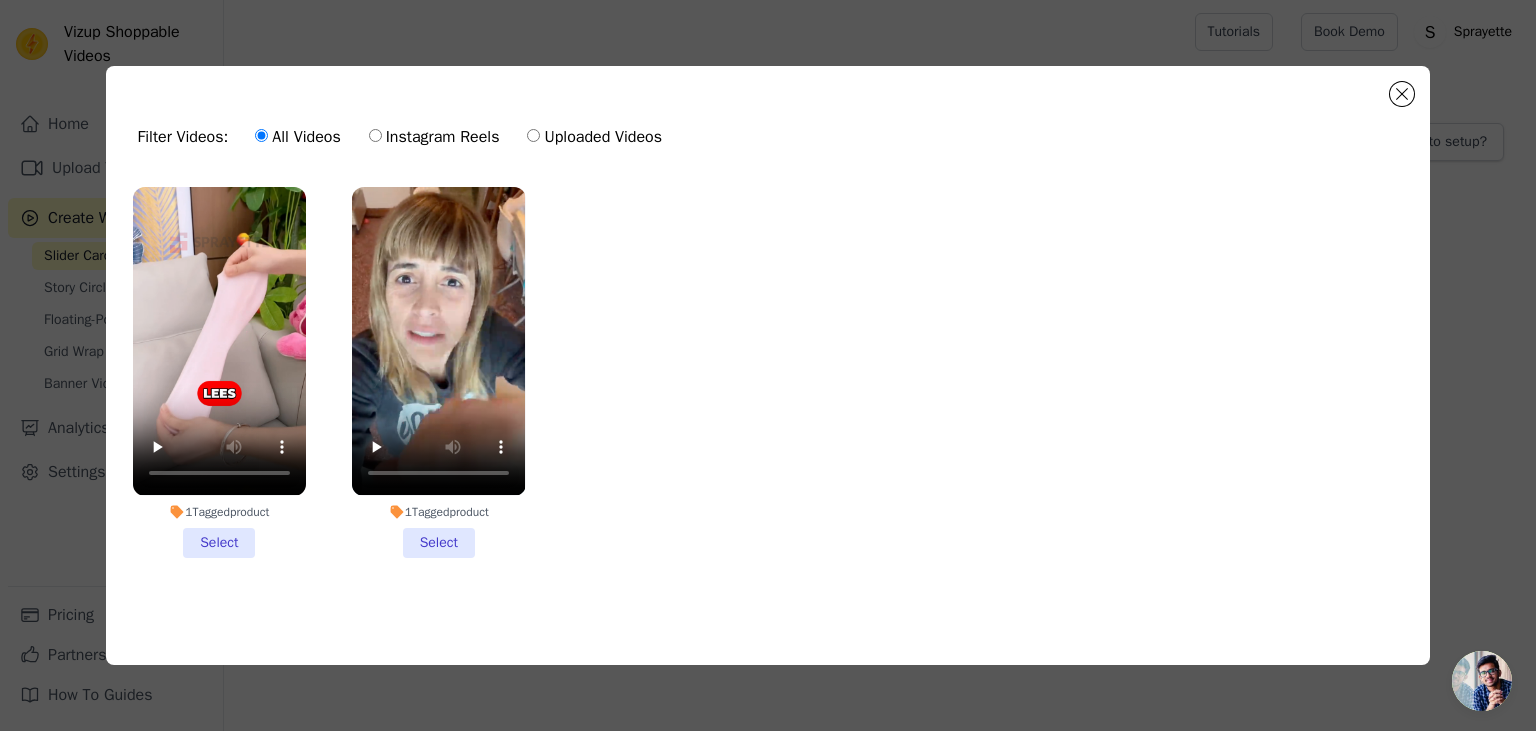 click on "1  Tagged  product     Select" at bounding box center [0, 0] 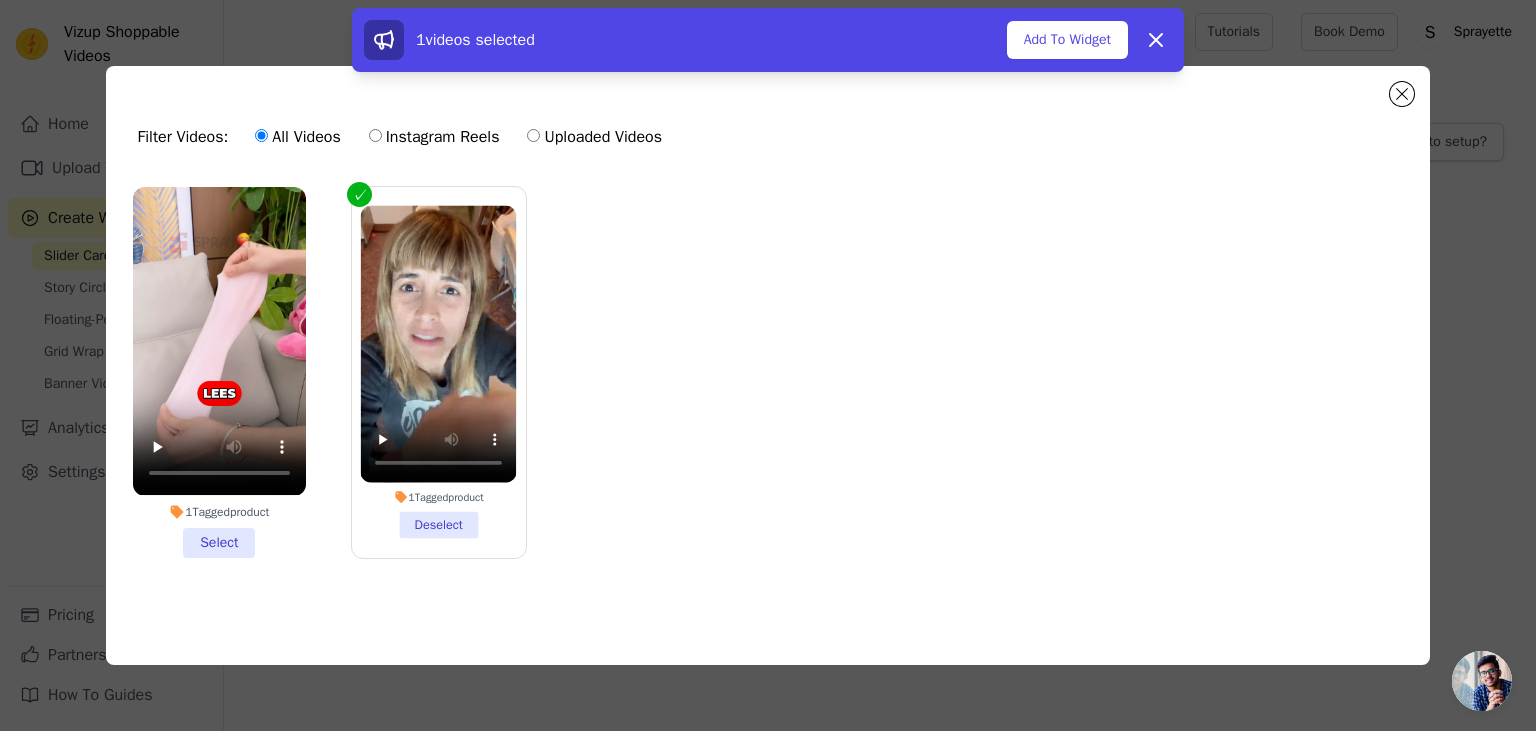 click on "1  Tagged  product     Select" at bounding box center [219, 372] 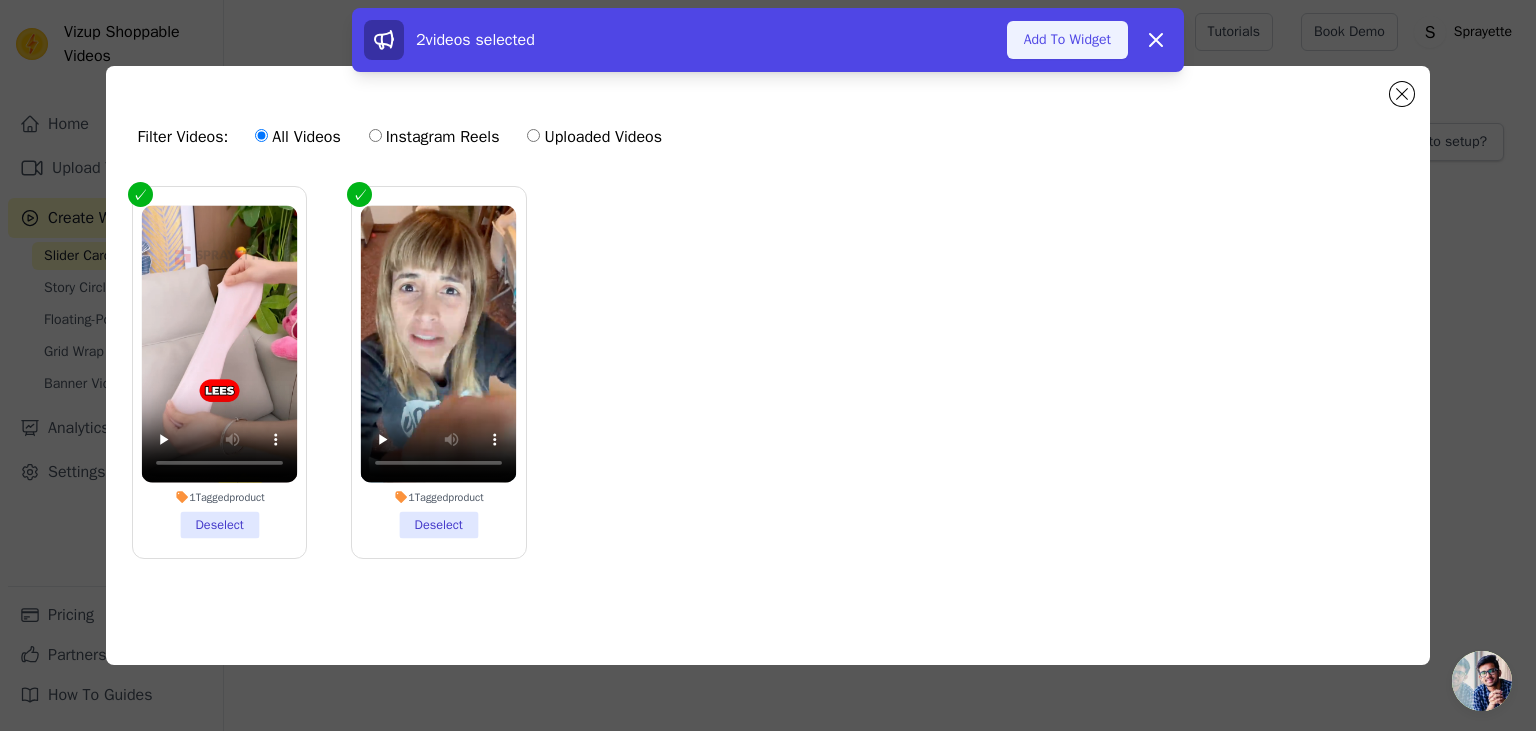 click on "Add To Widget" at bounding box center (1067, 40) 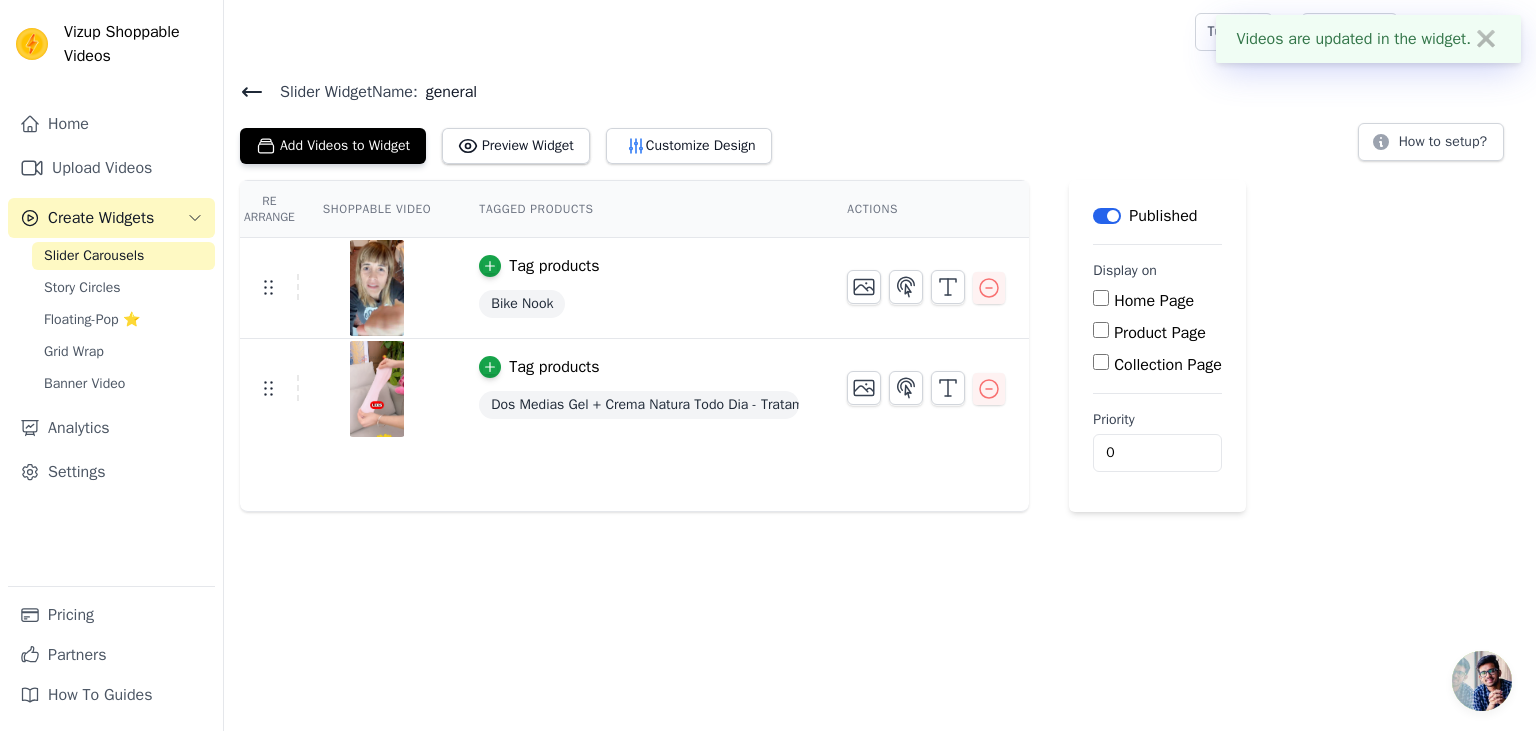 click on "Home Page" at bounding box center [1154, 301] 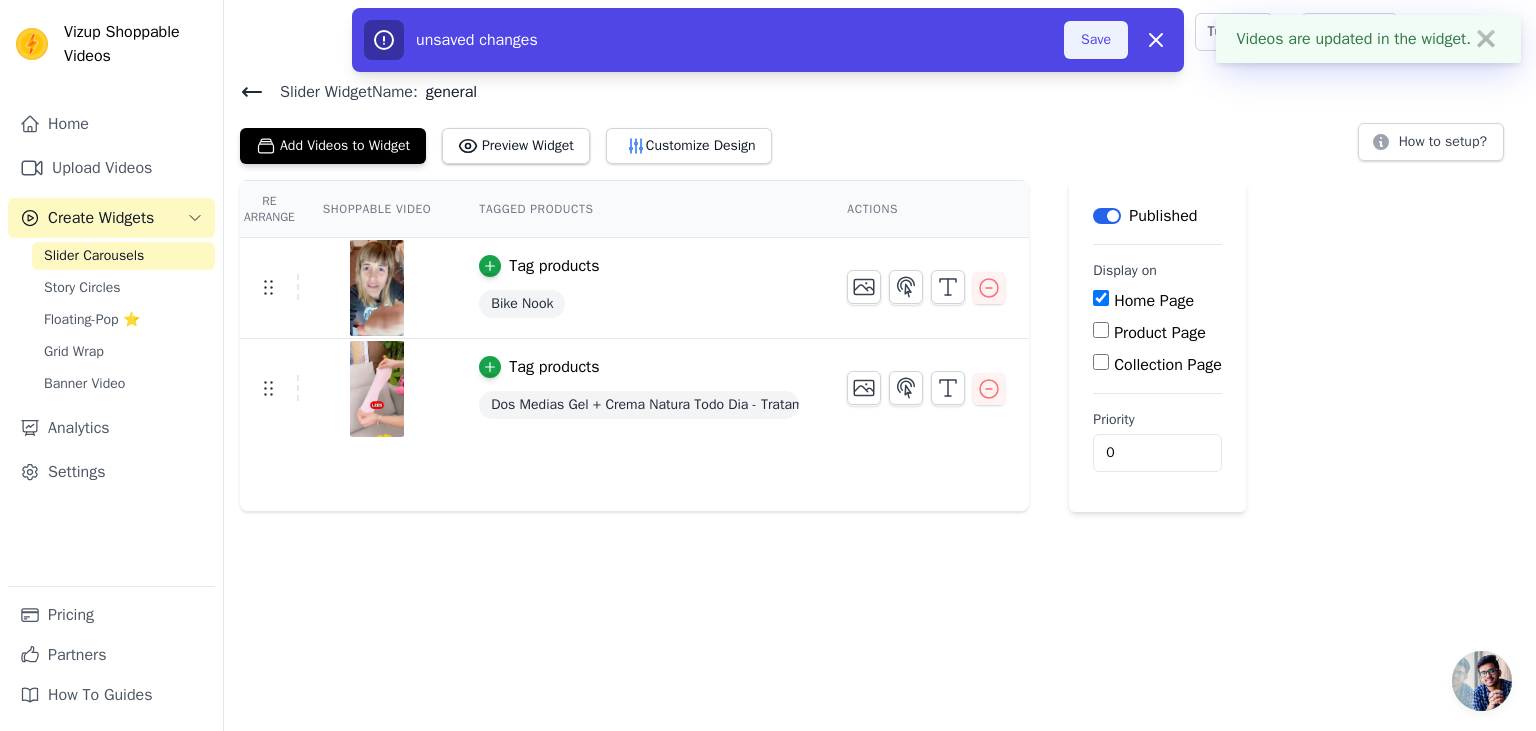 click on "Save" at bounding box center (1096, 40) 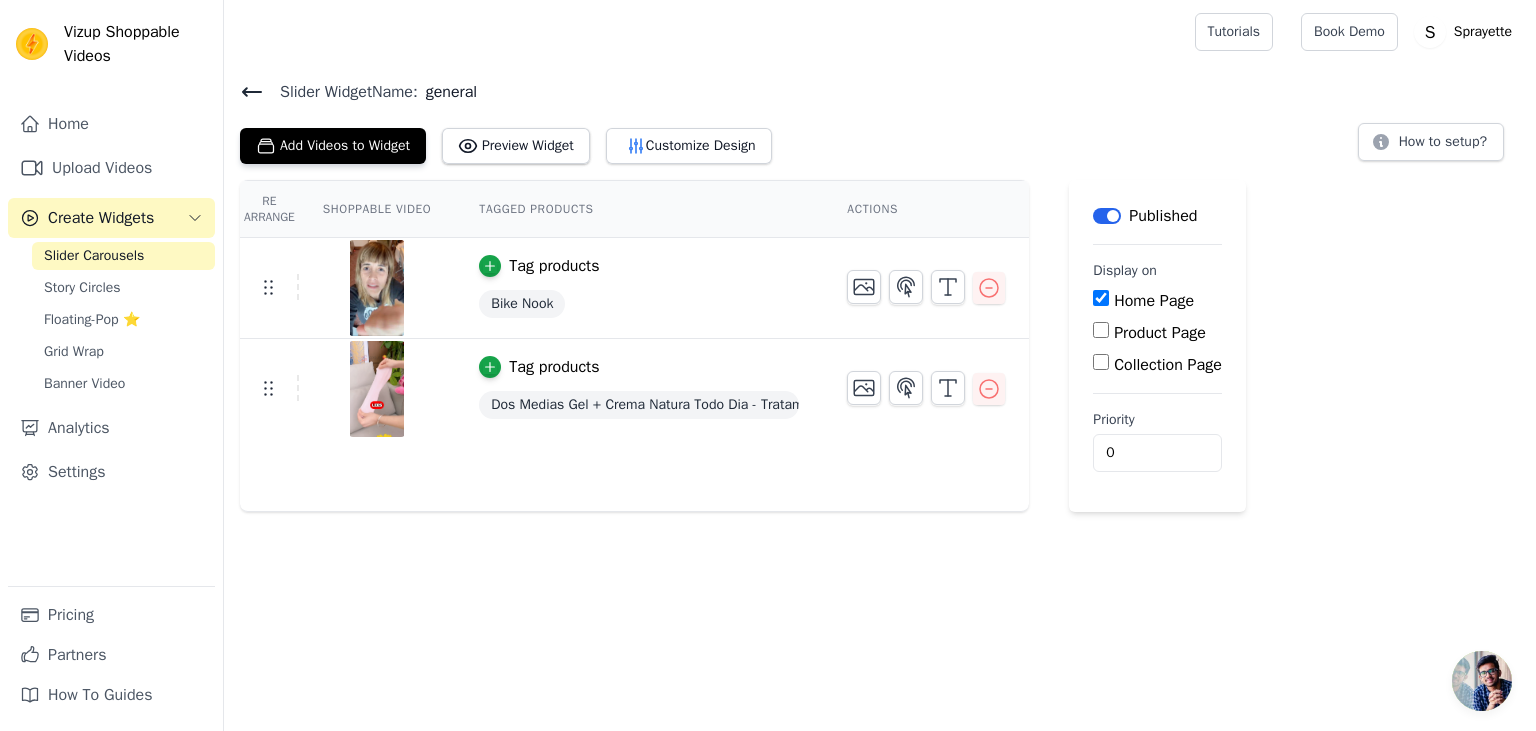 click on "Create Widgets" at bounding box center [101, 218] 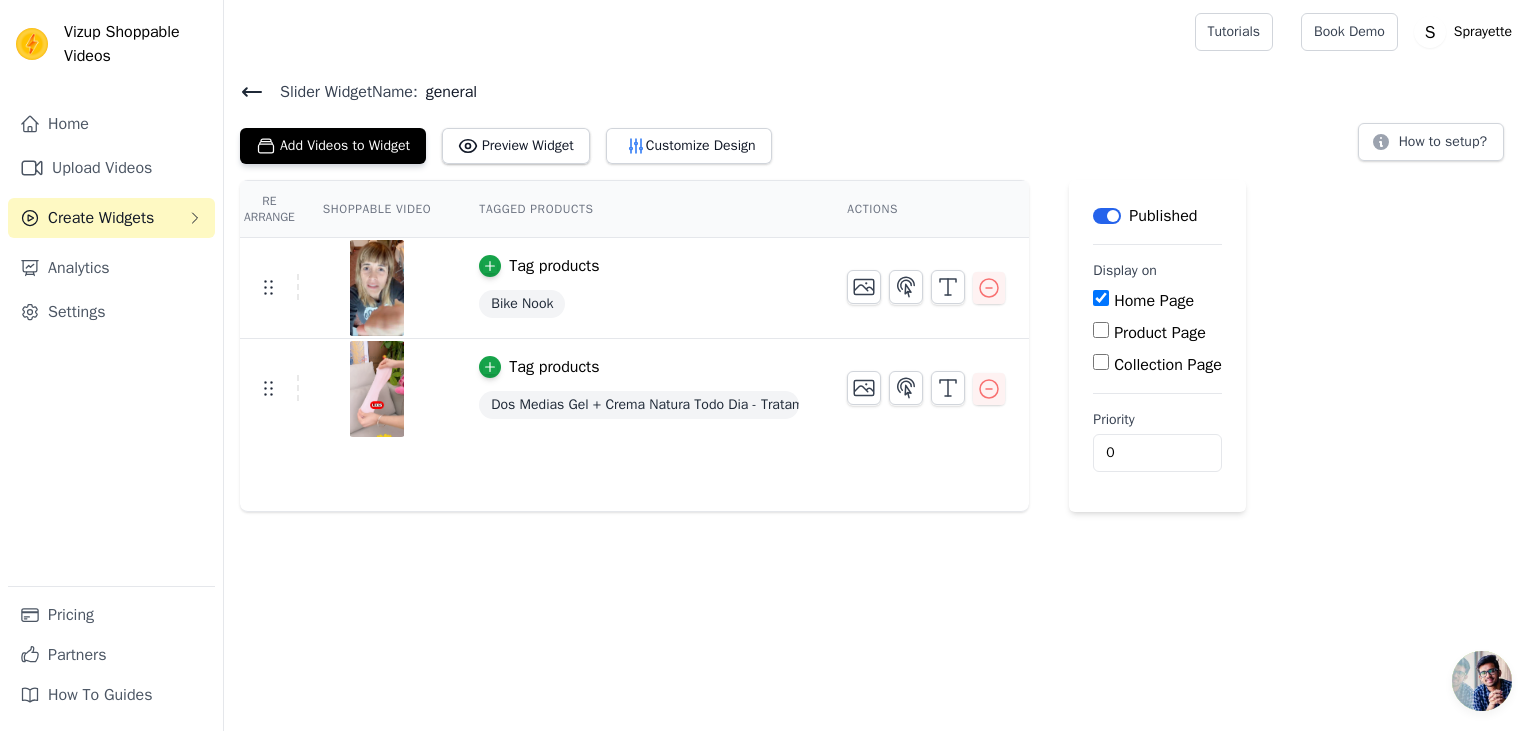 click 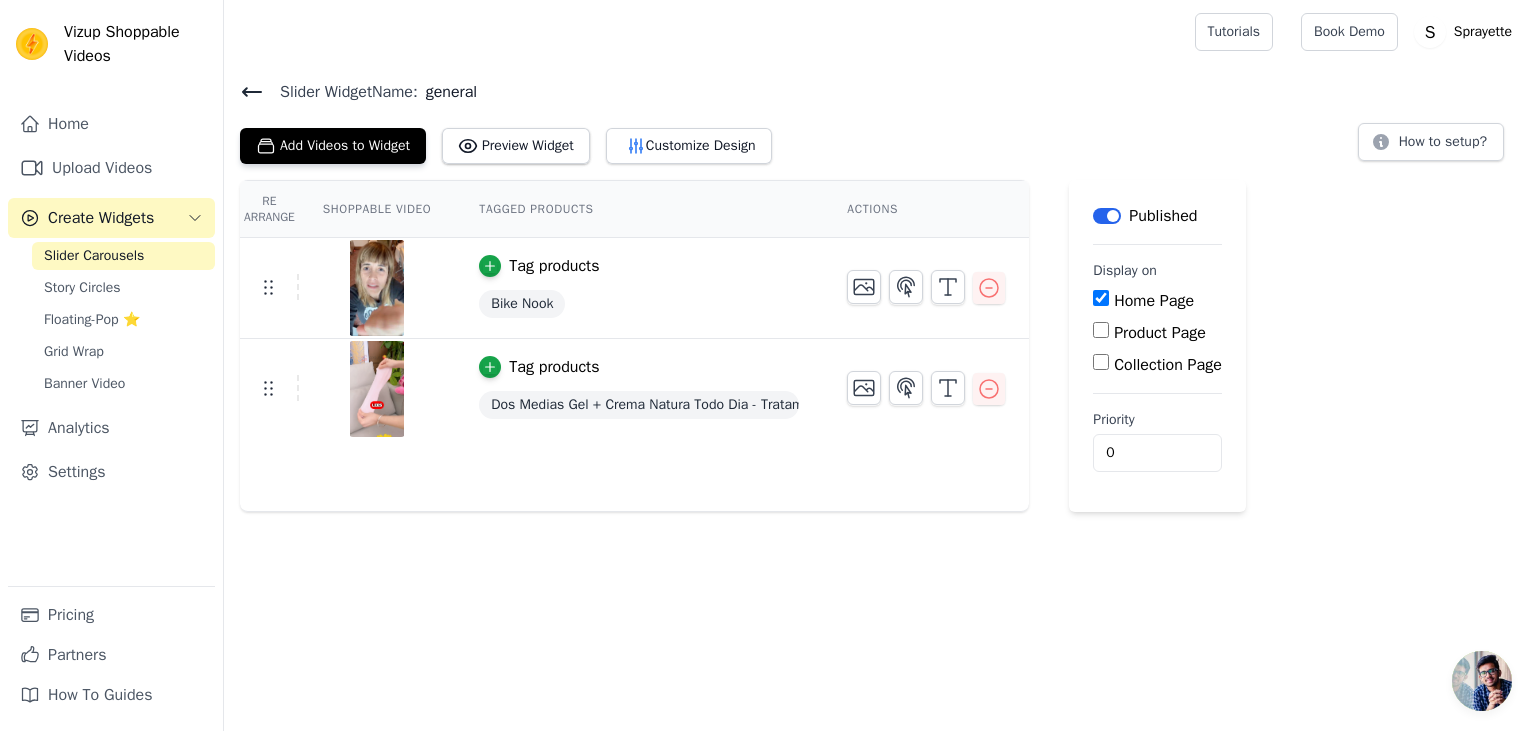 click on "Vizup Shoppable Videos
Home
Upload Videos       Create Widgets     Slider Carousels   Story Circles   Floating-Pop ⭐   Grid Wrap   Banner Video
Analytics
Settings
Pricing
Partners
How To Guides   Open sidebar       Tutorials     Book Demo   Open user menu" at bounding box center [768, 256] 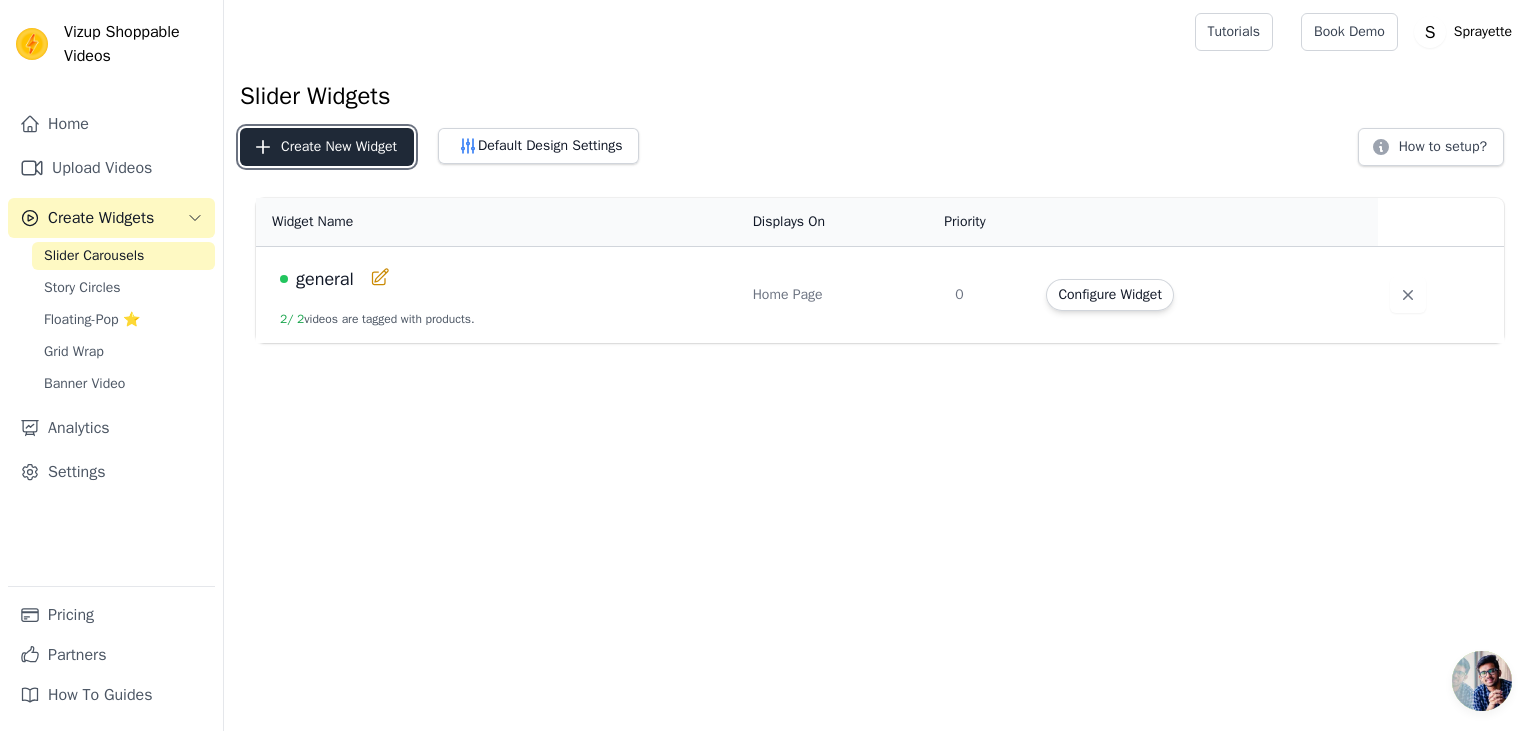 click on "Create New Widget" at bounding box center (327, 147) 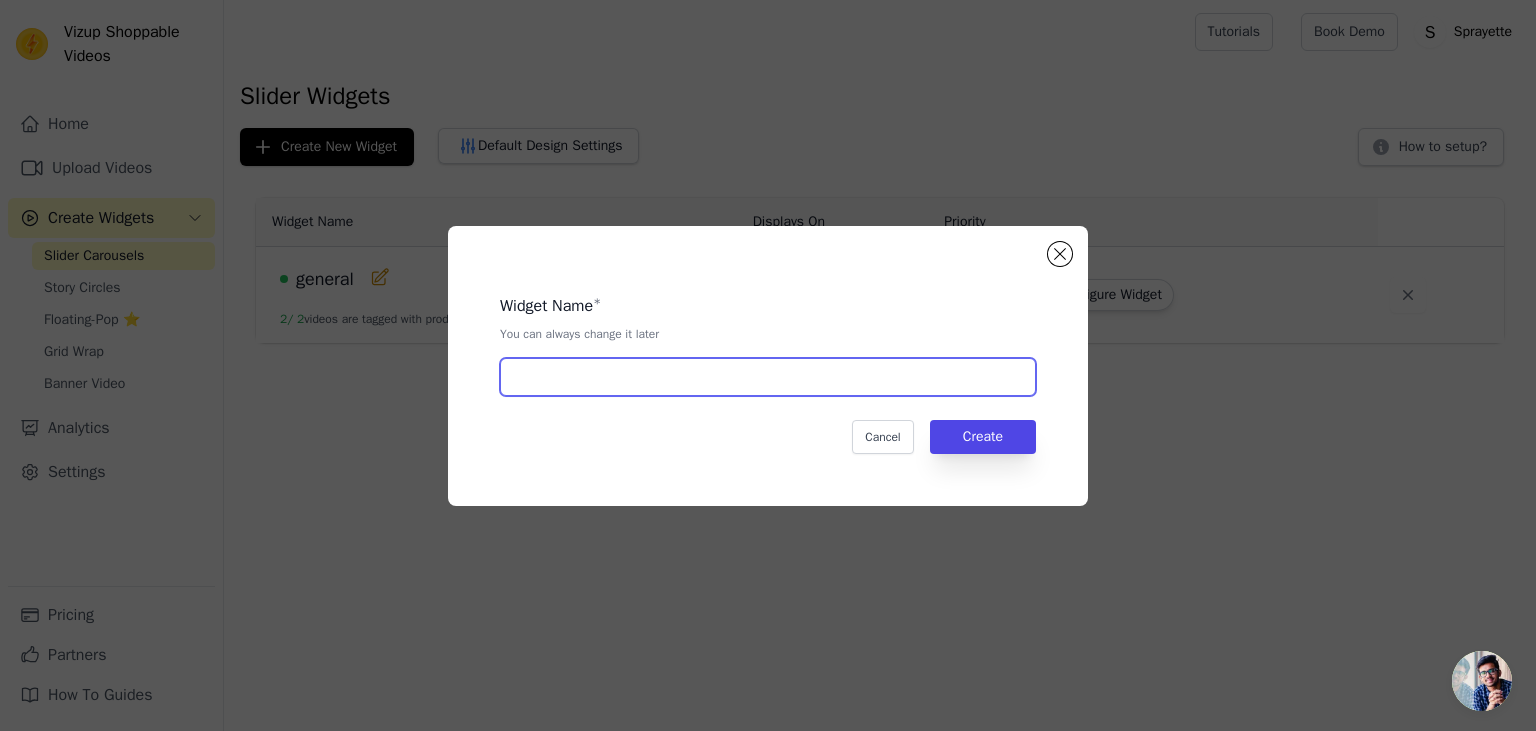 click at bounding box center [768, 377] 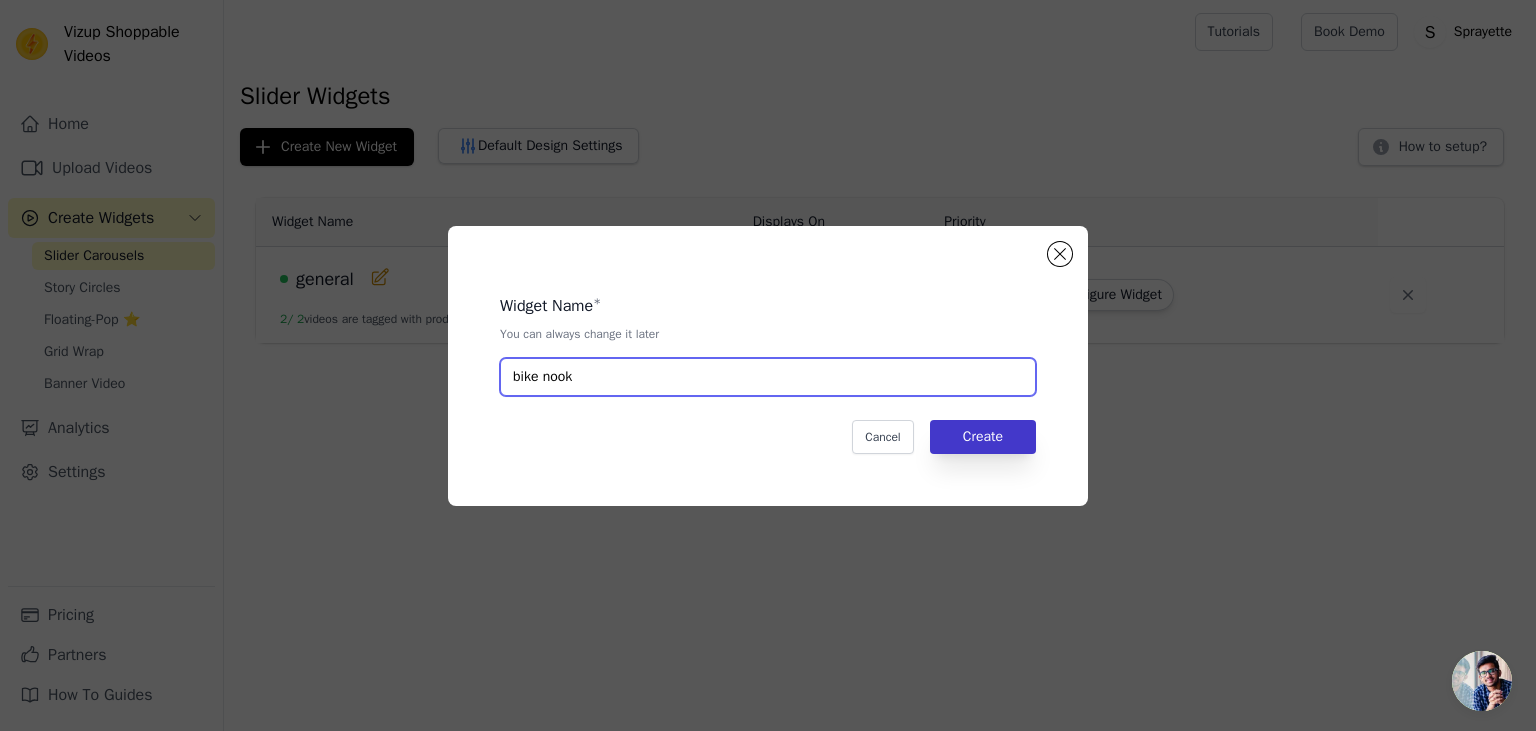 type on "bike nook" 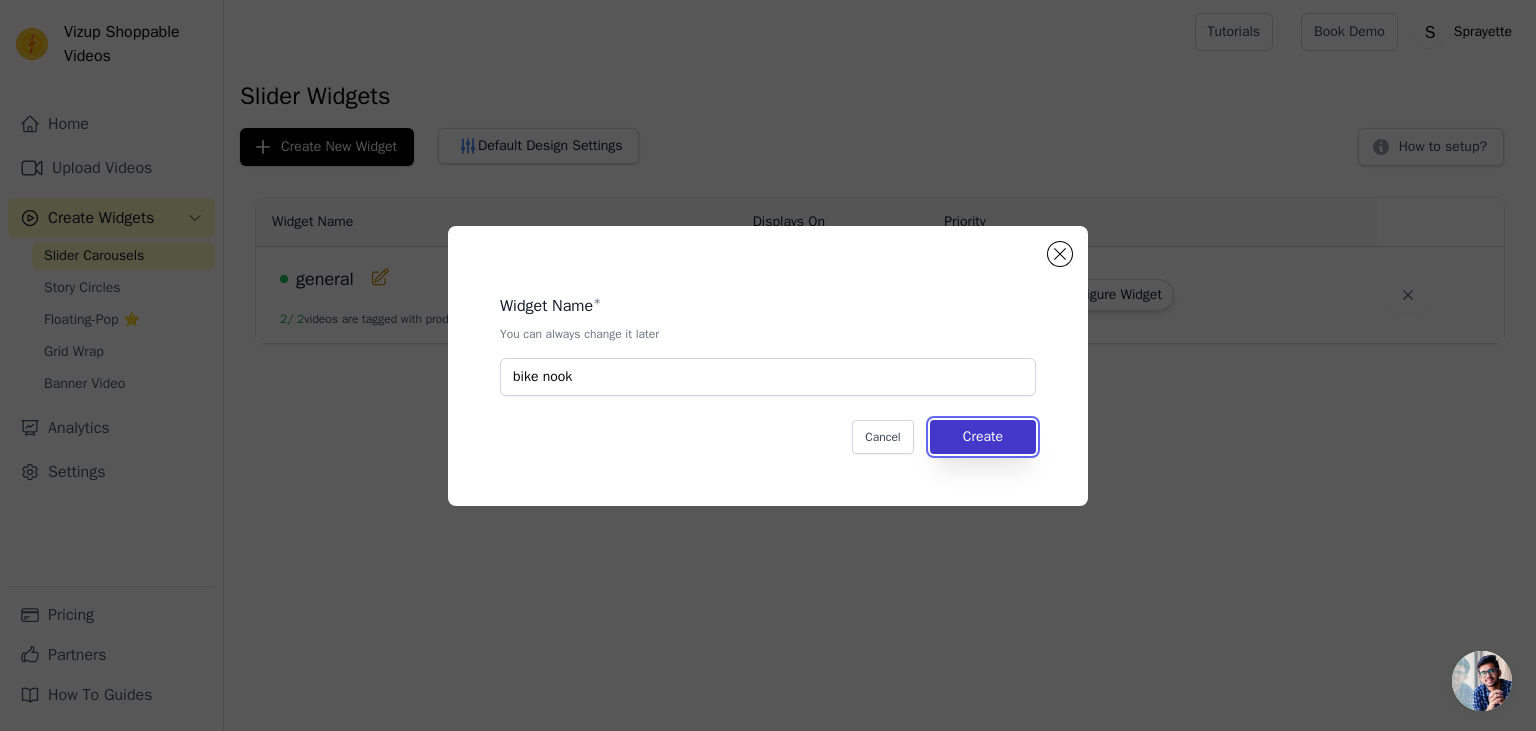 click on "Create" at bounding box center (983, 437) 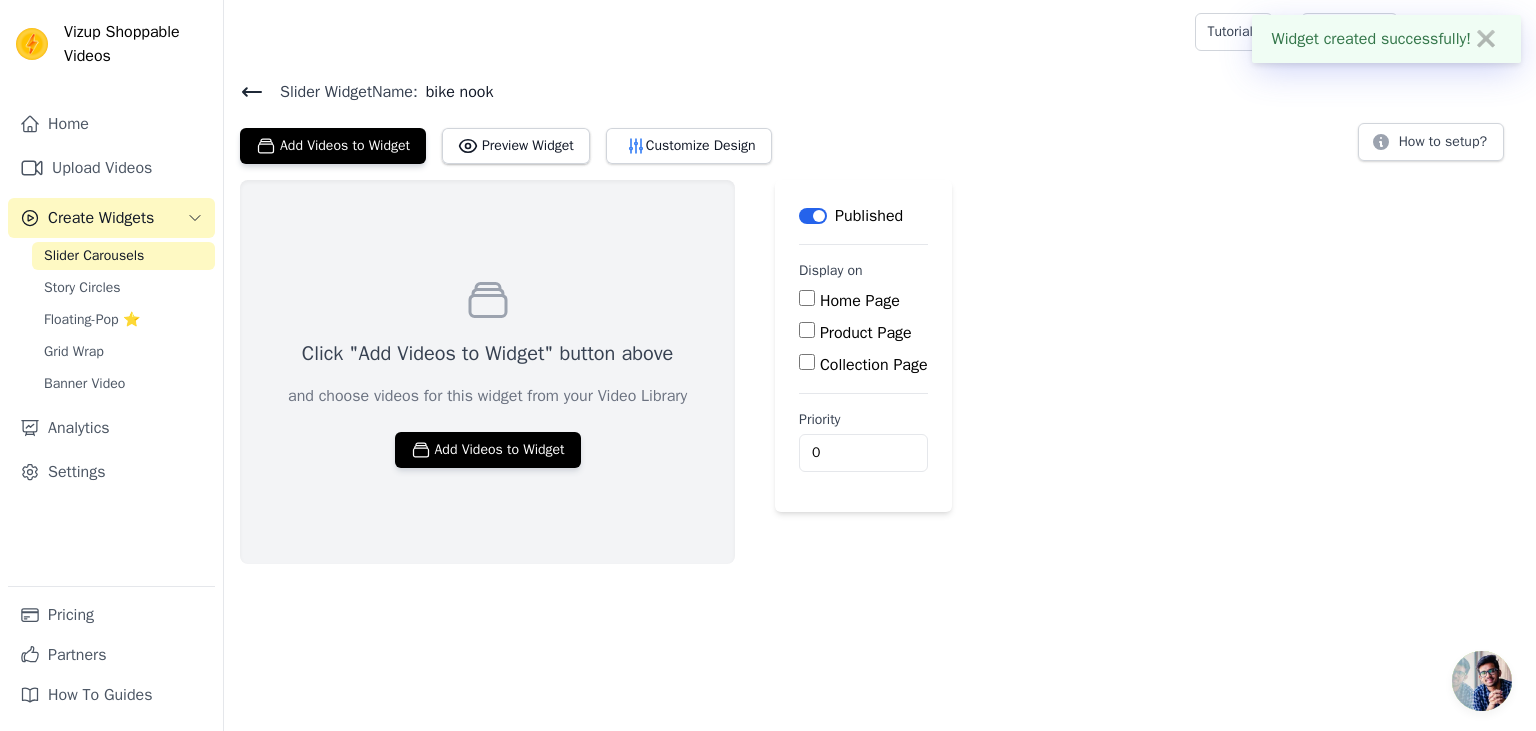 click on "Product Page" at bounding box center (866, 333) 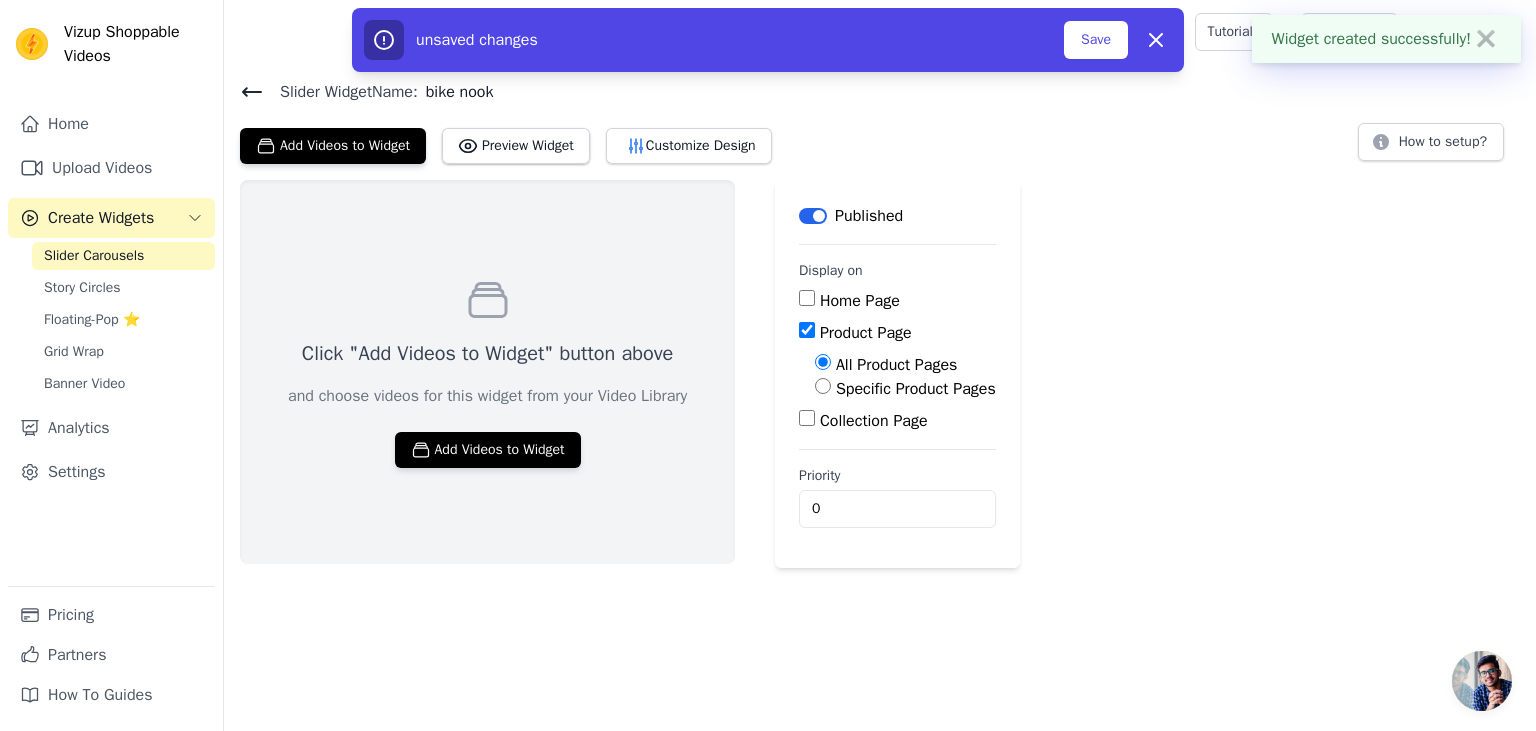 click on "Specific Product Pages" at bounding box center [916, 389] 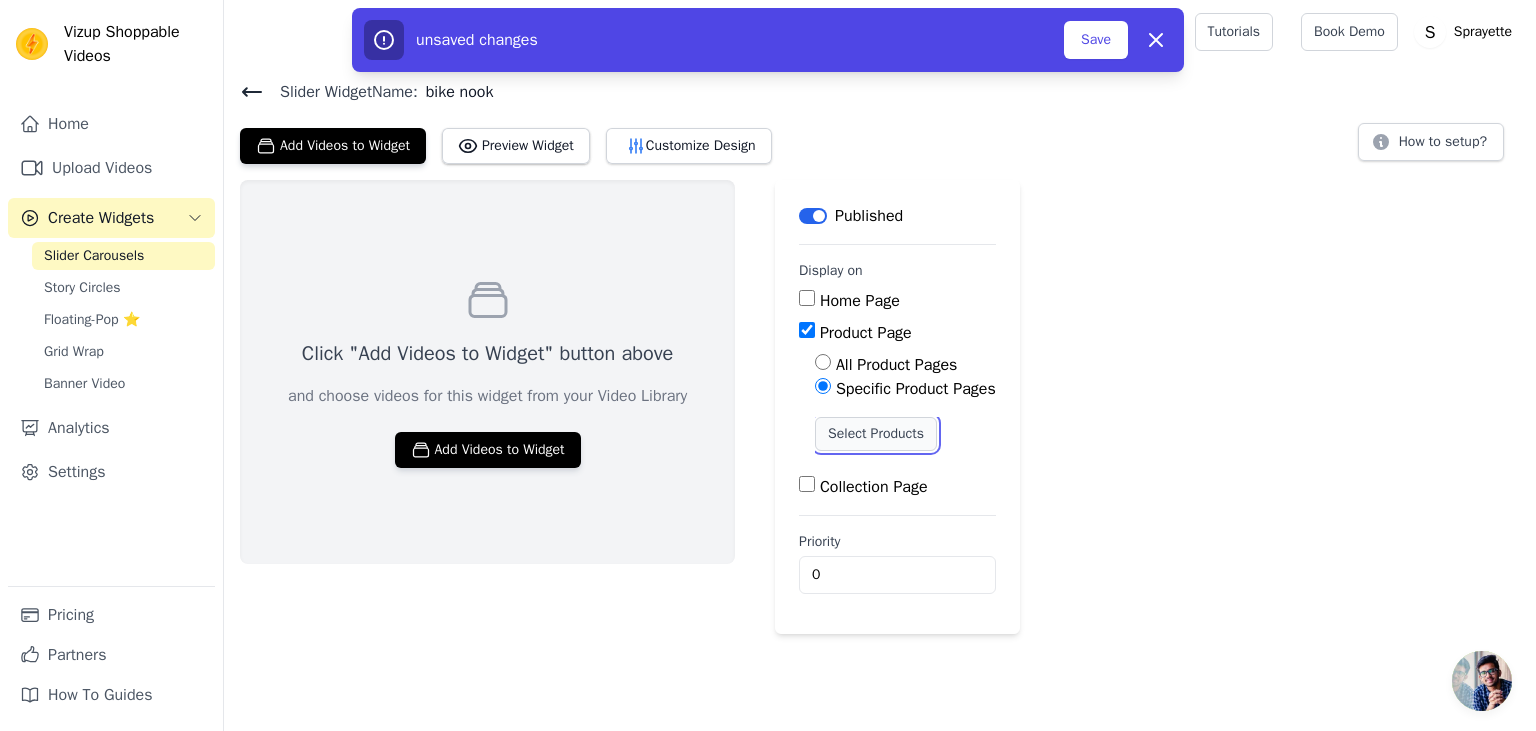click on "Select Products" at bounding box center [876, 434] 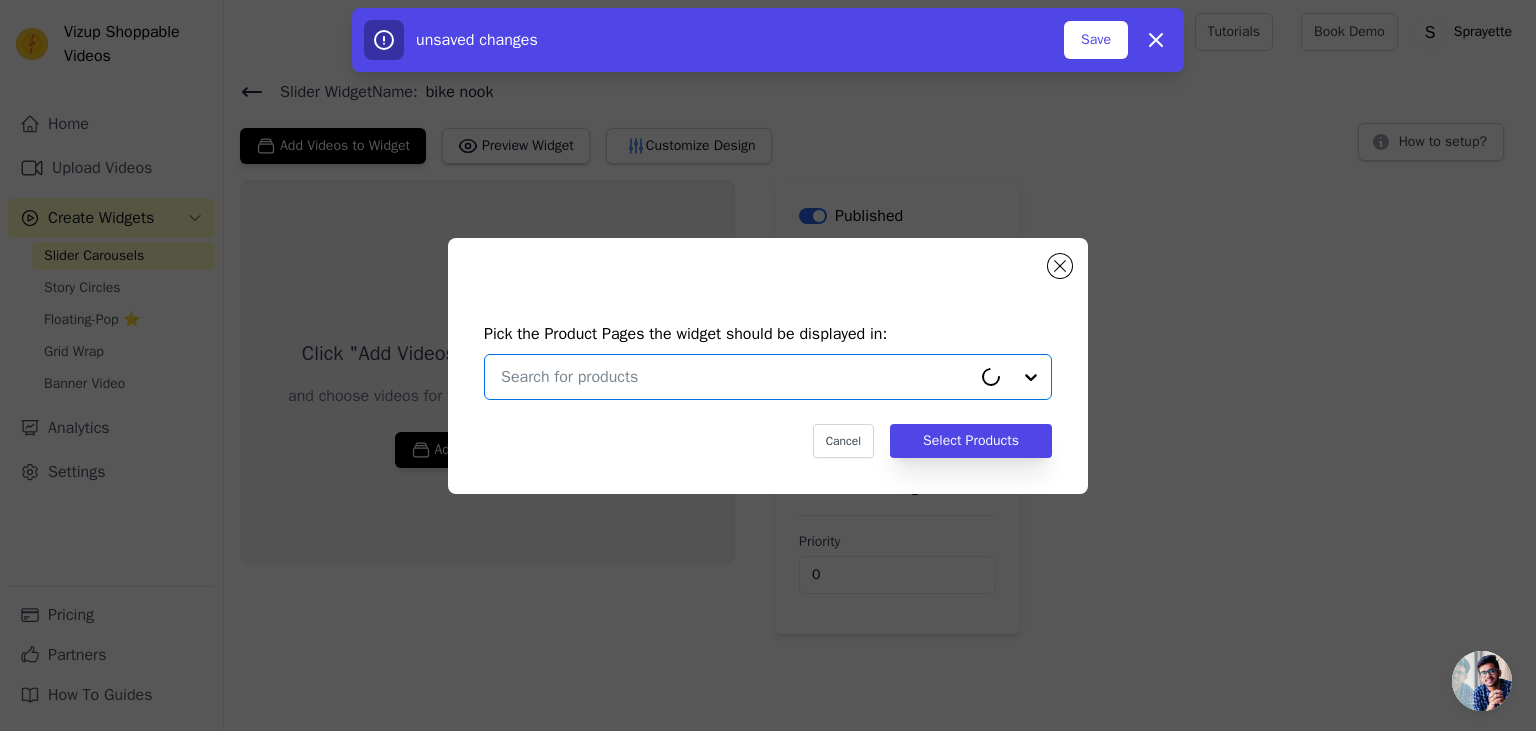 click at bounding box center [736, 377] 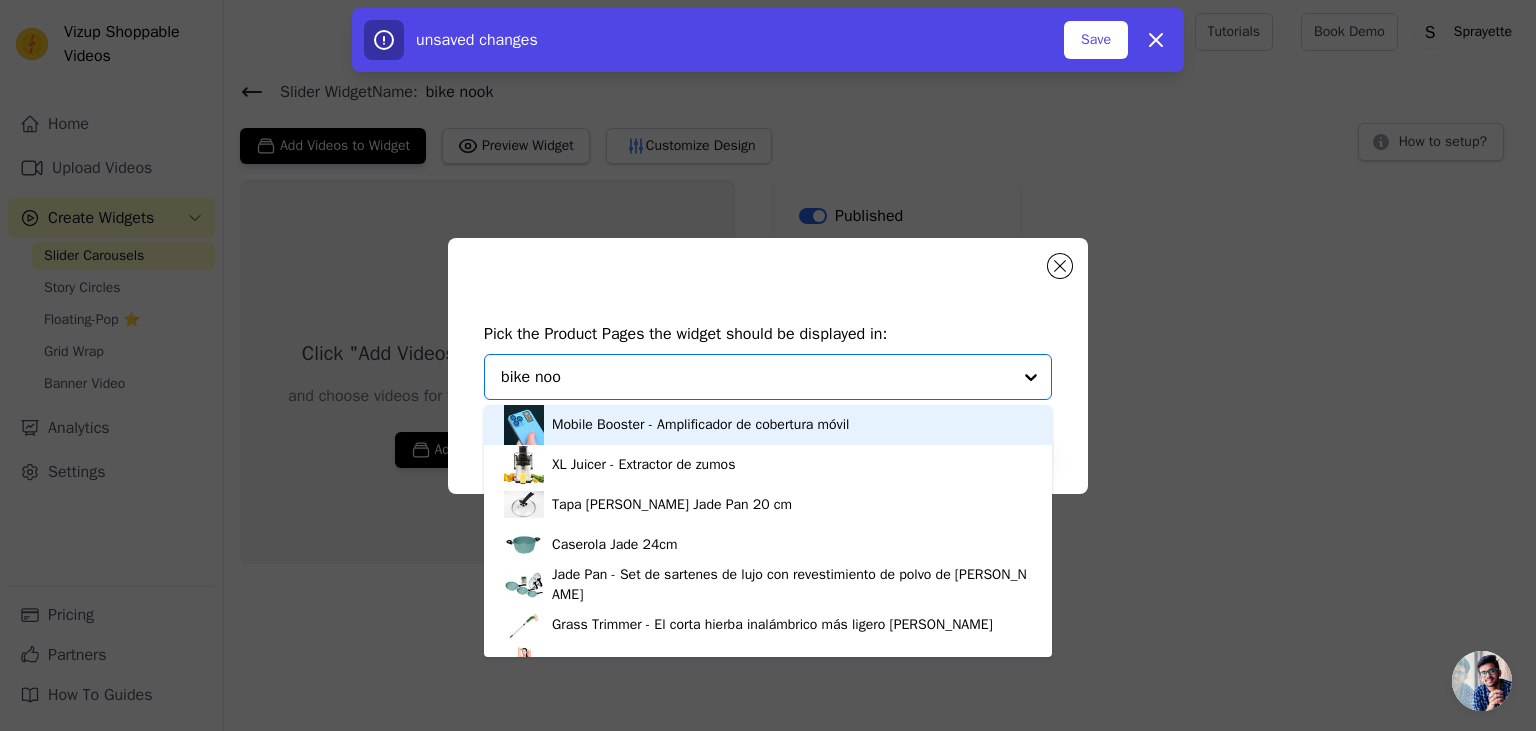type on "bike nook" 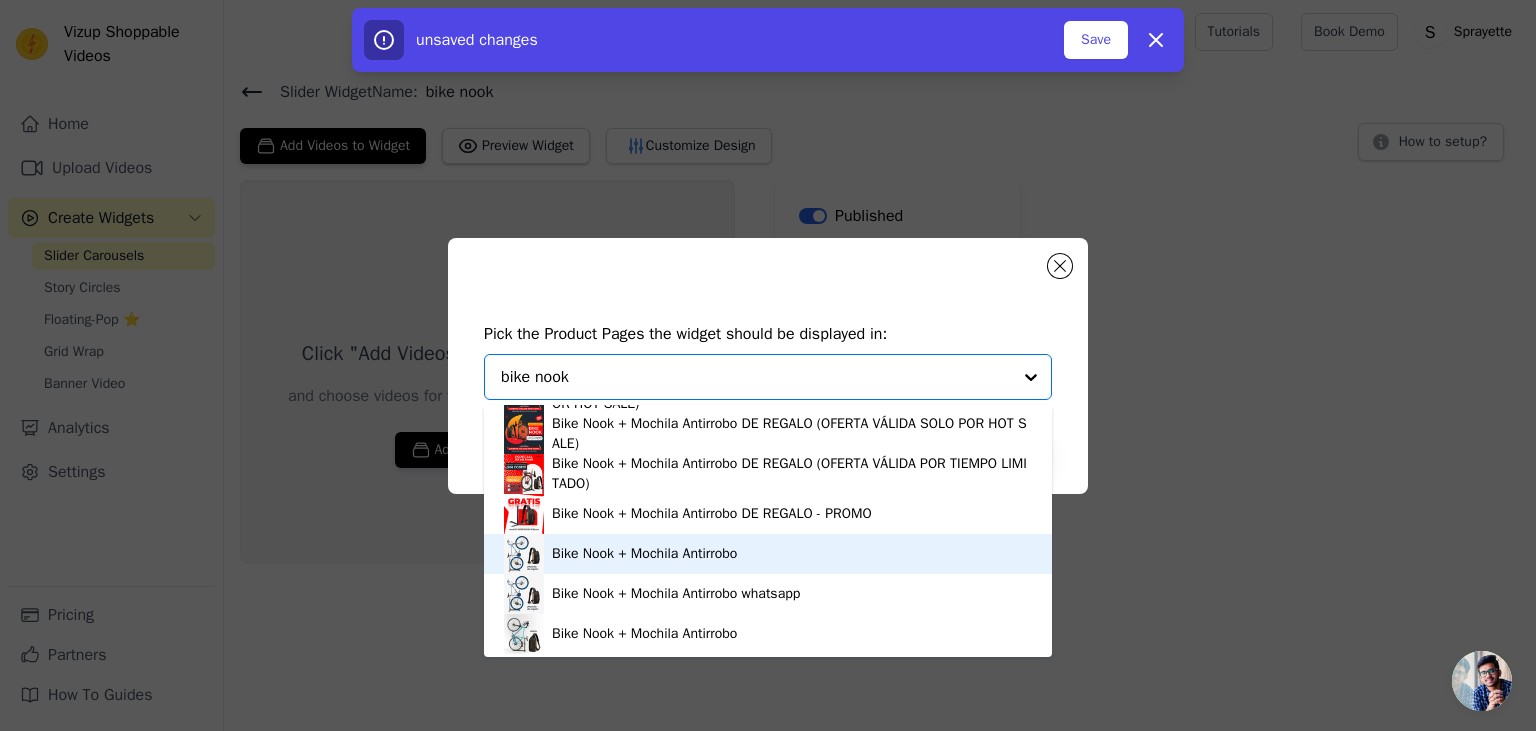 scroll, scrollTop: 274, scrollLeft: 0, axis: vertical 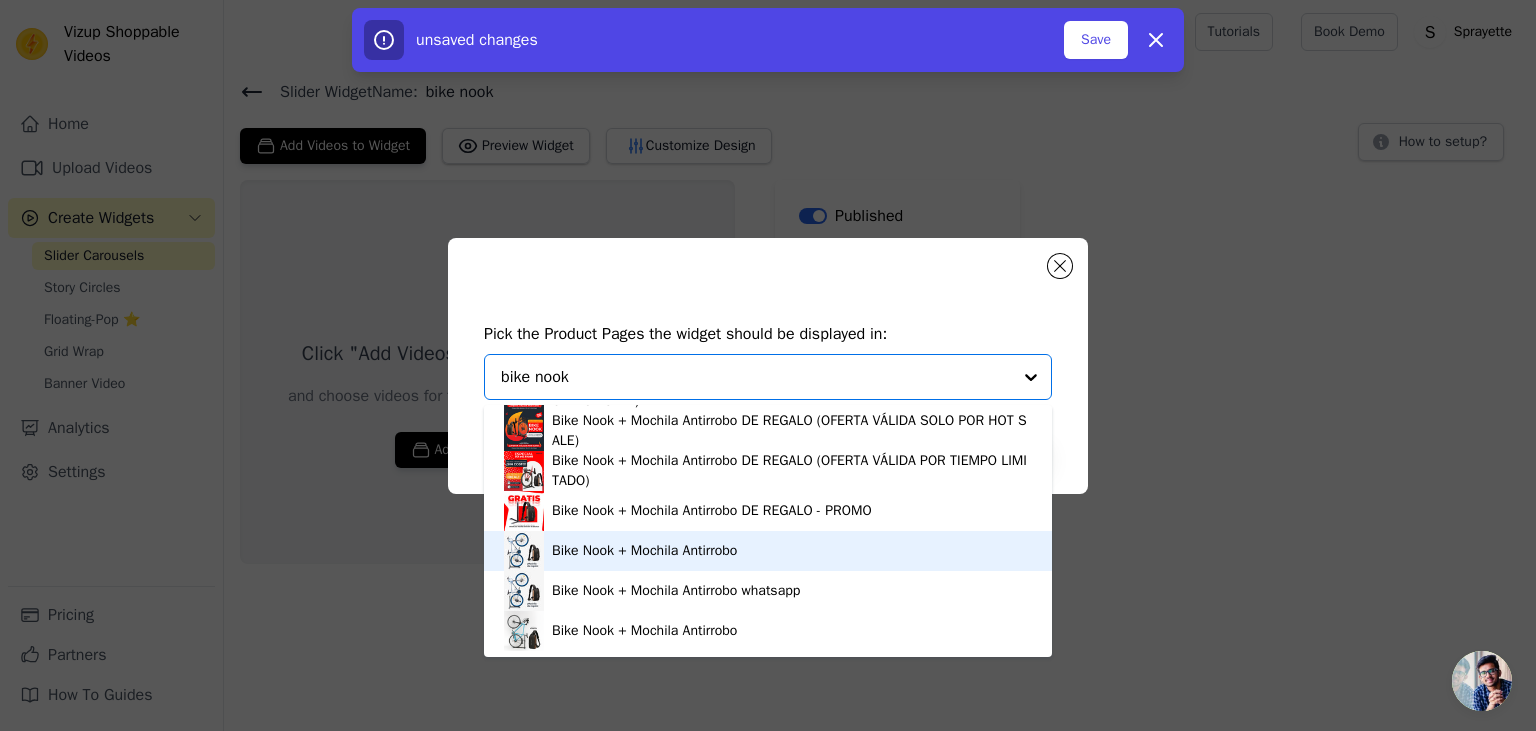 click on "Bike Nook + Mochila Antirrobo" at bounding box center (768, 551) 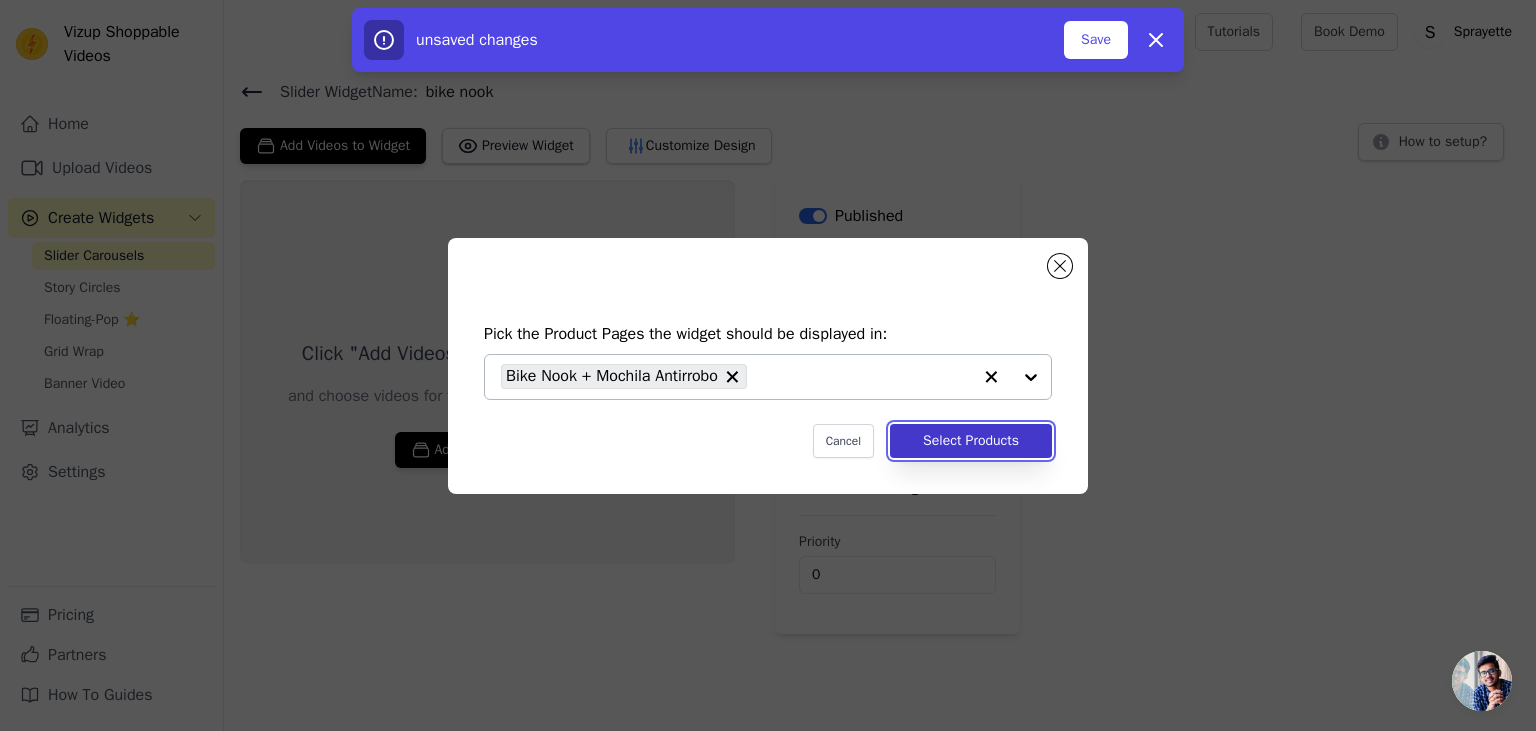 click on "Select Products" at bounding box center (971, 441) 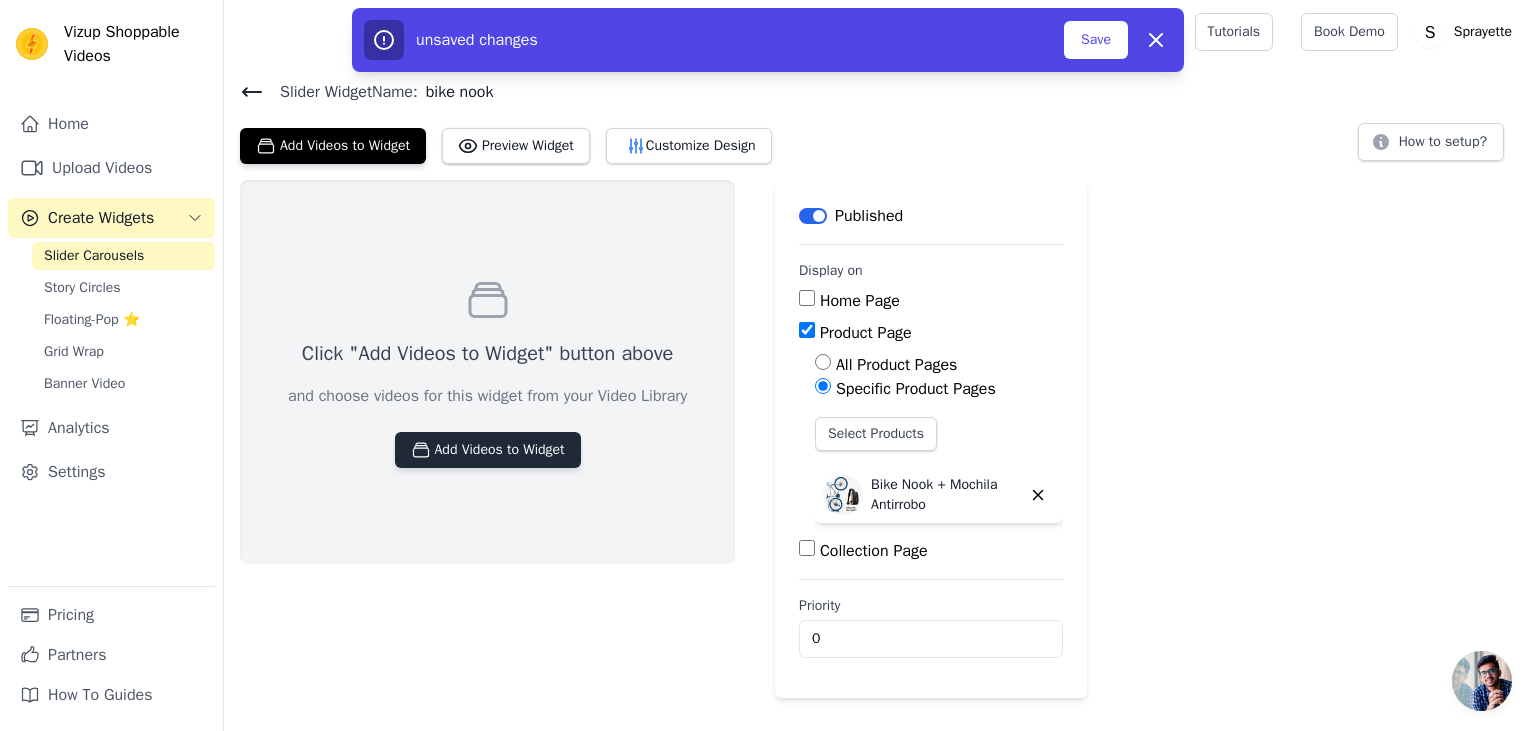 click on "Add Videos to Widget" at bounding box center [488, 450] 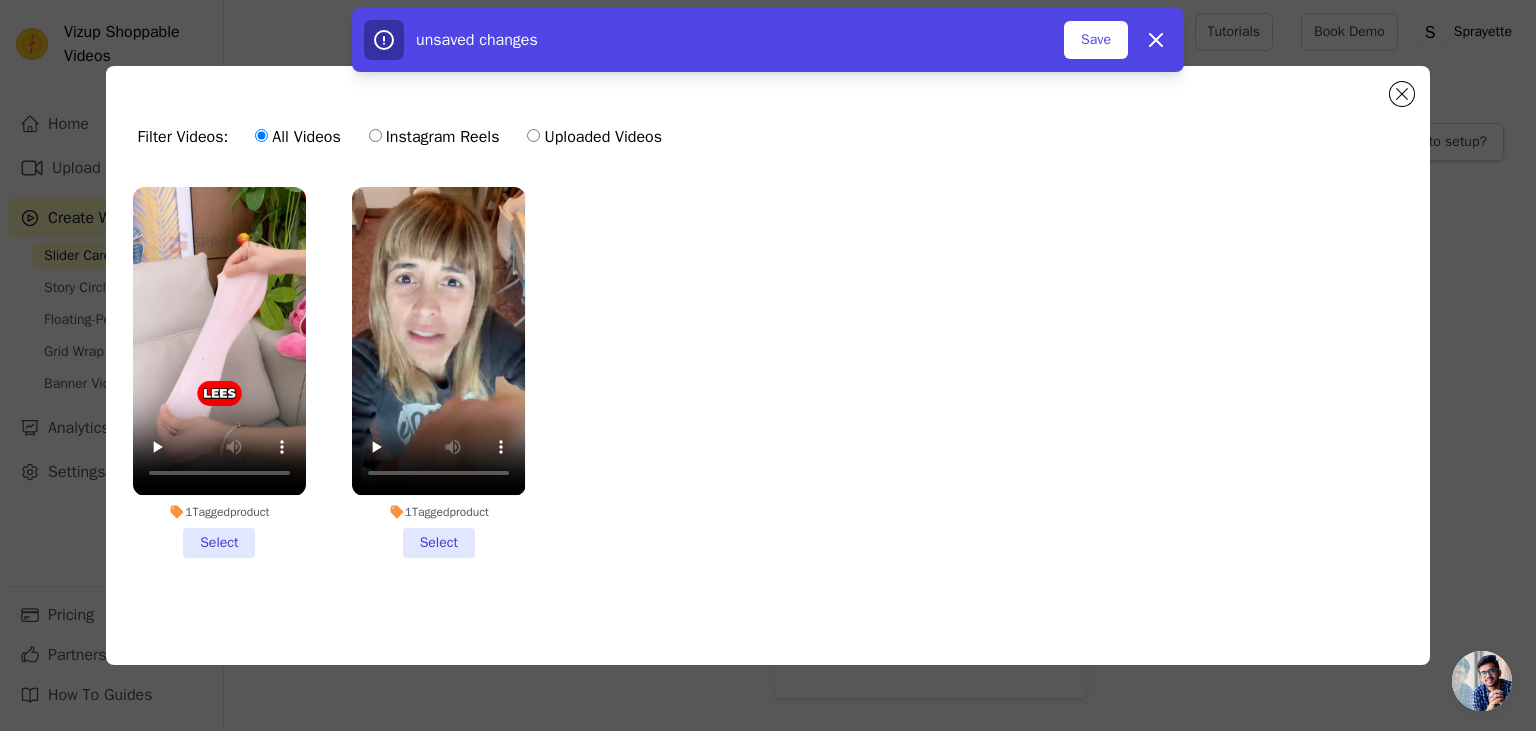 click on "1  Tagged  product     Select" at bounding box center (438, 372) 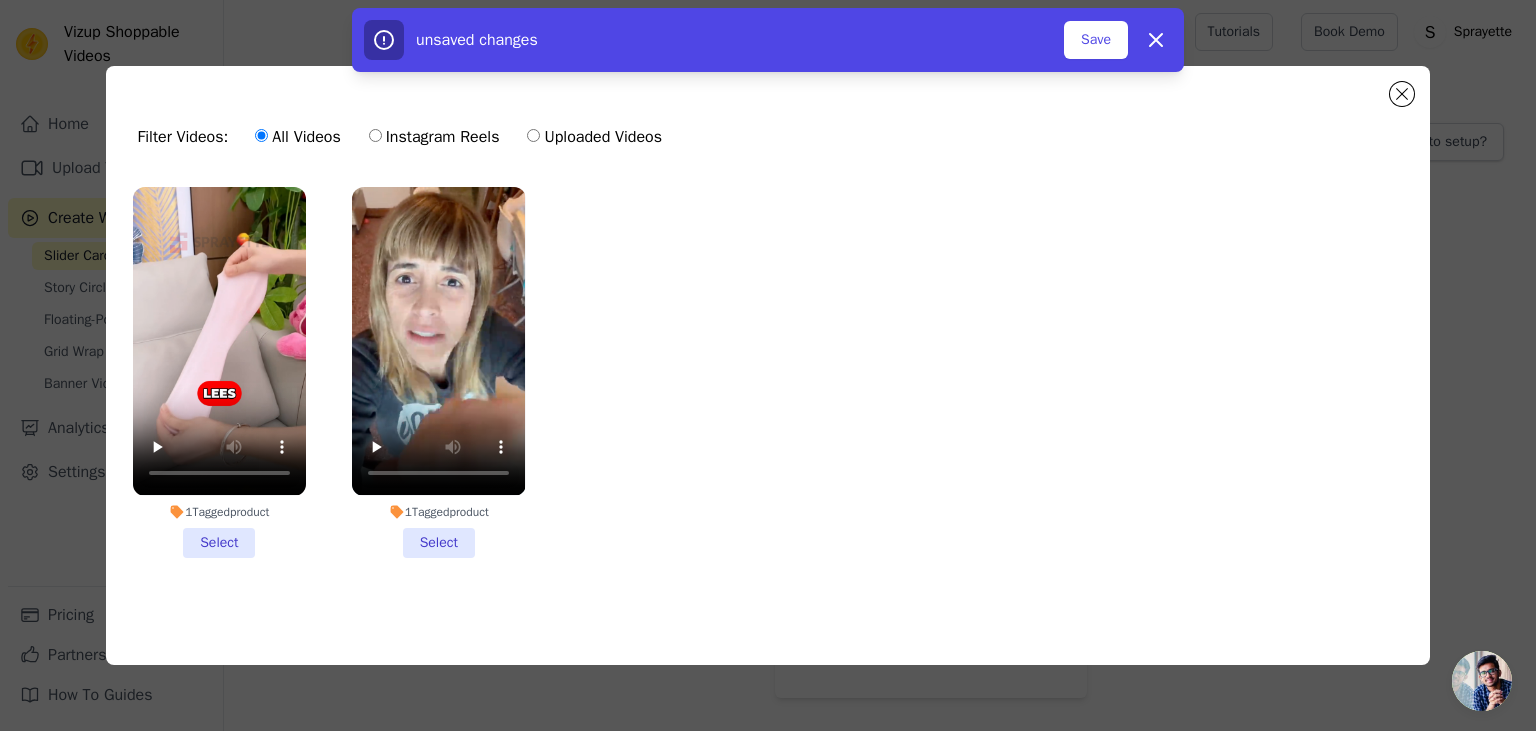 click on "1  Tagged  product     Select" at bounding box center (0, 0) 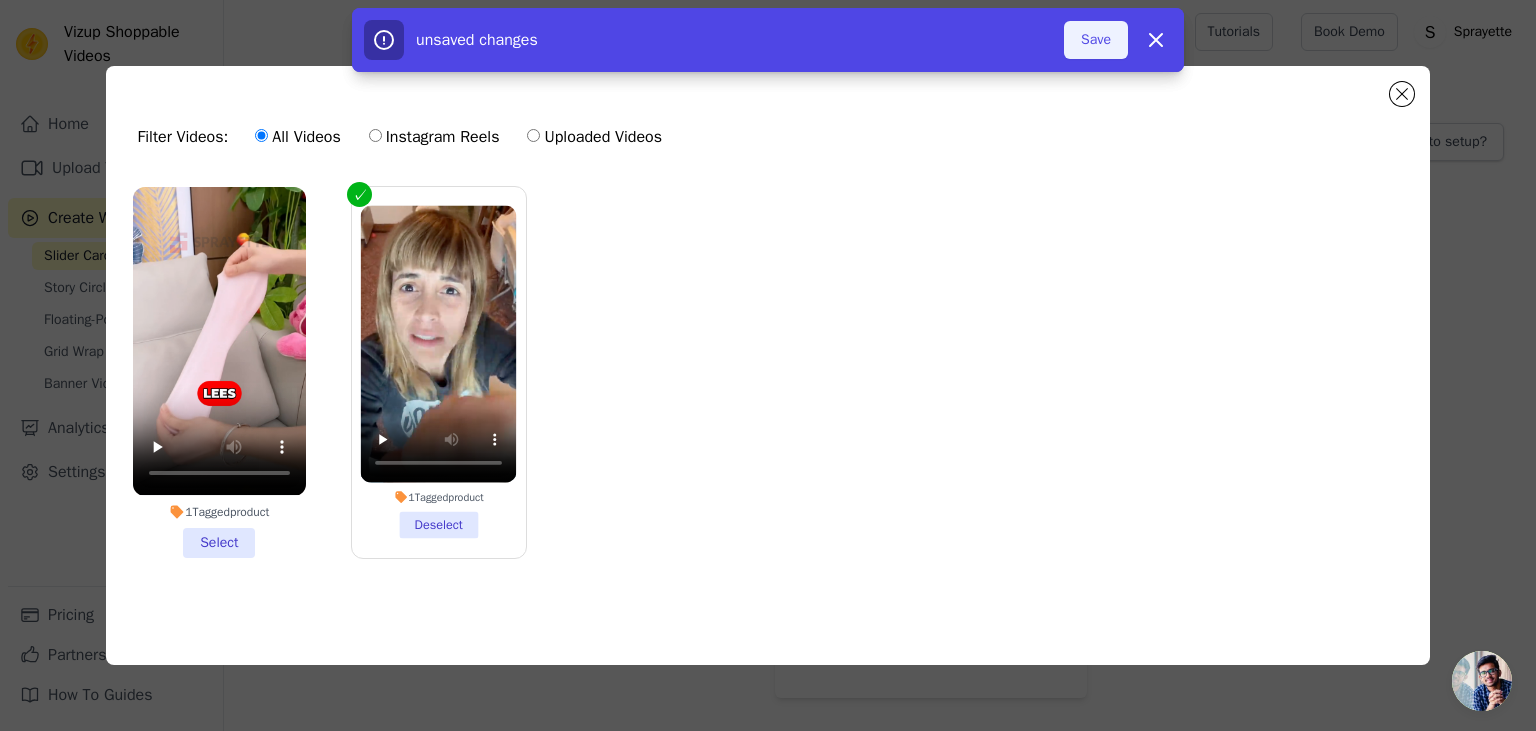 click on "Save" at bounding box center [1096, 40] 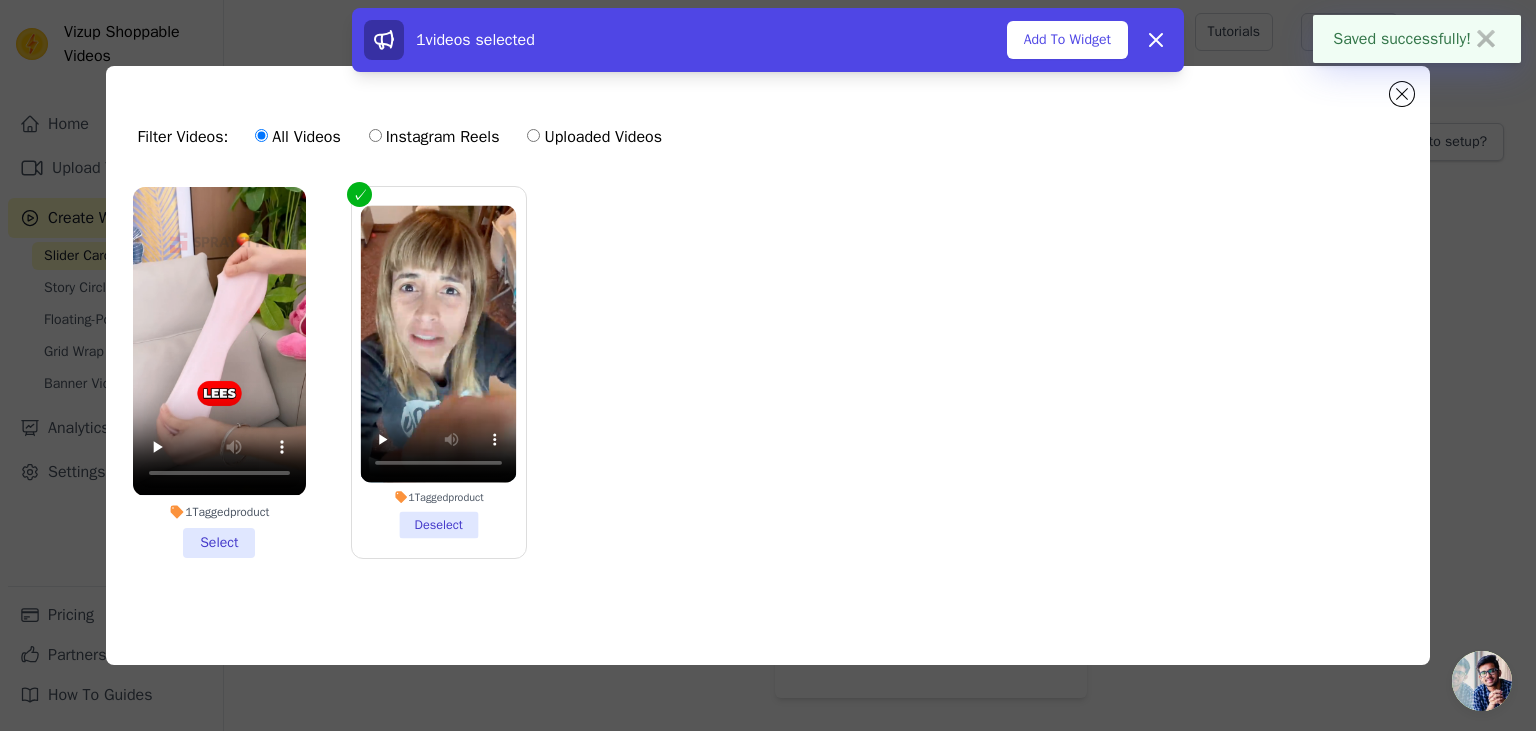 click on "Filter Videos:
All Videos
Instagram Reels
Uploaded Videos               1  Tagged  product     Select         1  Tagged  product     Deselect       1  videos selected     Add To Widget   Dismiss" 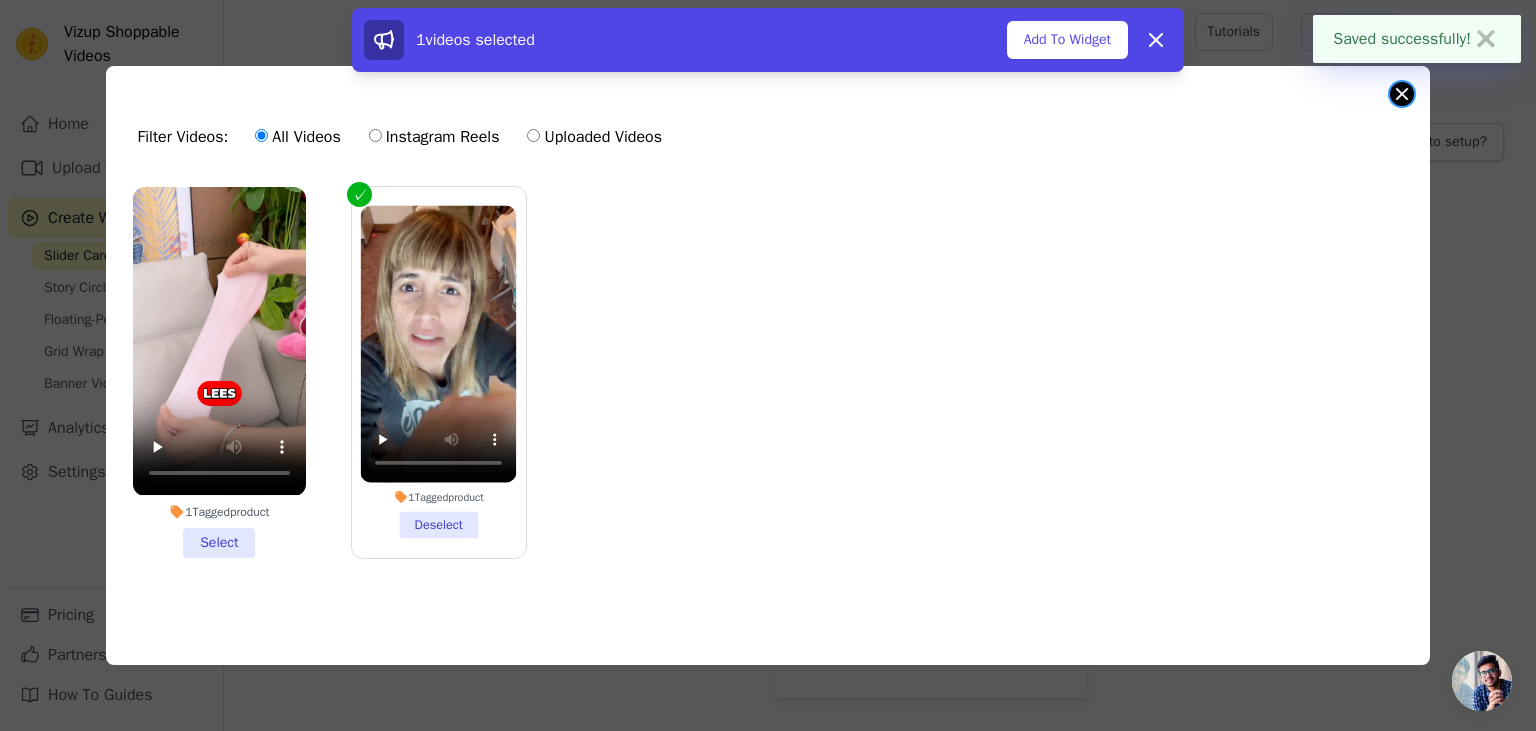 click at bounding box center [1402, 94] 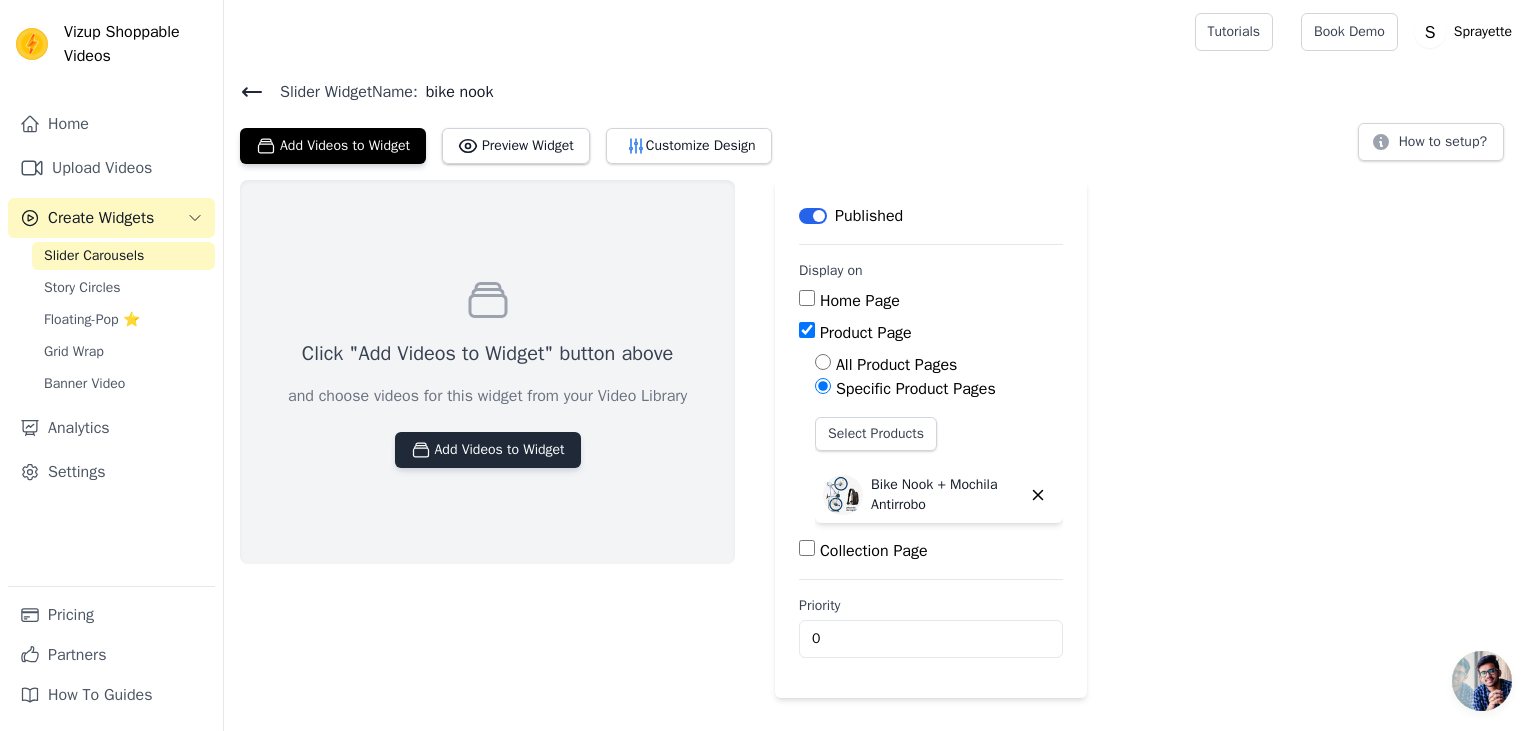 click on "Add Videos to Widget" at bounding box center (488, 450) 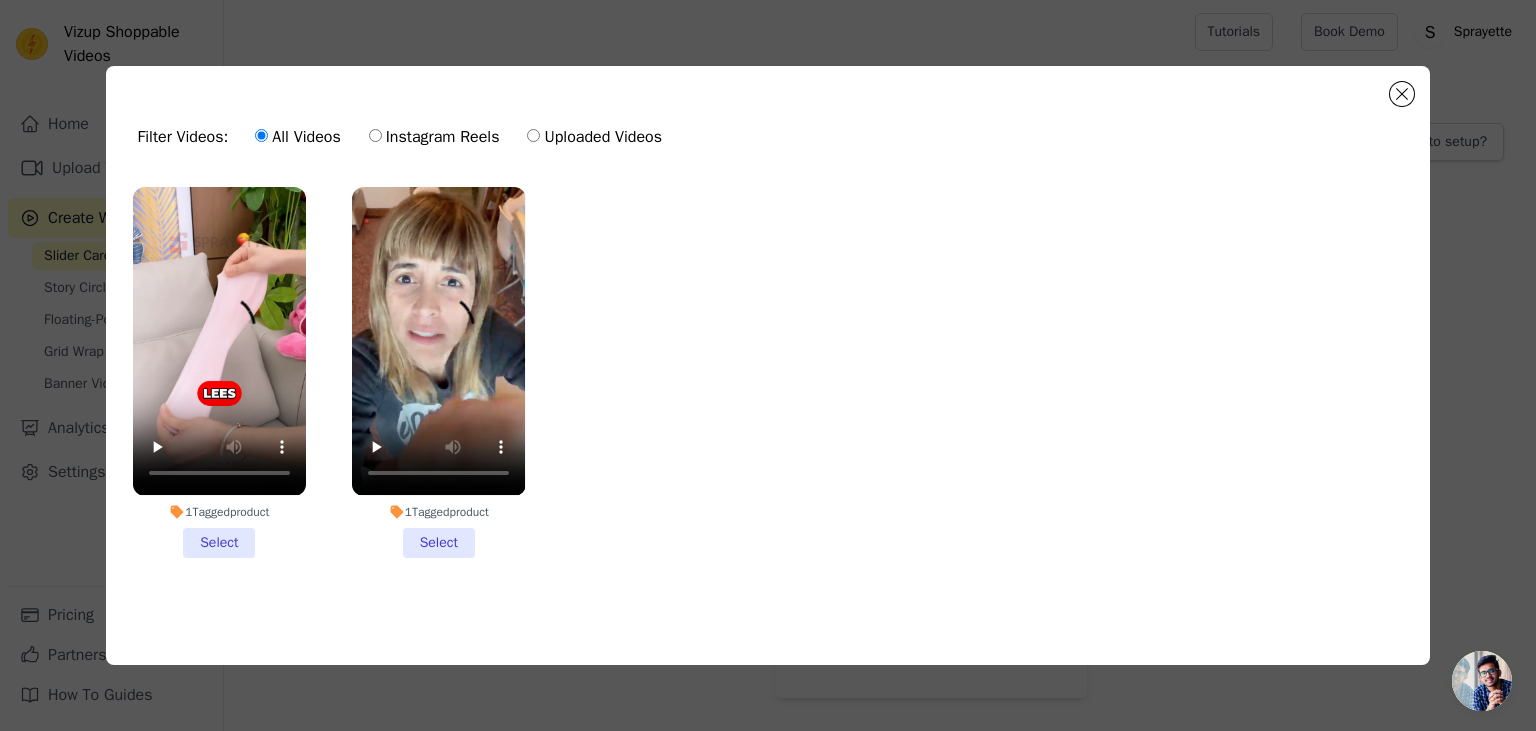 click on "1  Tagged  product     Select" at bounding box center (438, 372) 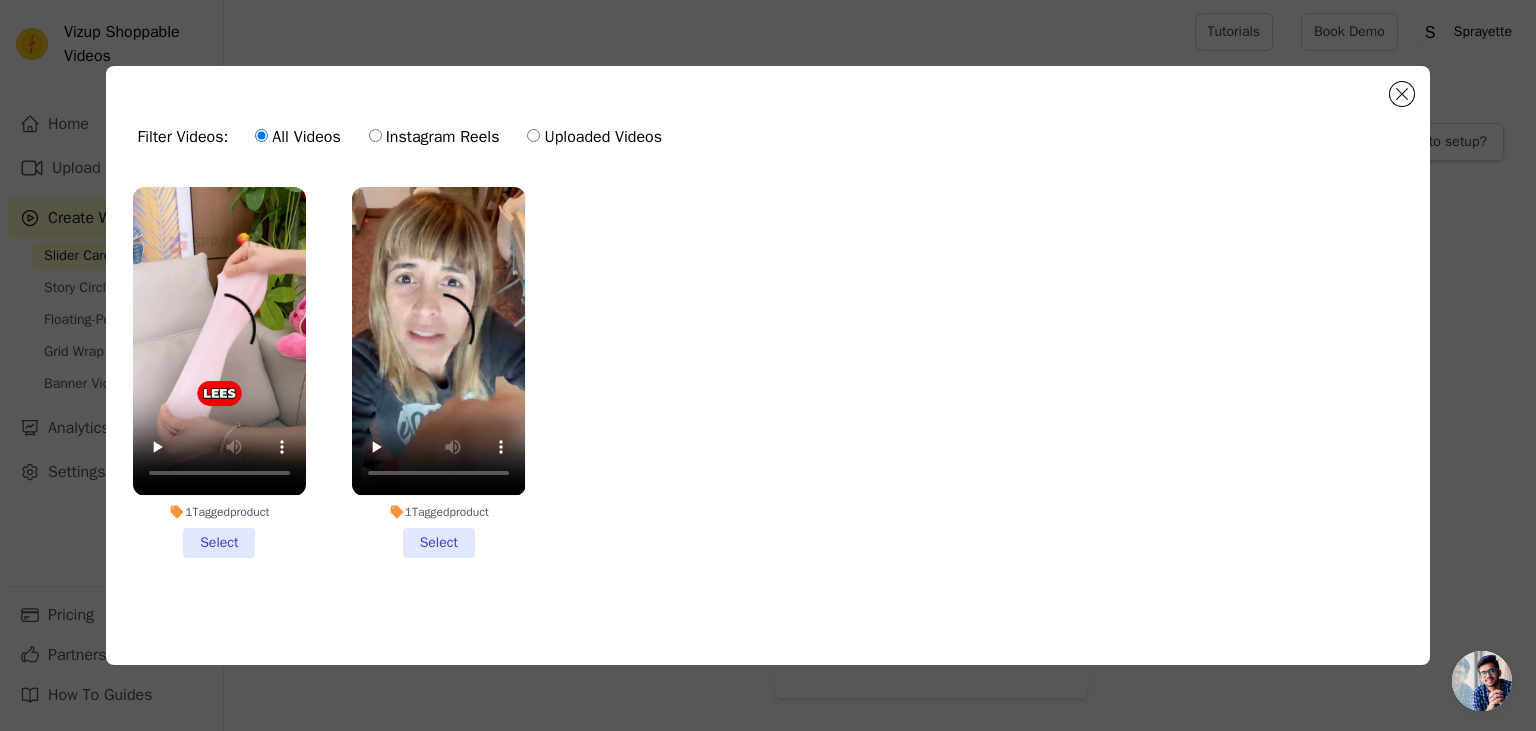 click on "1  Tagged  product     Select" at bounding box center [0, 0] 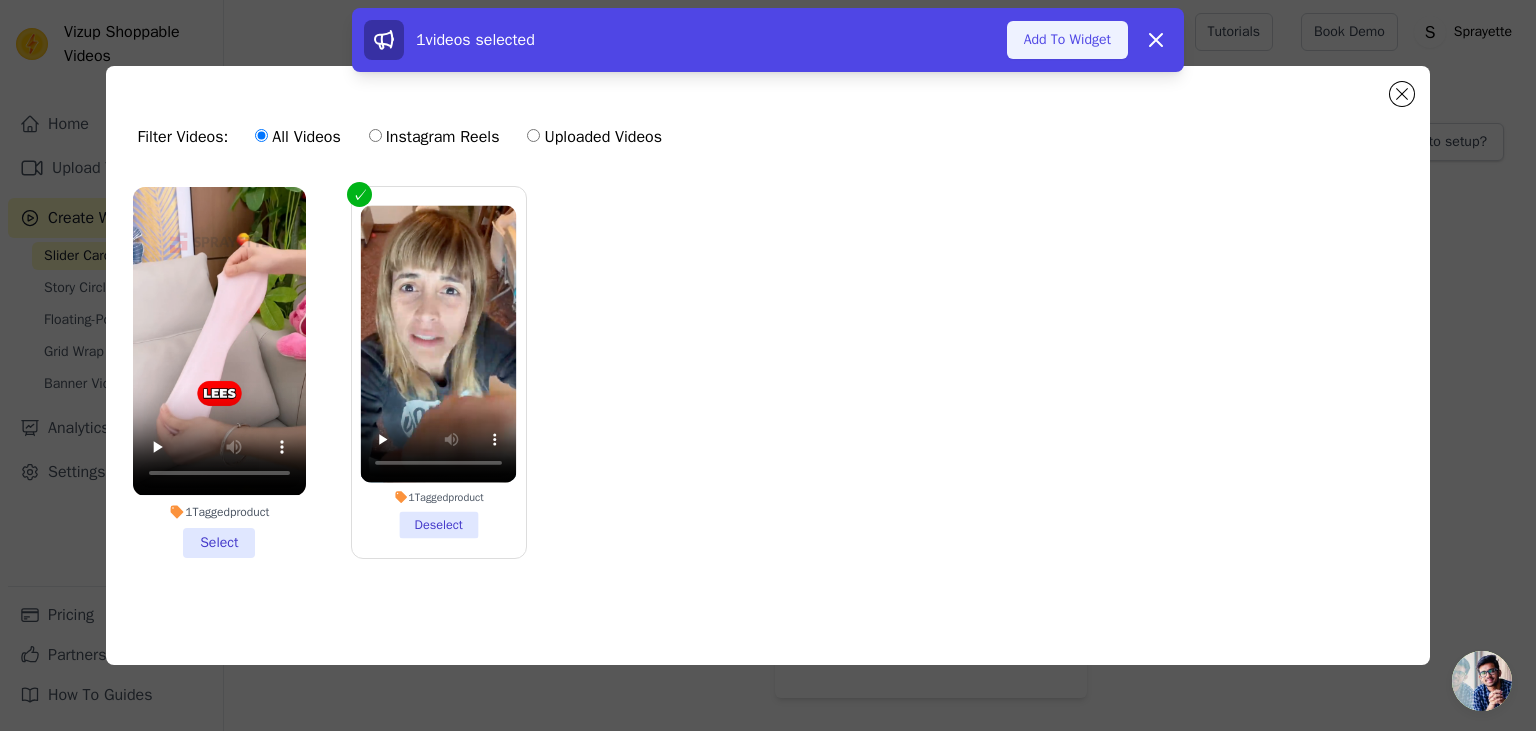 click on "Add To Widget" at bounding box center (1067, 40) 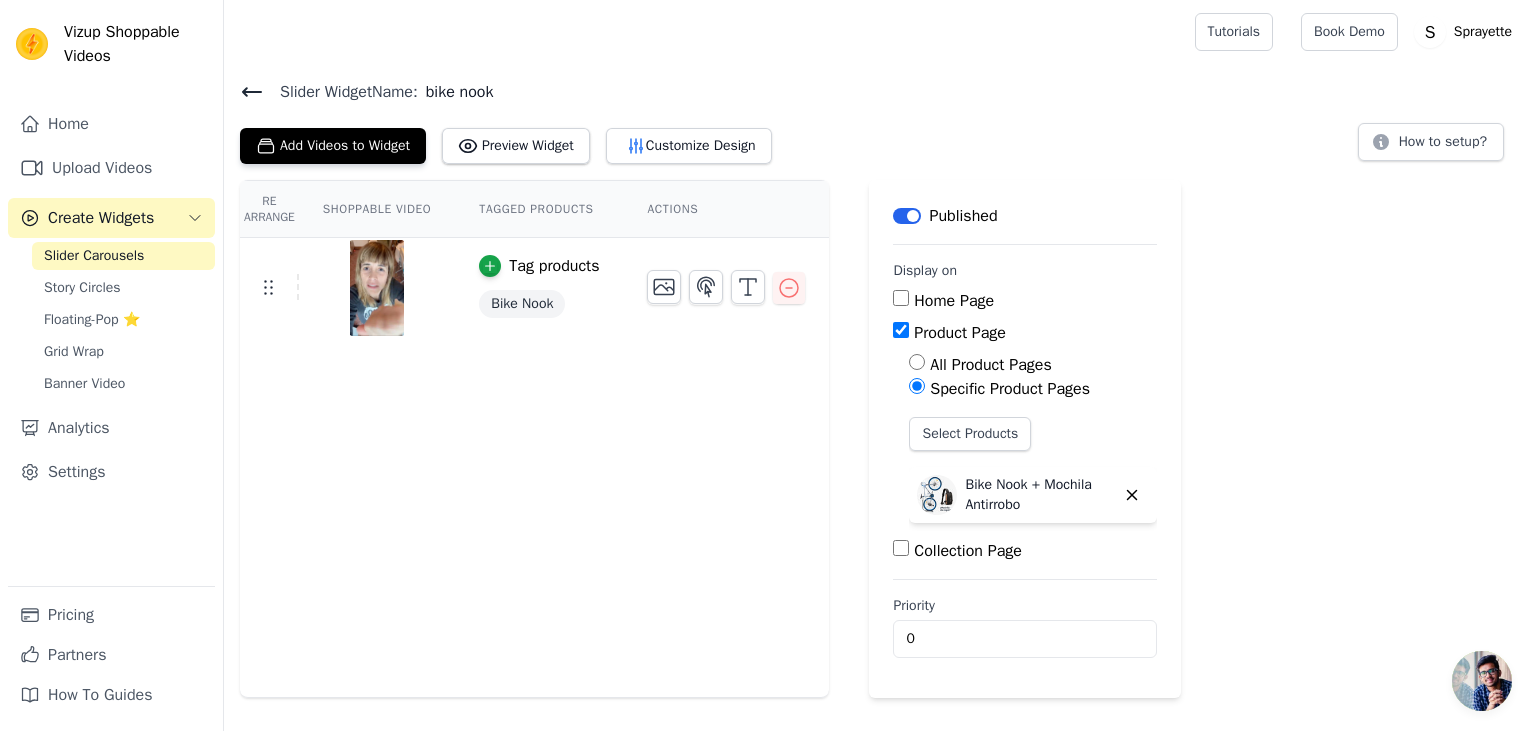click 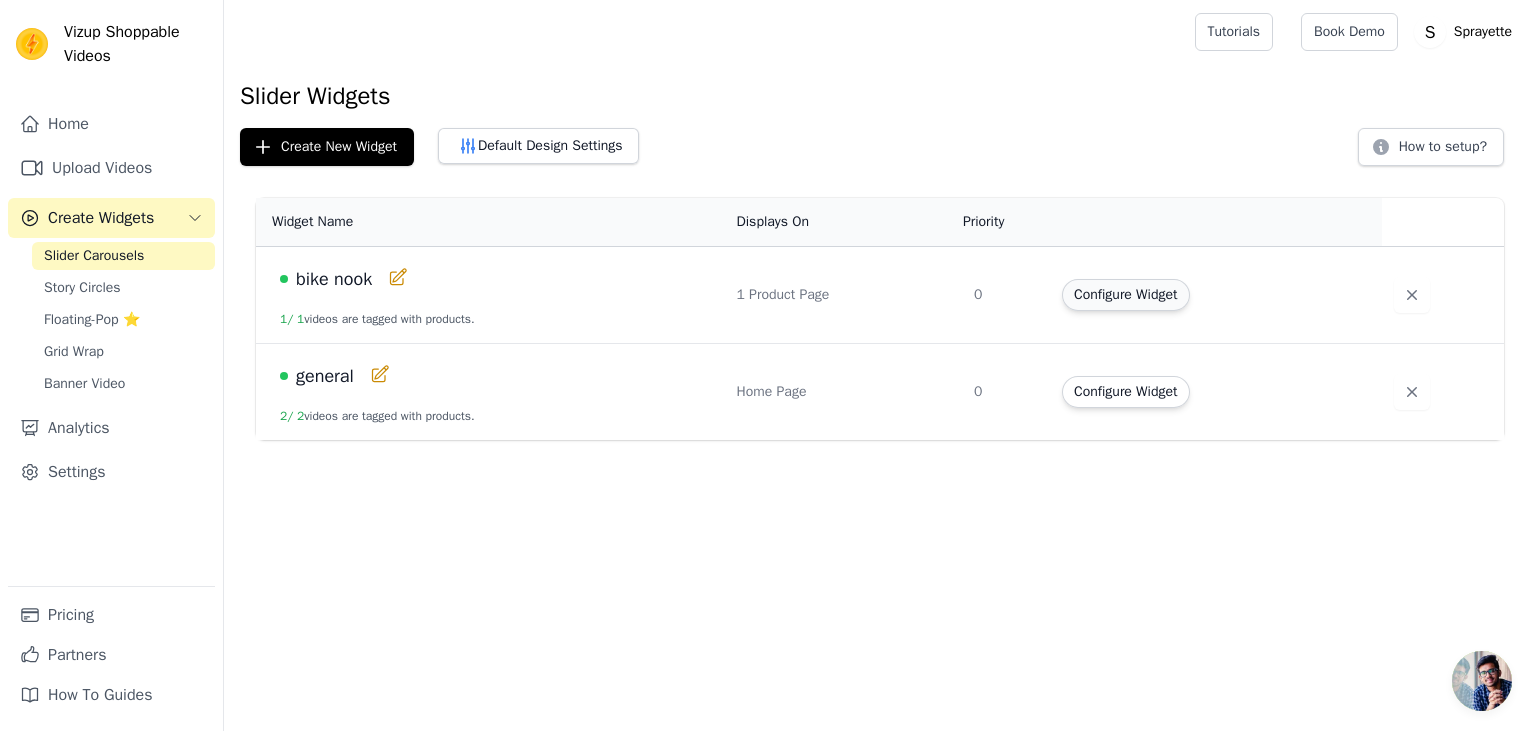 click on "Configure Widget" at bounding box center [1125, 295] 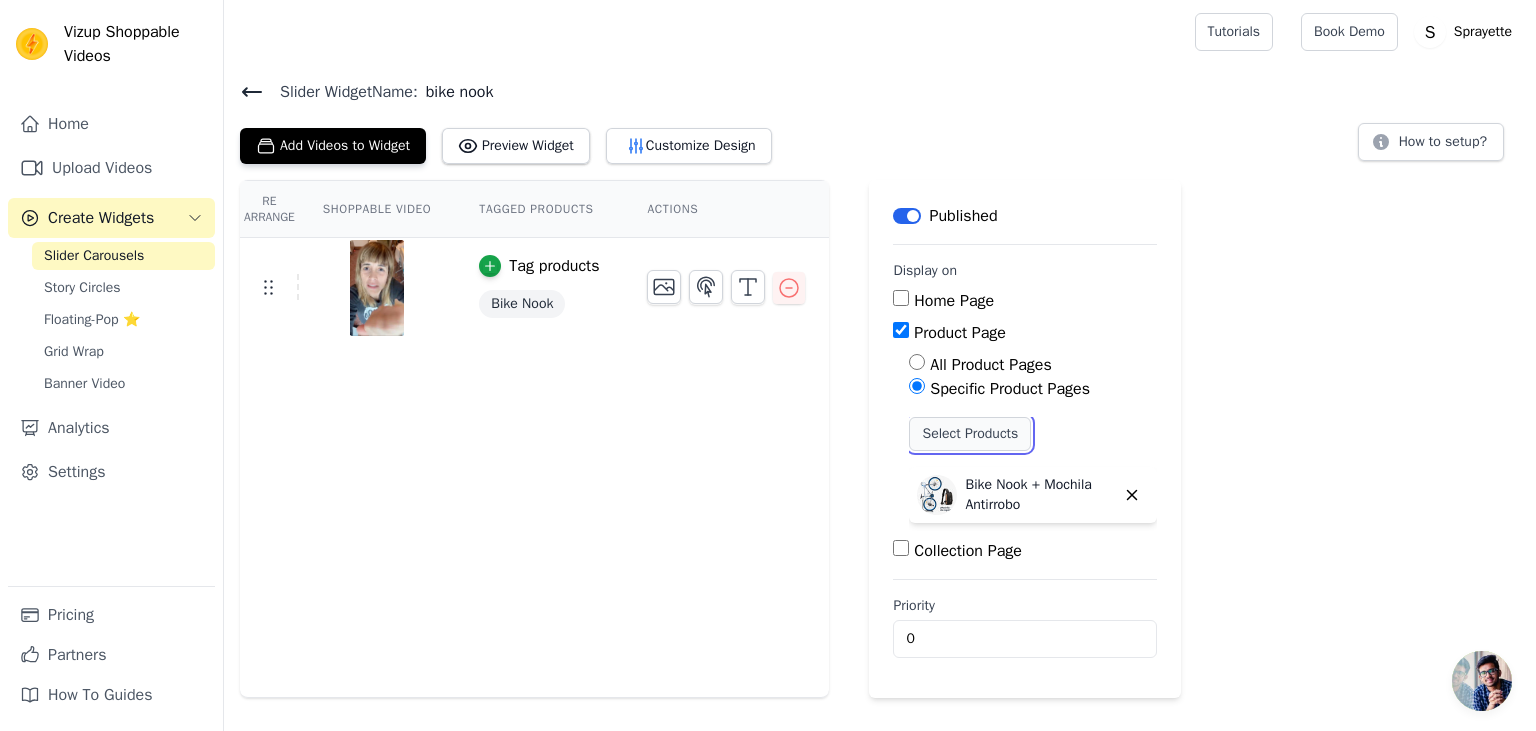 click on "Select Products" at bounding box center [970, 434] 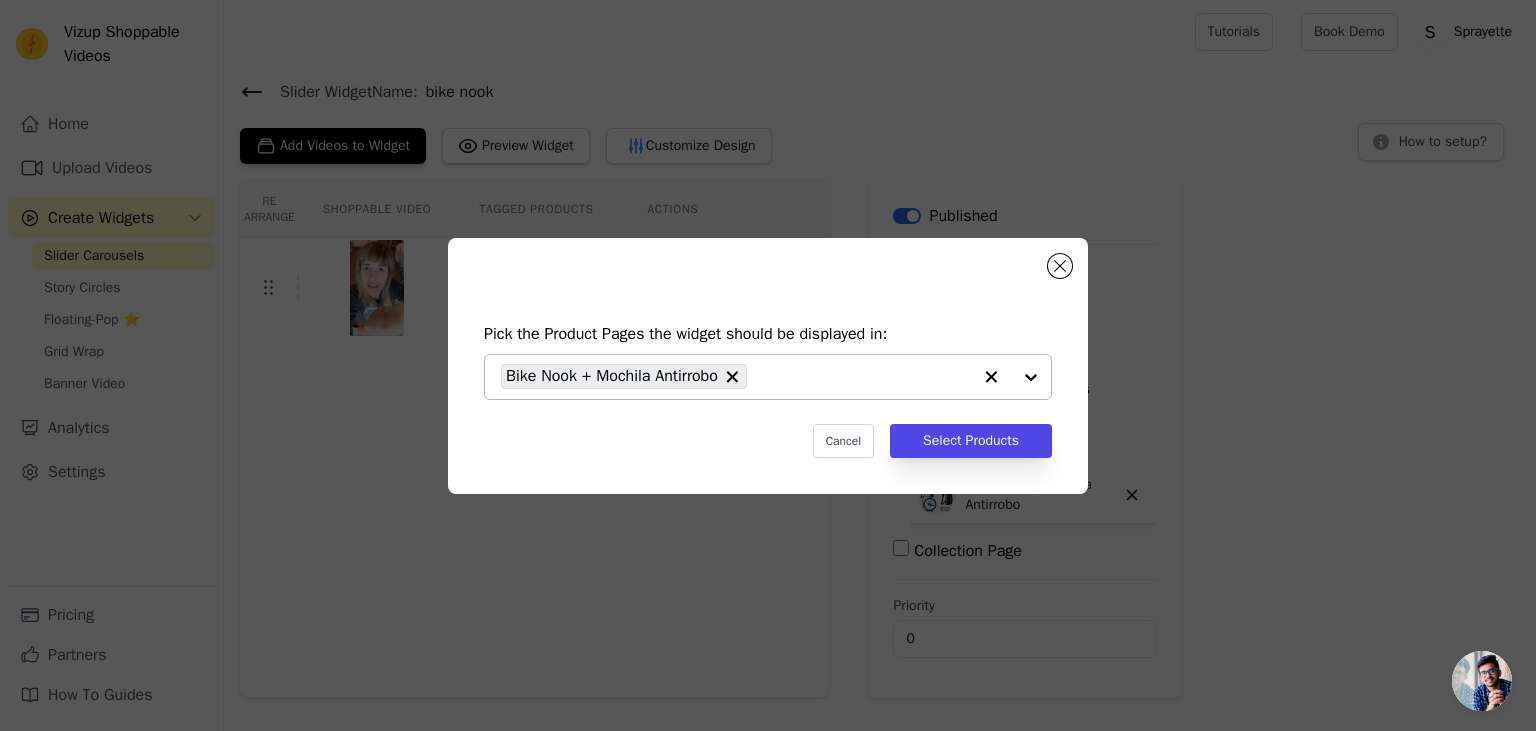 click 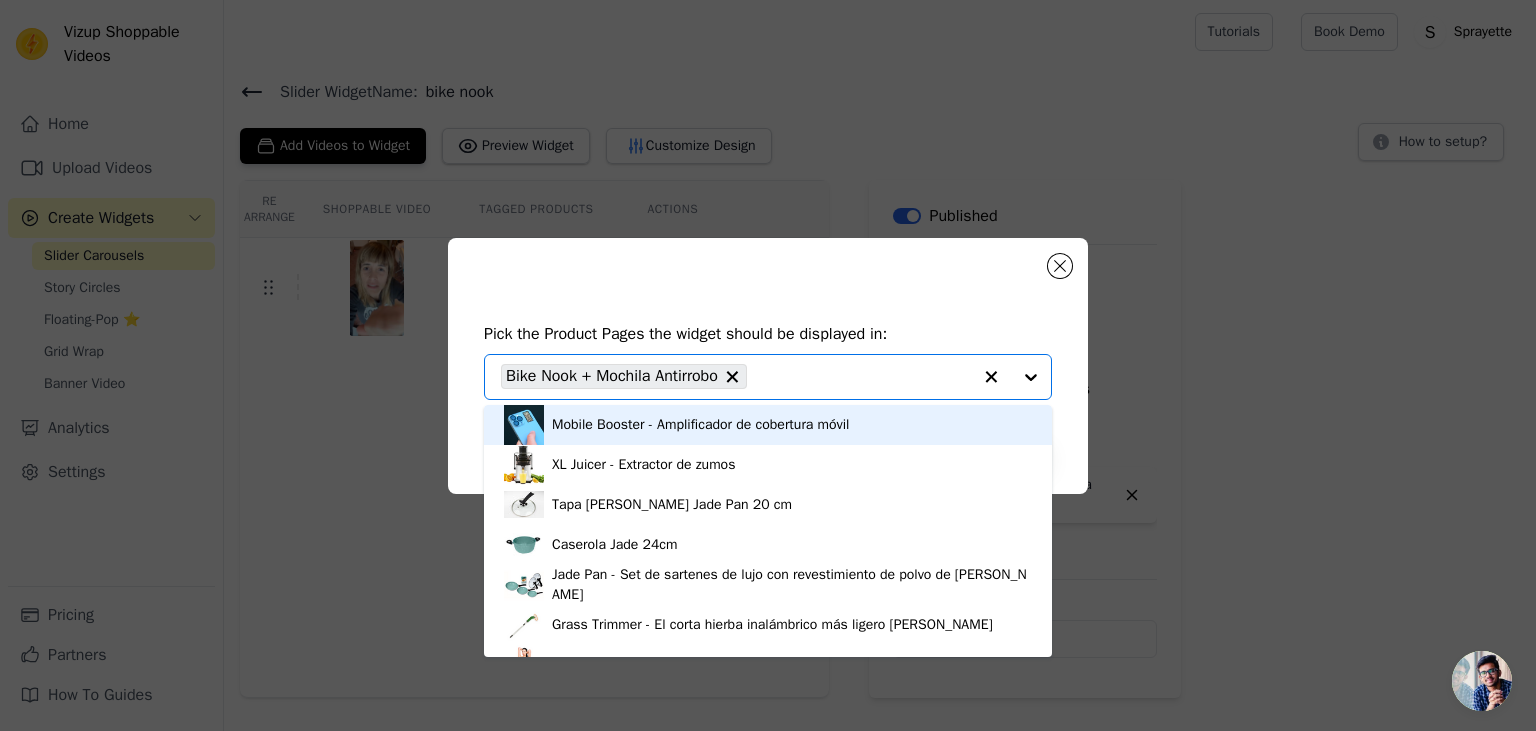 click 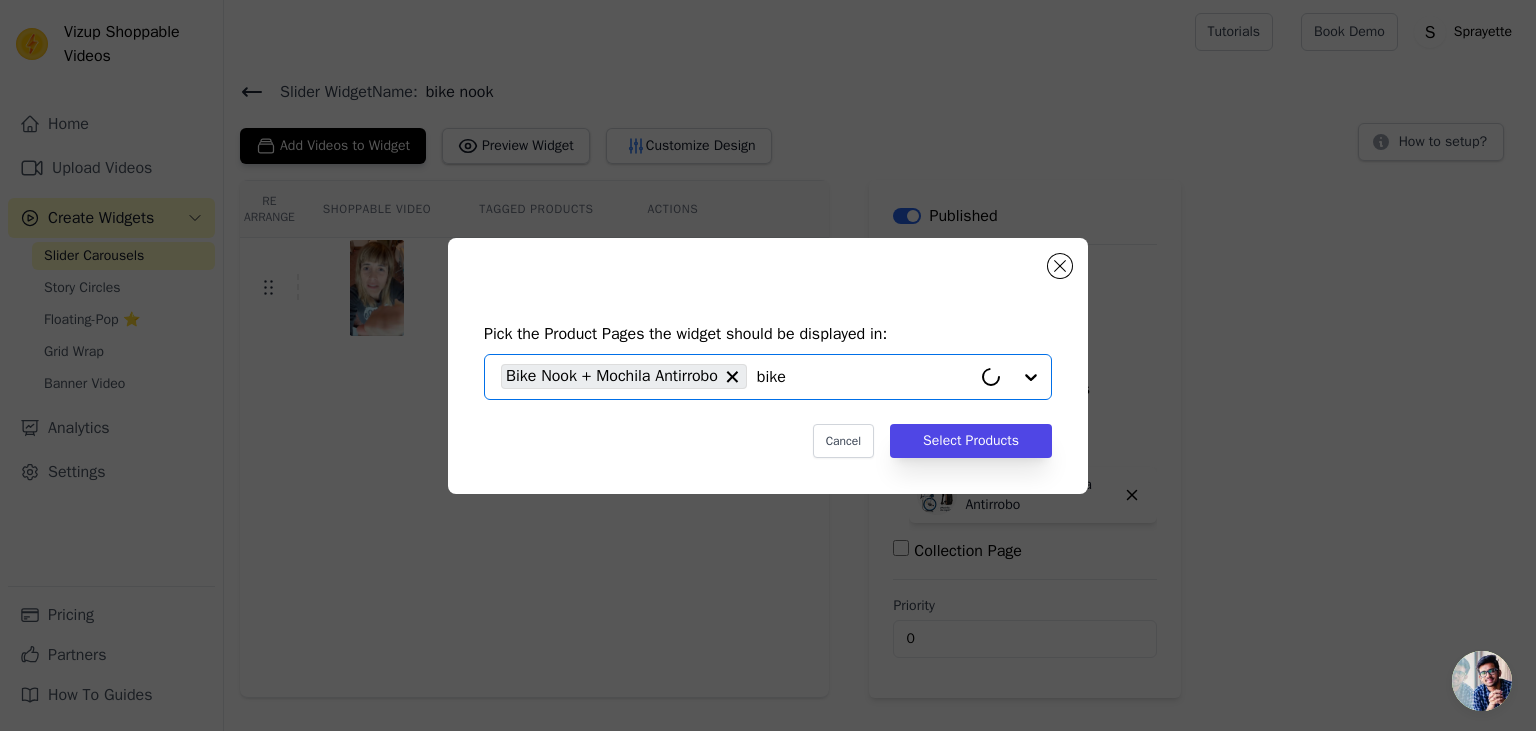 type on "bike" 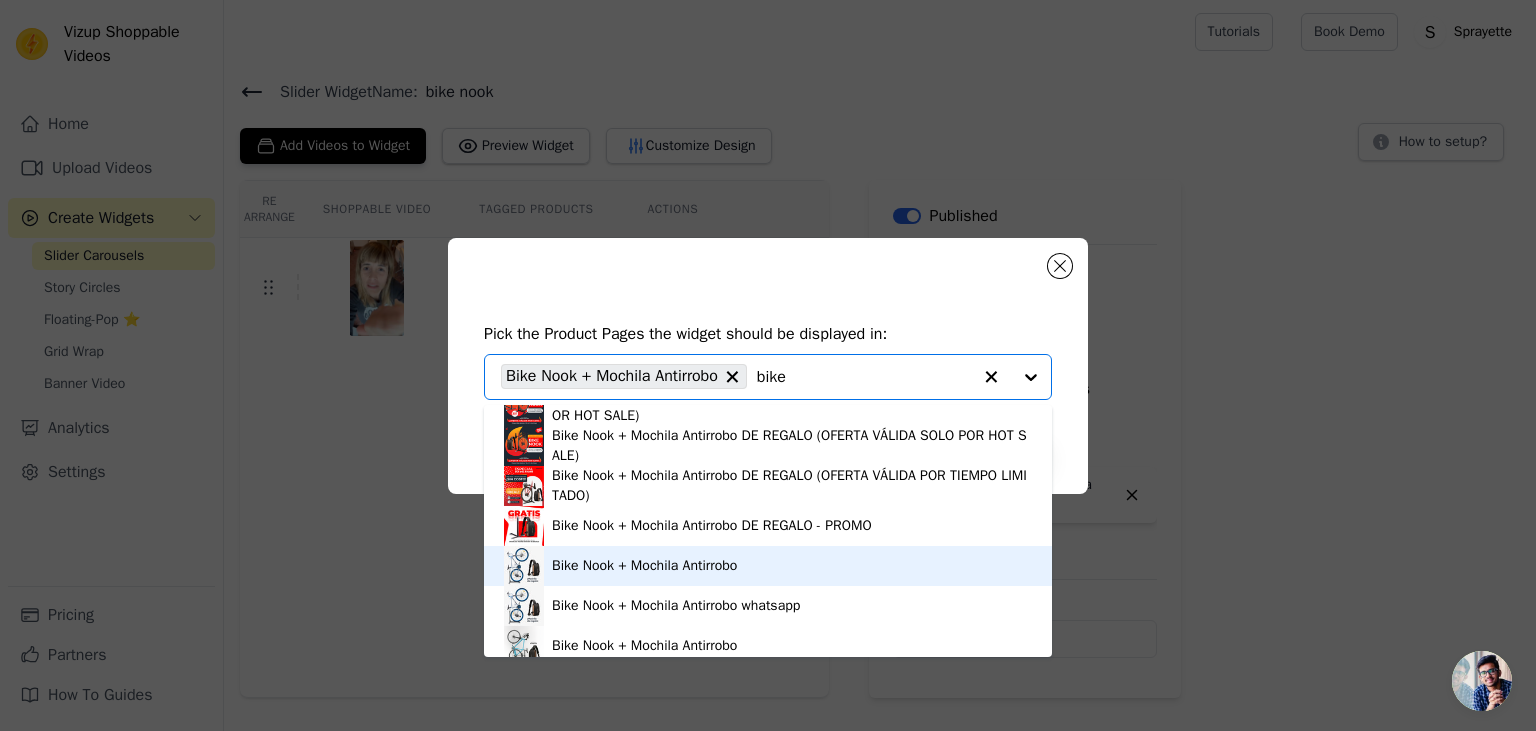 scroll, scrollTop: 274, scrollLeft: 0, axis: vertical 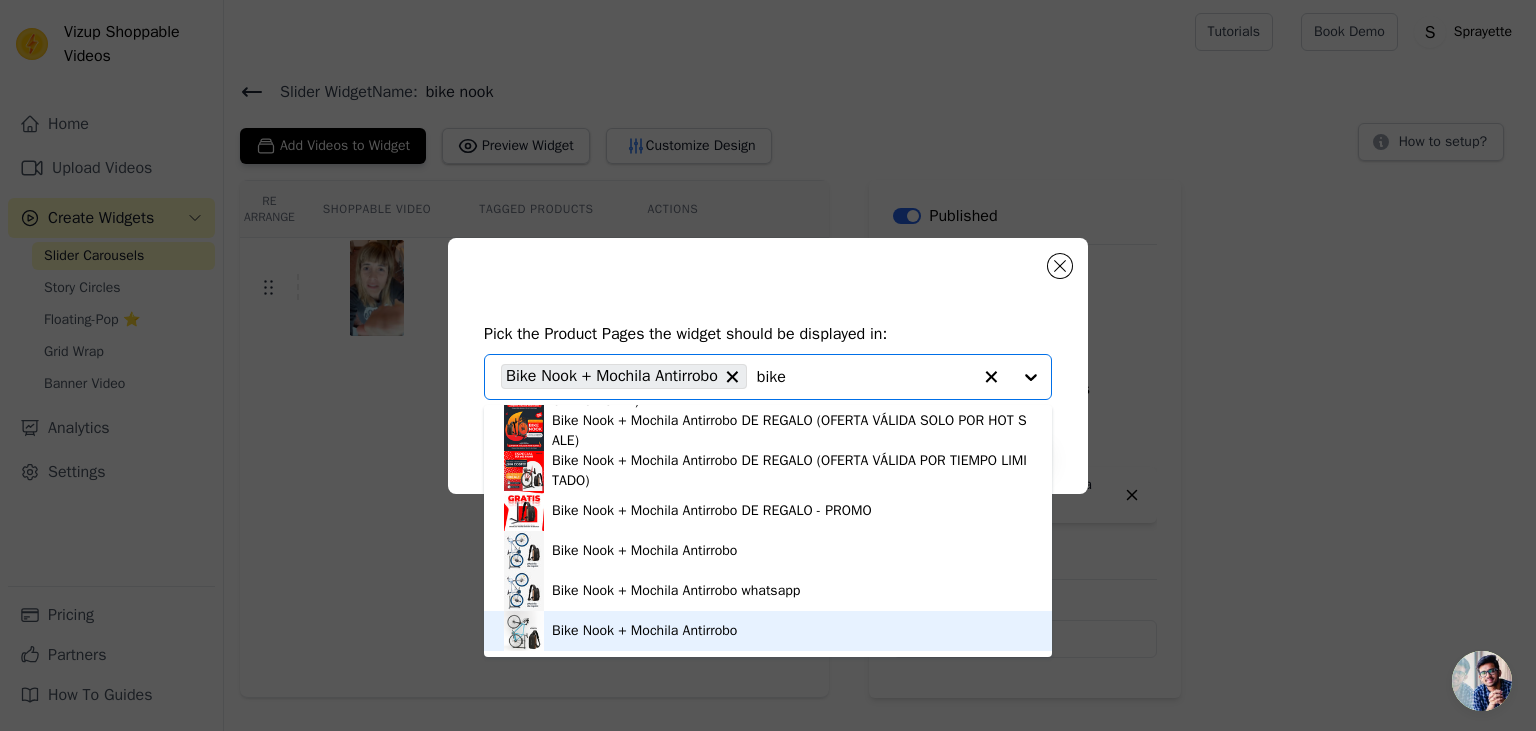 click on "Bike Nook + Mochila Antirrobo" at bounding box center (768, 631) 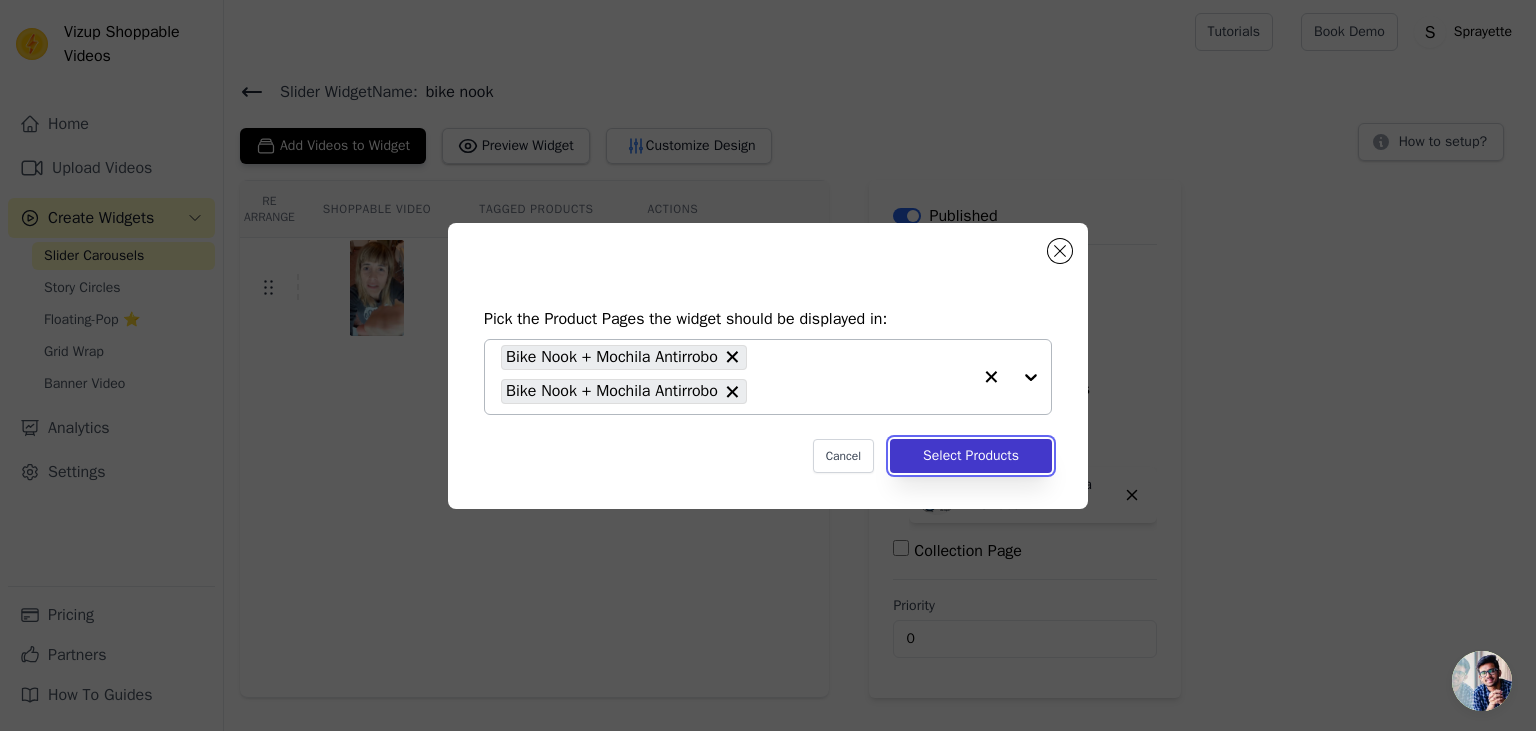 click on "Select Products" at bounding box center [971, 456] 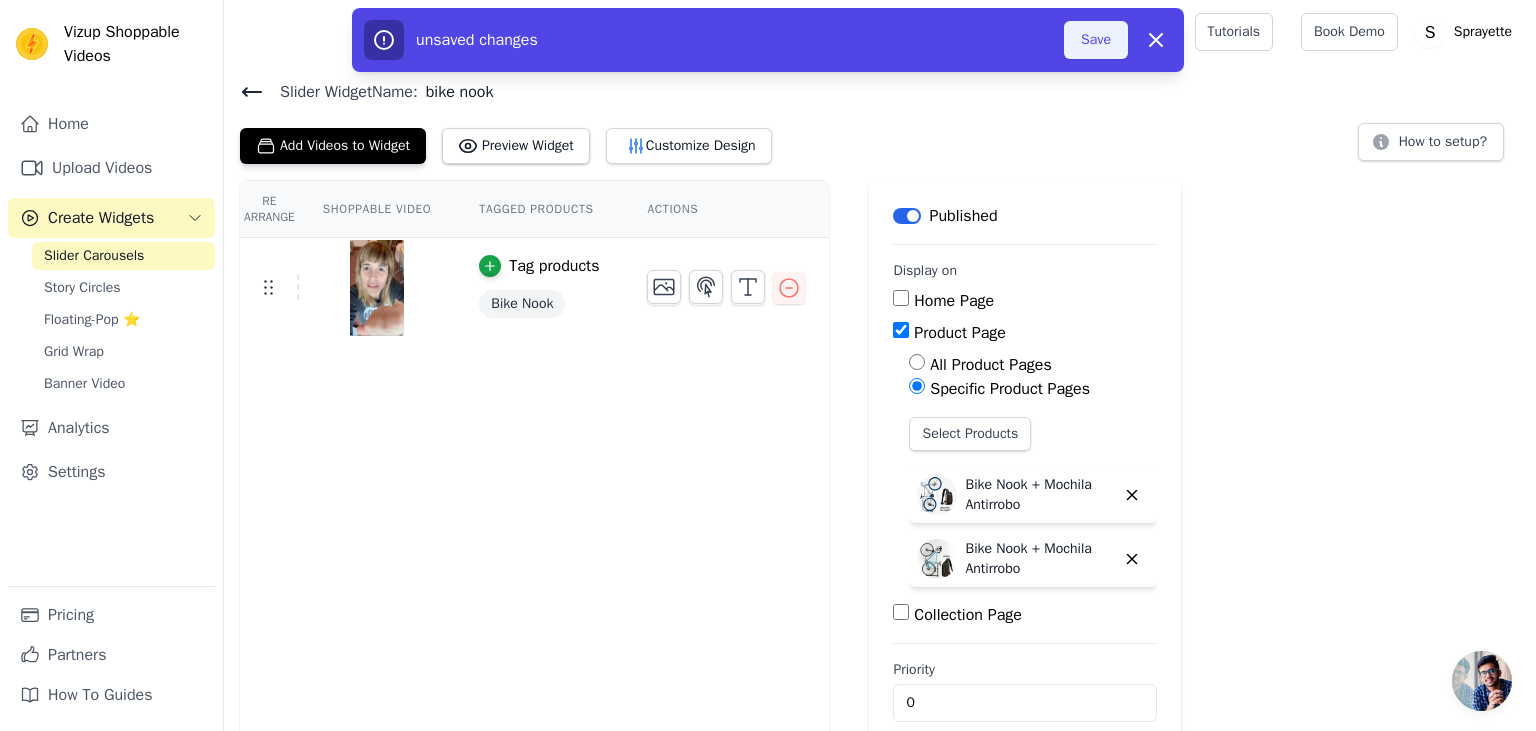 click on "Save" at bounding box center (1096, 40) 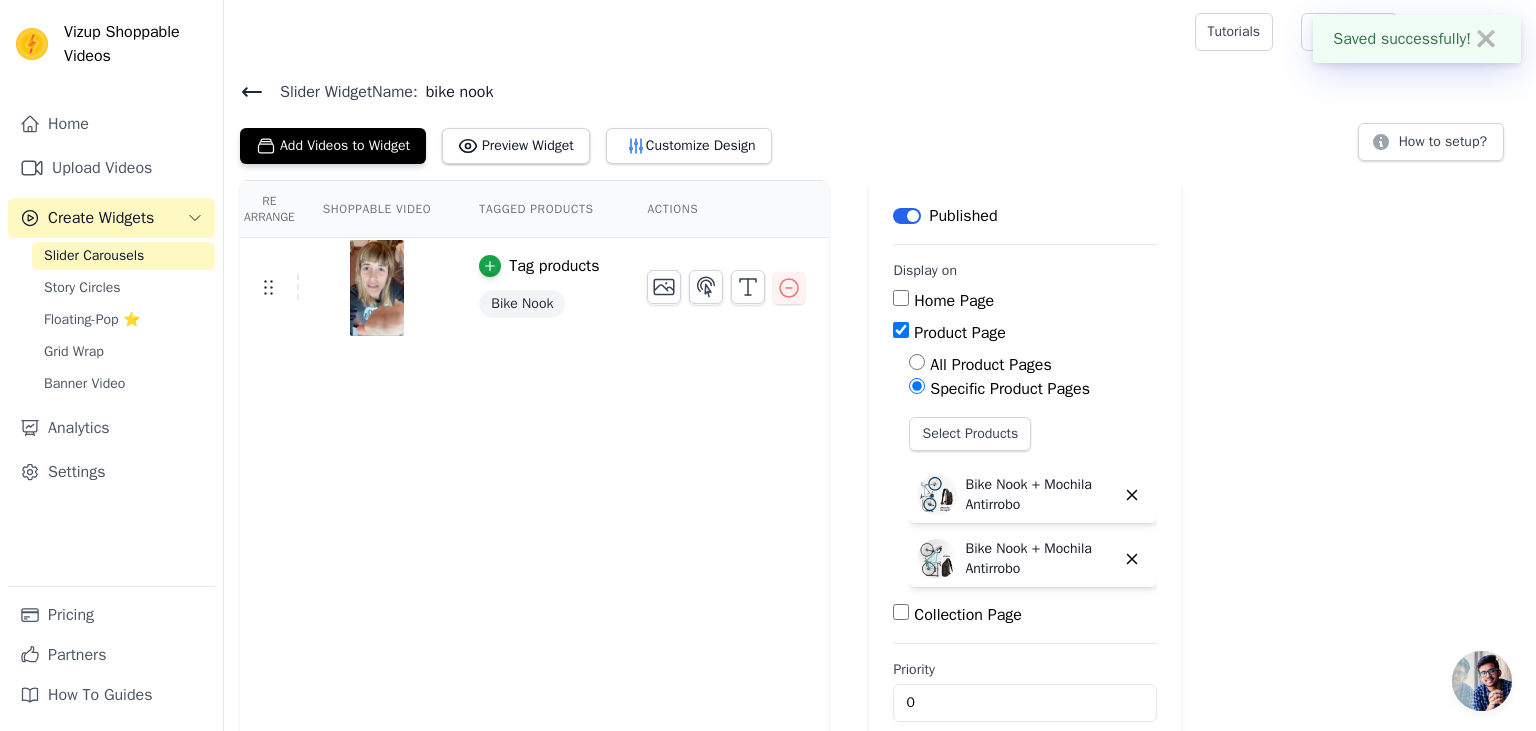 click at bounding box center [705, 32] 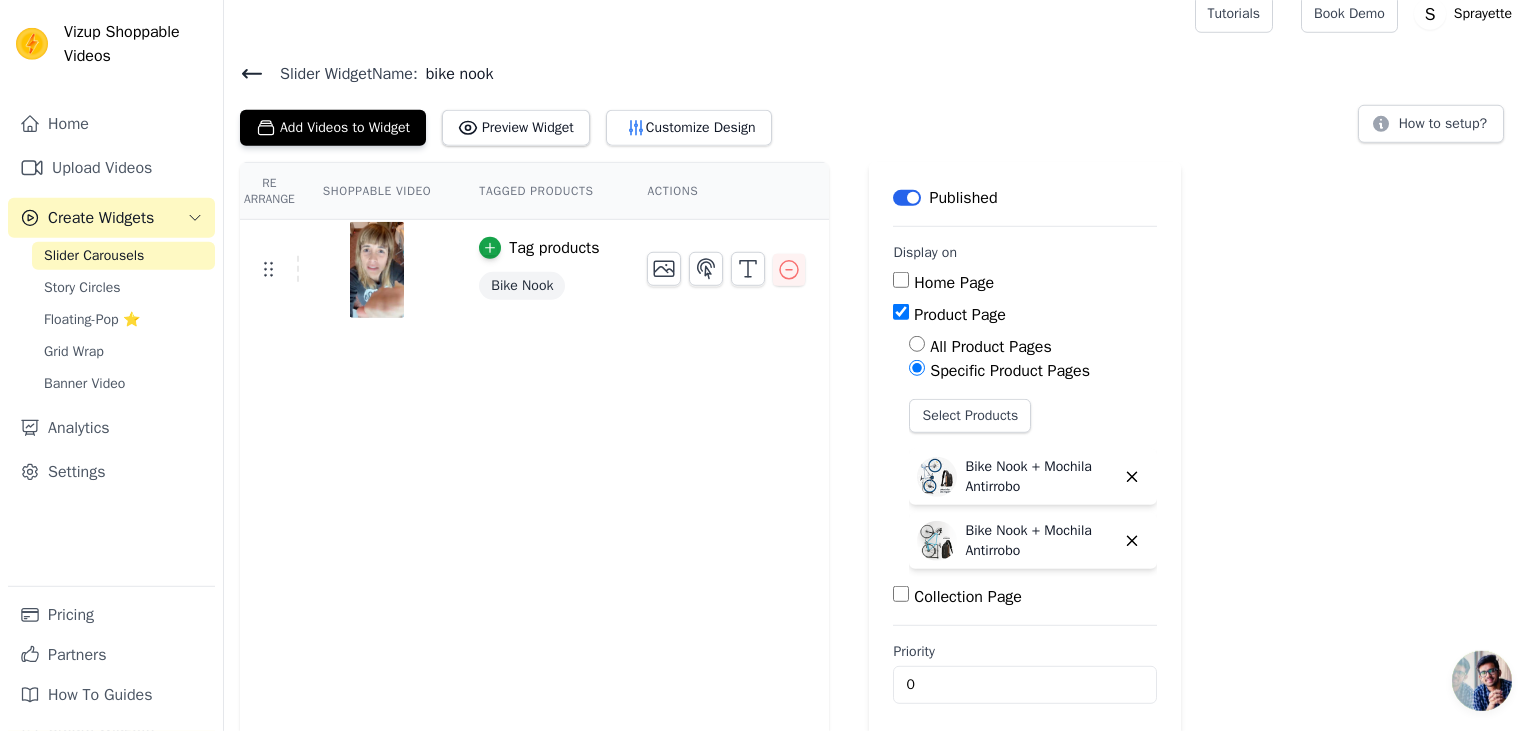 scroll, scrollTop: 29, scrollLeft: 0, axis: vertical 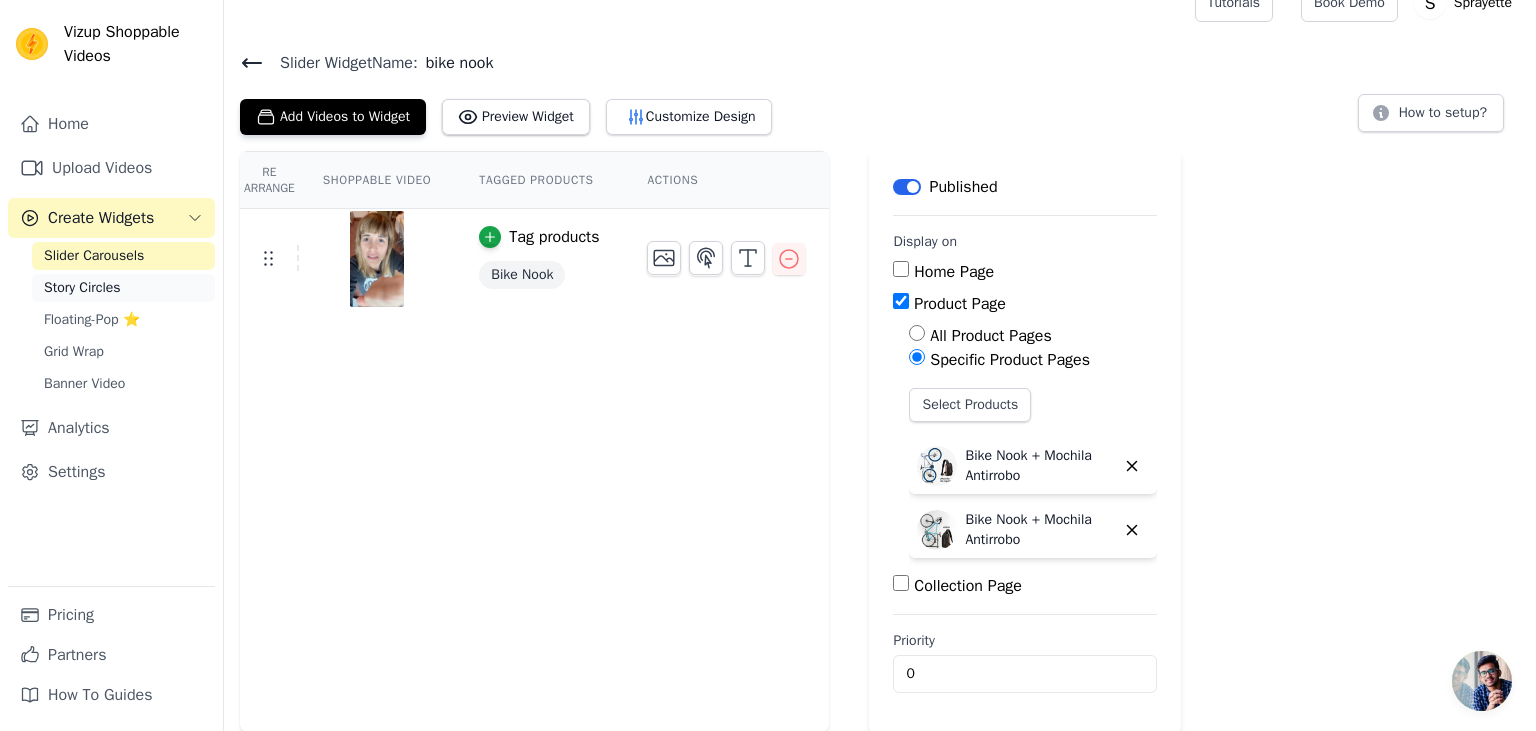 click on "Story Circles" at bounding box center [123, 288] 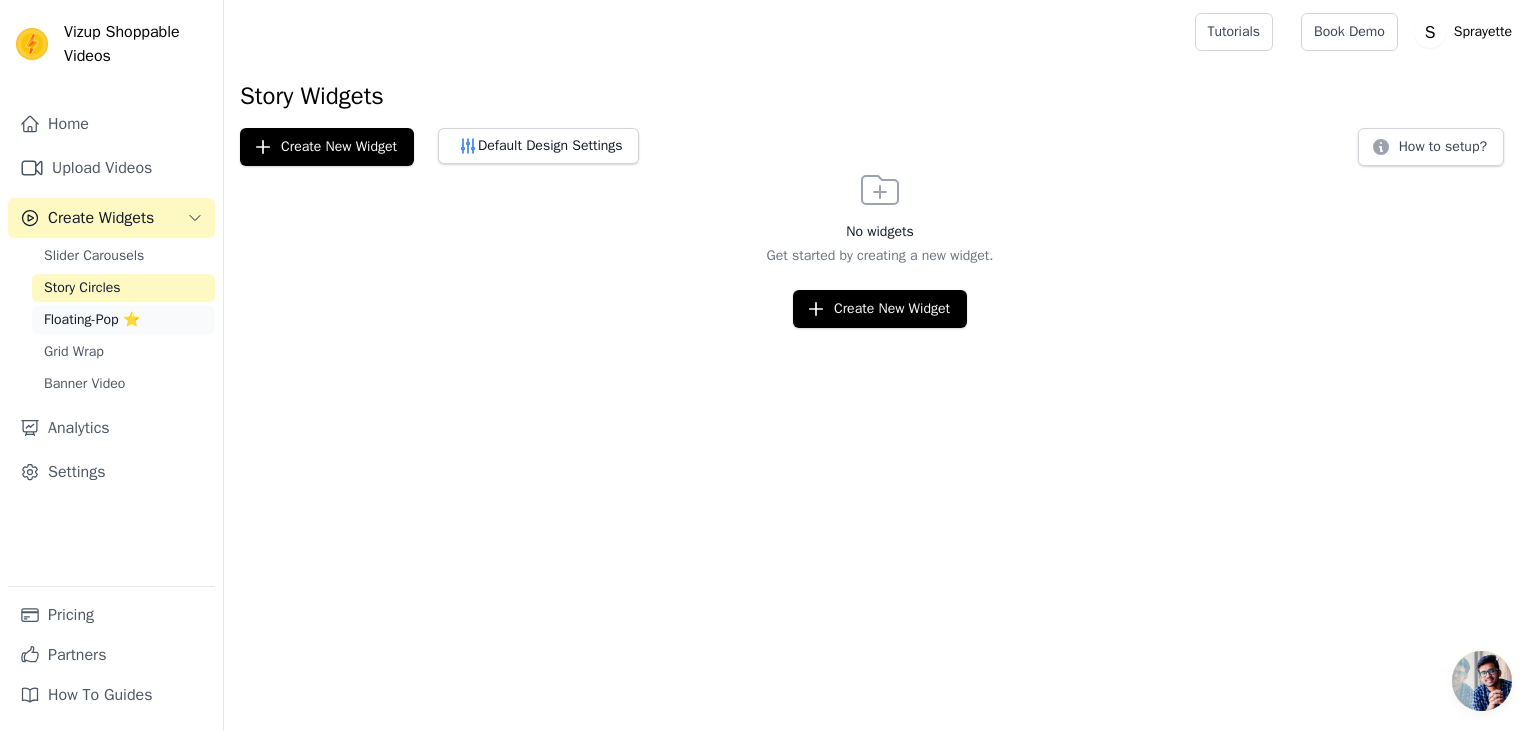 click on "Floating-Pop ⭐" at bounding box center [123, 320] 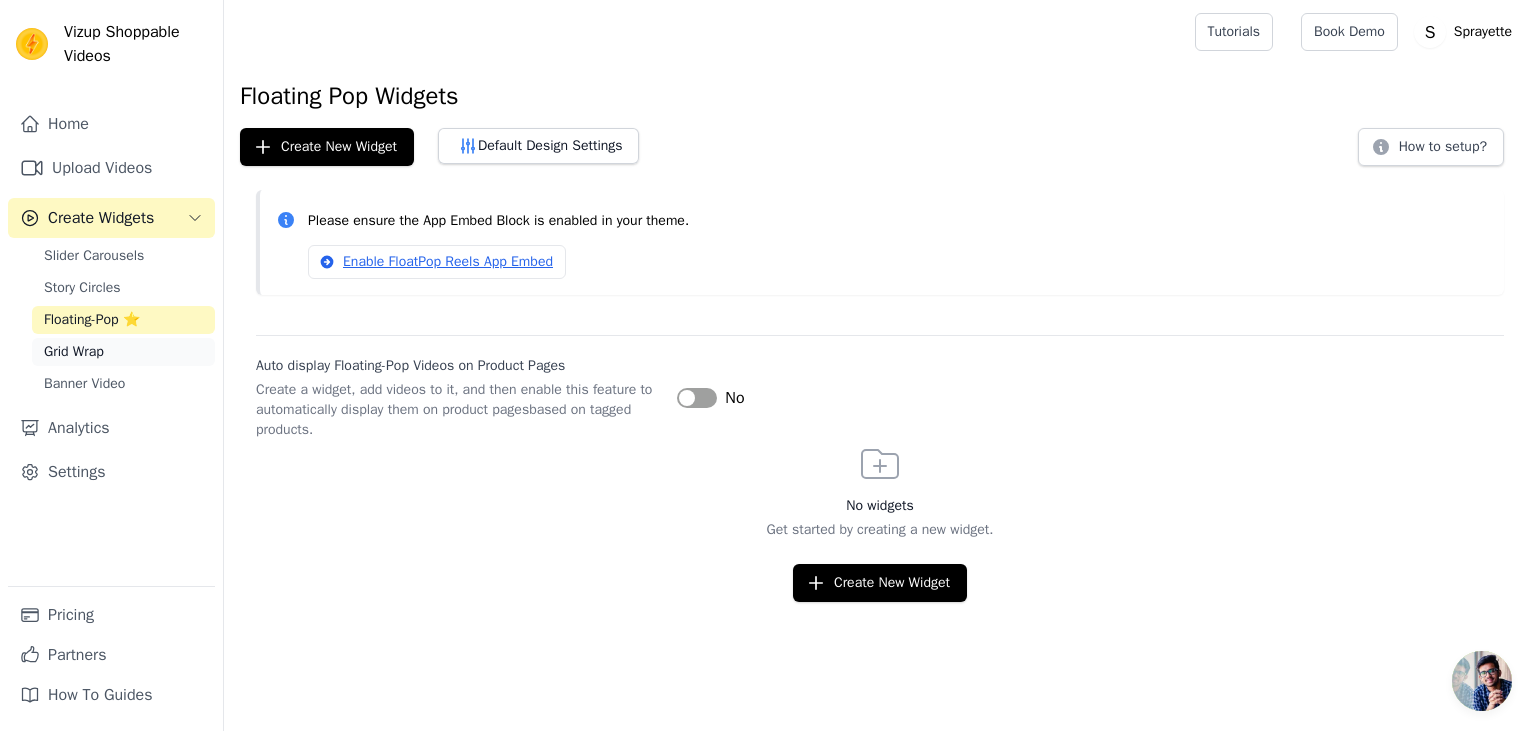 click on "Grid Wrap" at bounding box center (74, 352) 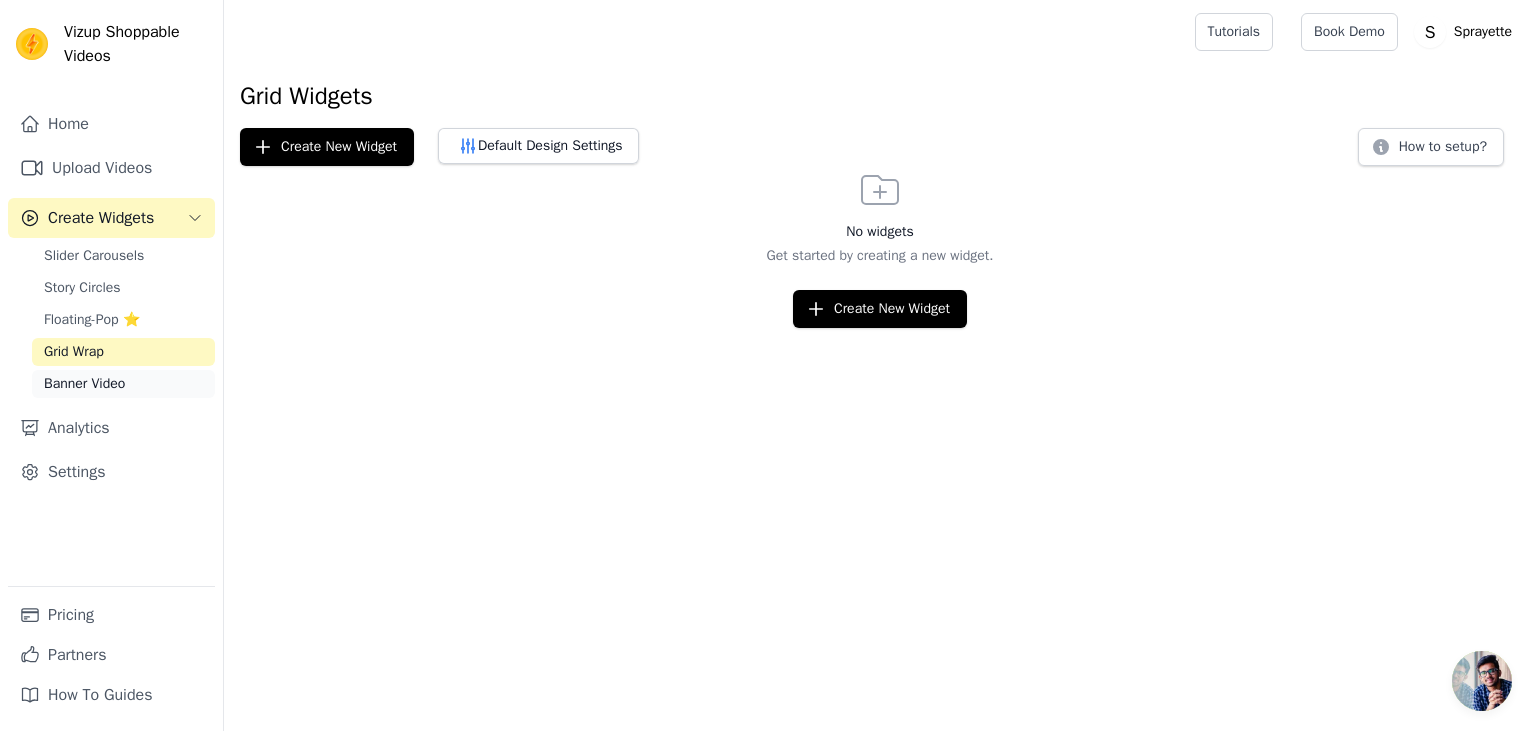click on "Banner Video" at bounding box center (123, 384) 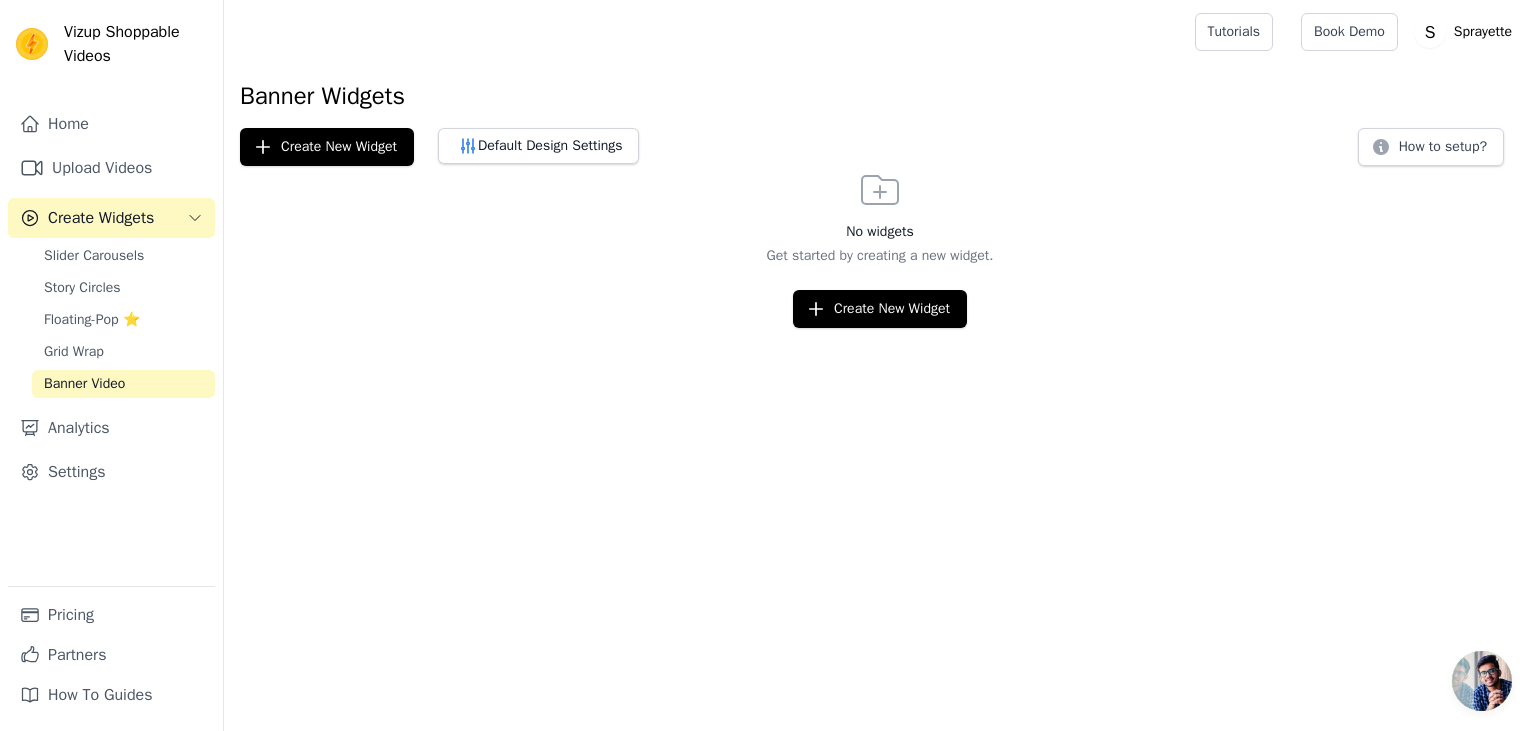 click on "Create Widgets" at bounding box center [101, 218] 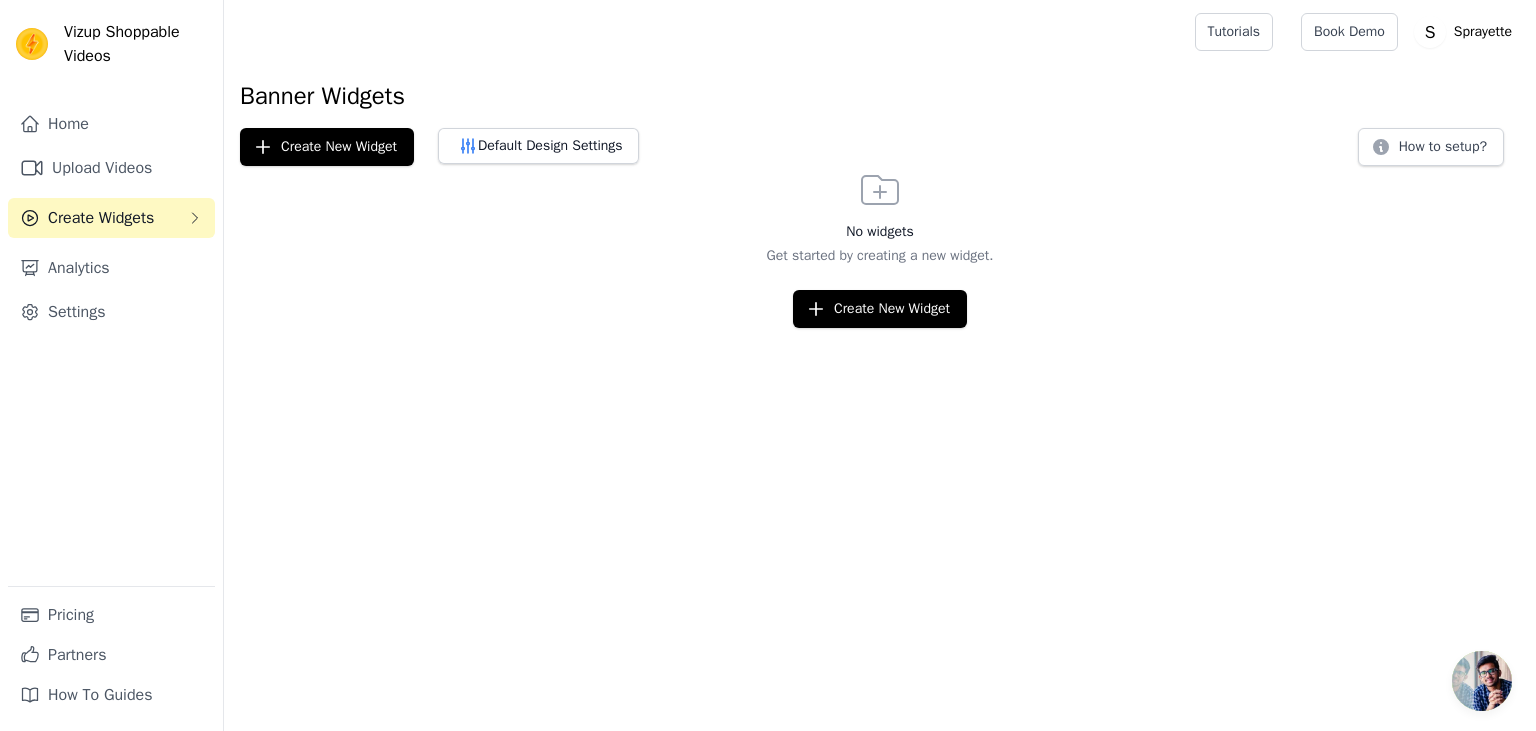 click on "Create Widgets" at bounding box center (111, 218) 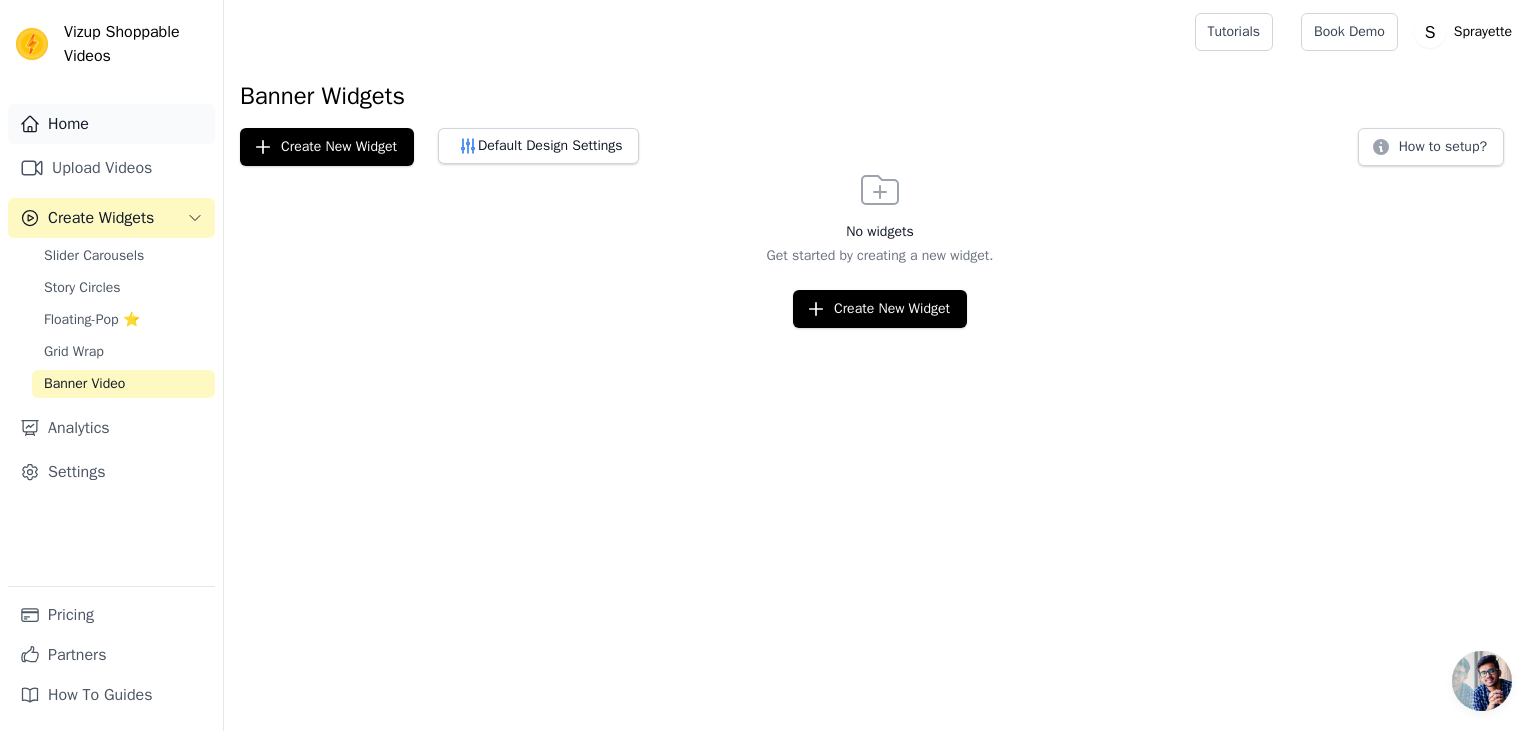 click on "Home" at bounding box center (111, 124) 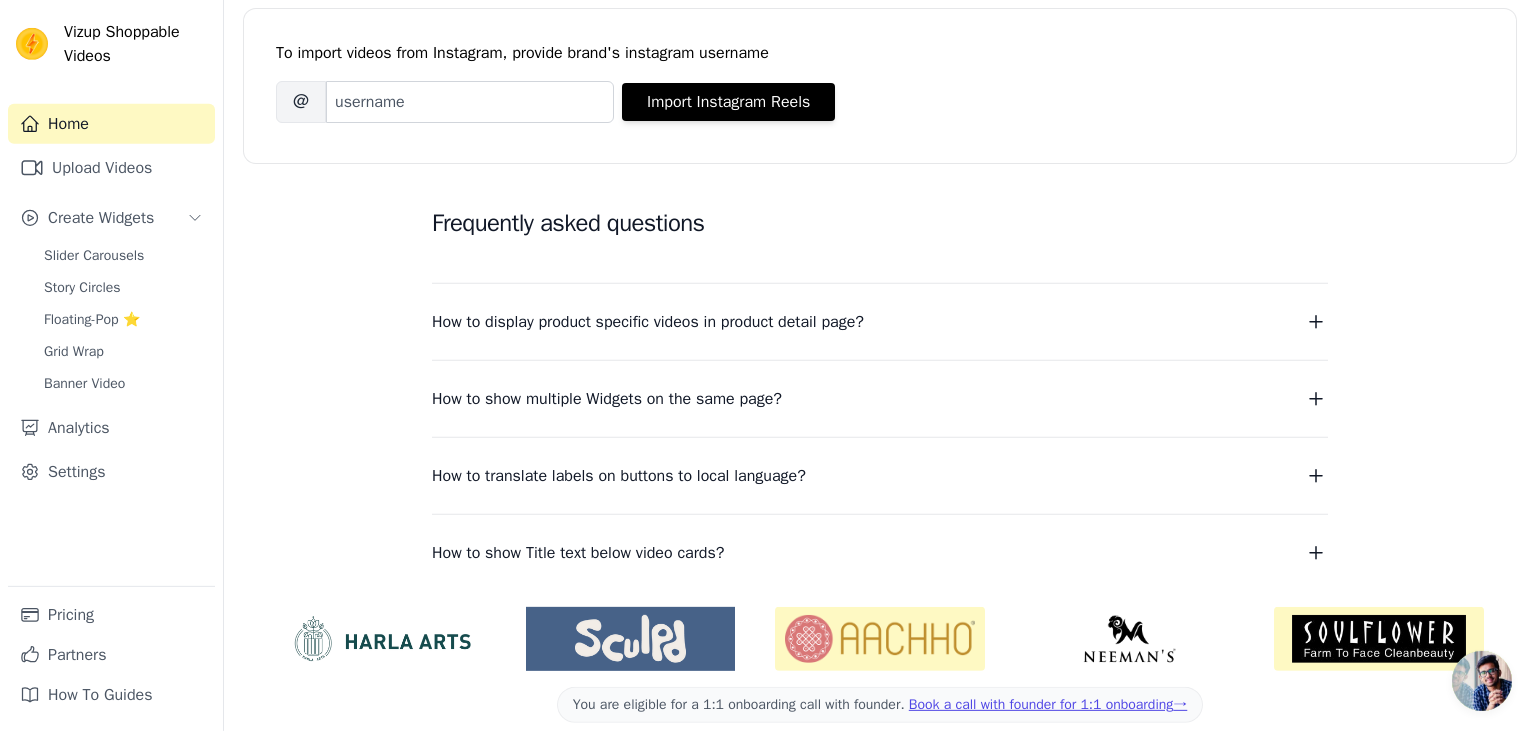 scroll, scrollTop: 389, scrollLeft: 0, axis: vertical 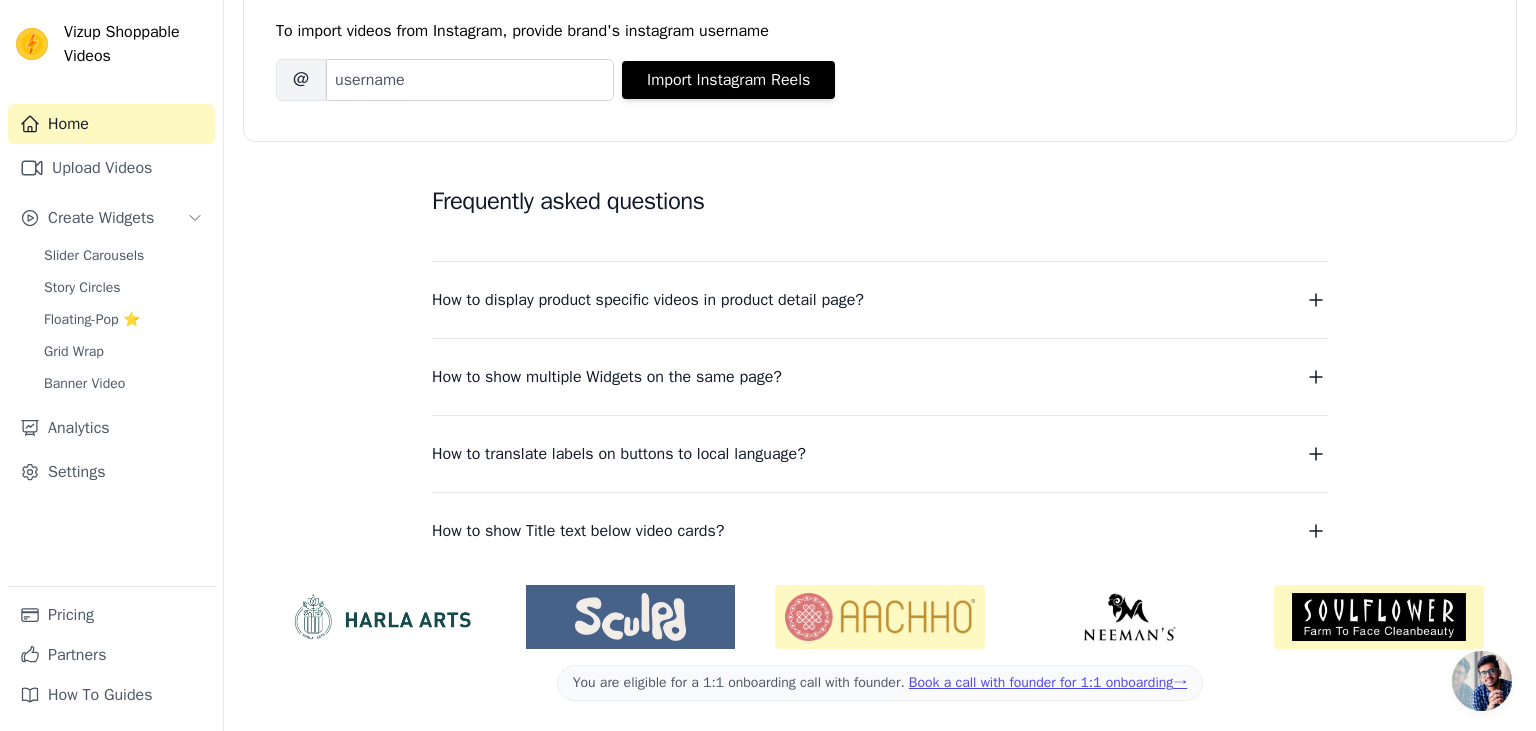 click on "How to show multiple Widgets on the same page?" at bounding box center [880, 377] 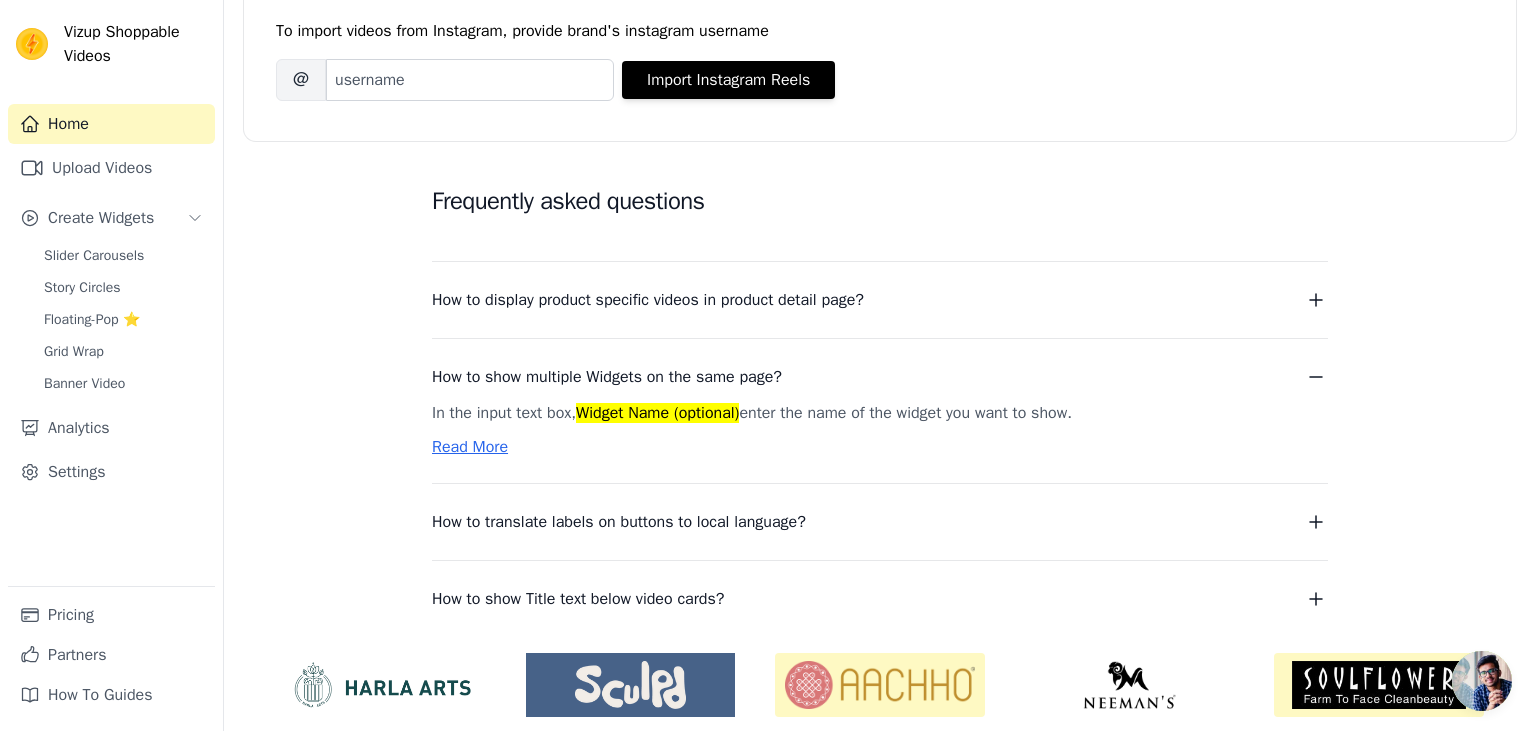 click on "How to translate labels on buttons to local language?" at bounding box center (880, 522) 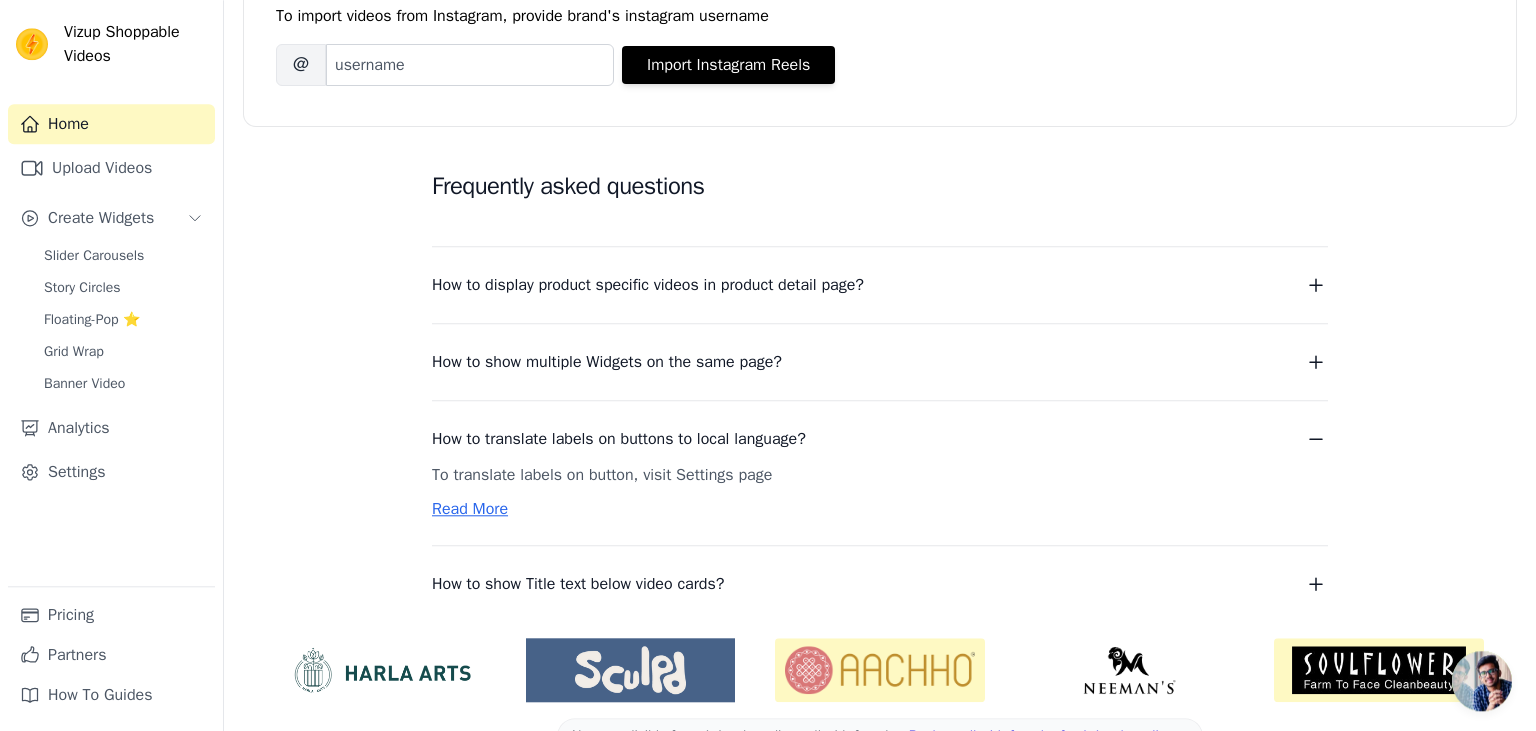 scroll, scrollTop: 457, scrollLeft: 0, axis: vertical 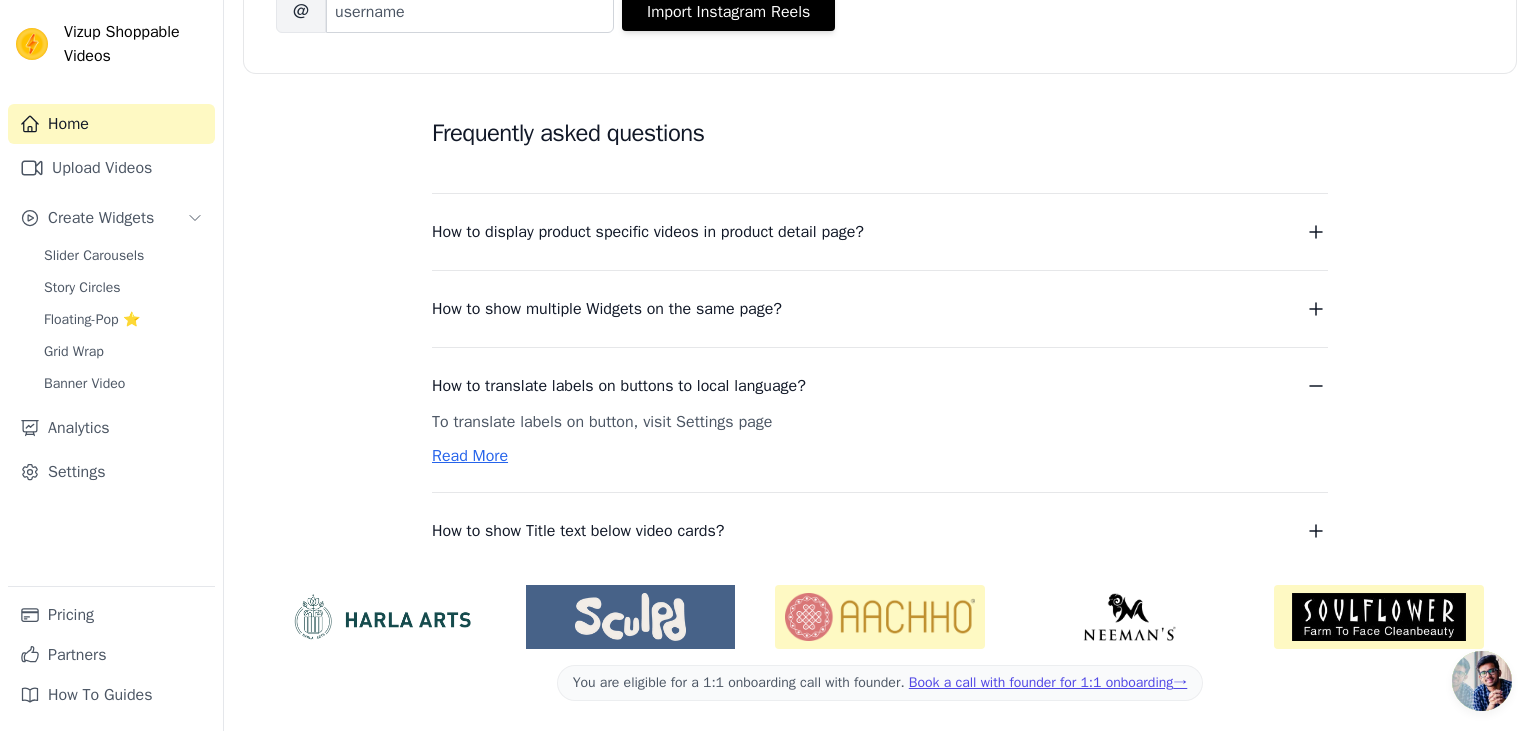 click on "How to show Title text below video cards?" at bounding box center [880, 531] 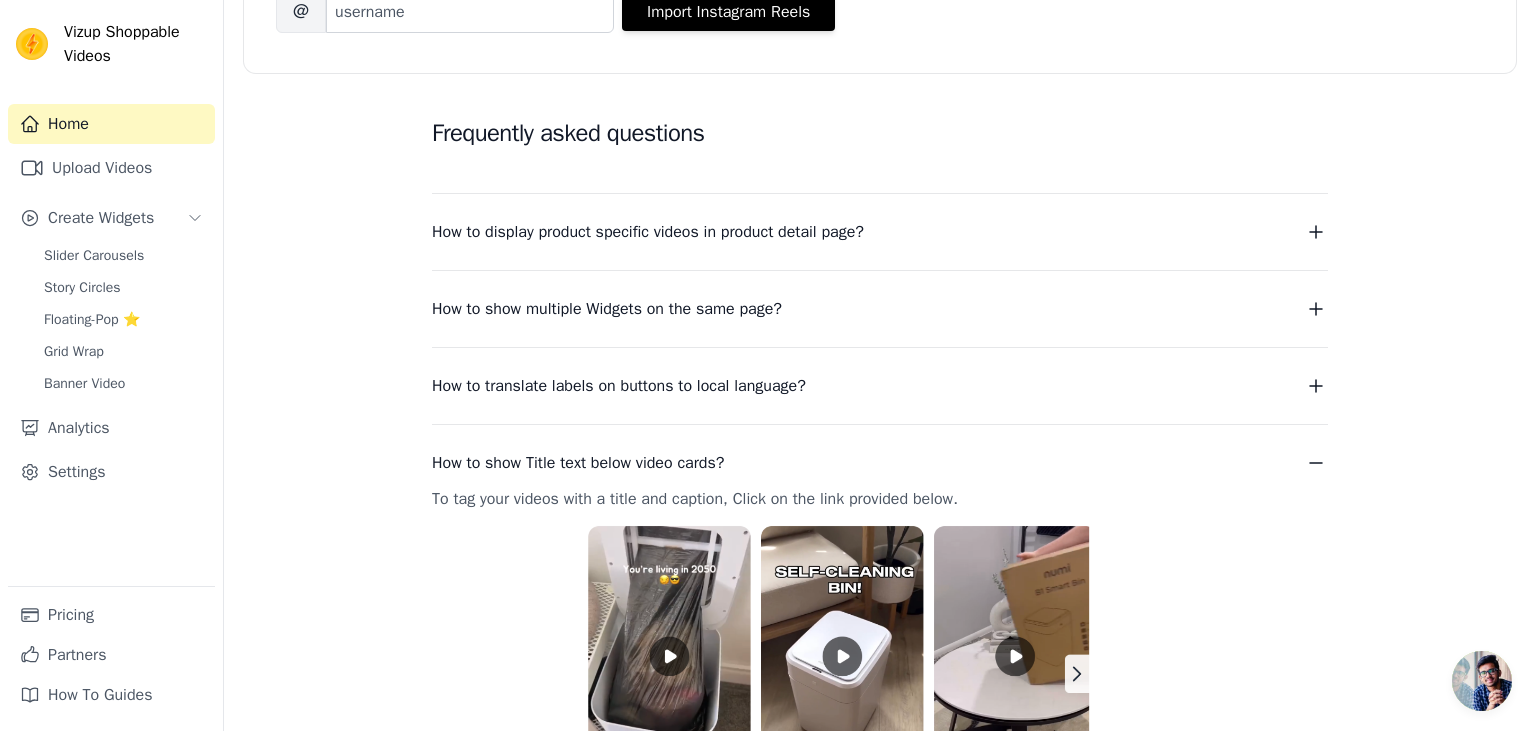 click on "How to translate labels on buttons to local language?" at bounding box center (880, 386) 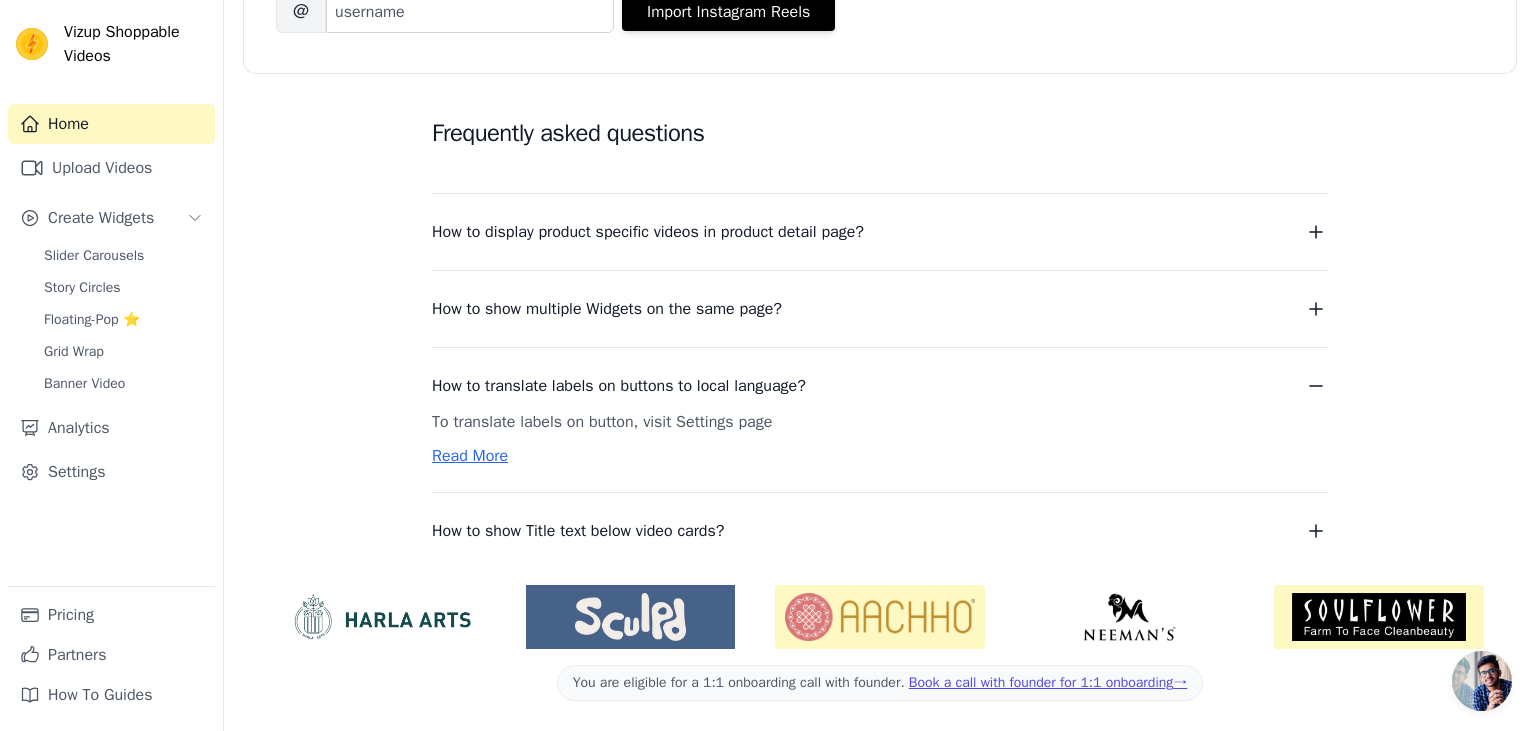 click on "Read More" at bounding box center [470, 456] 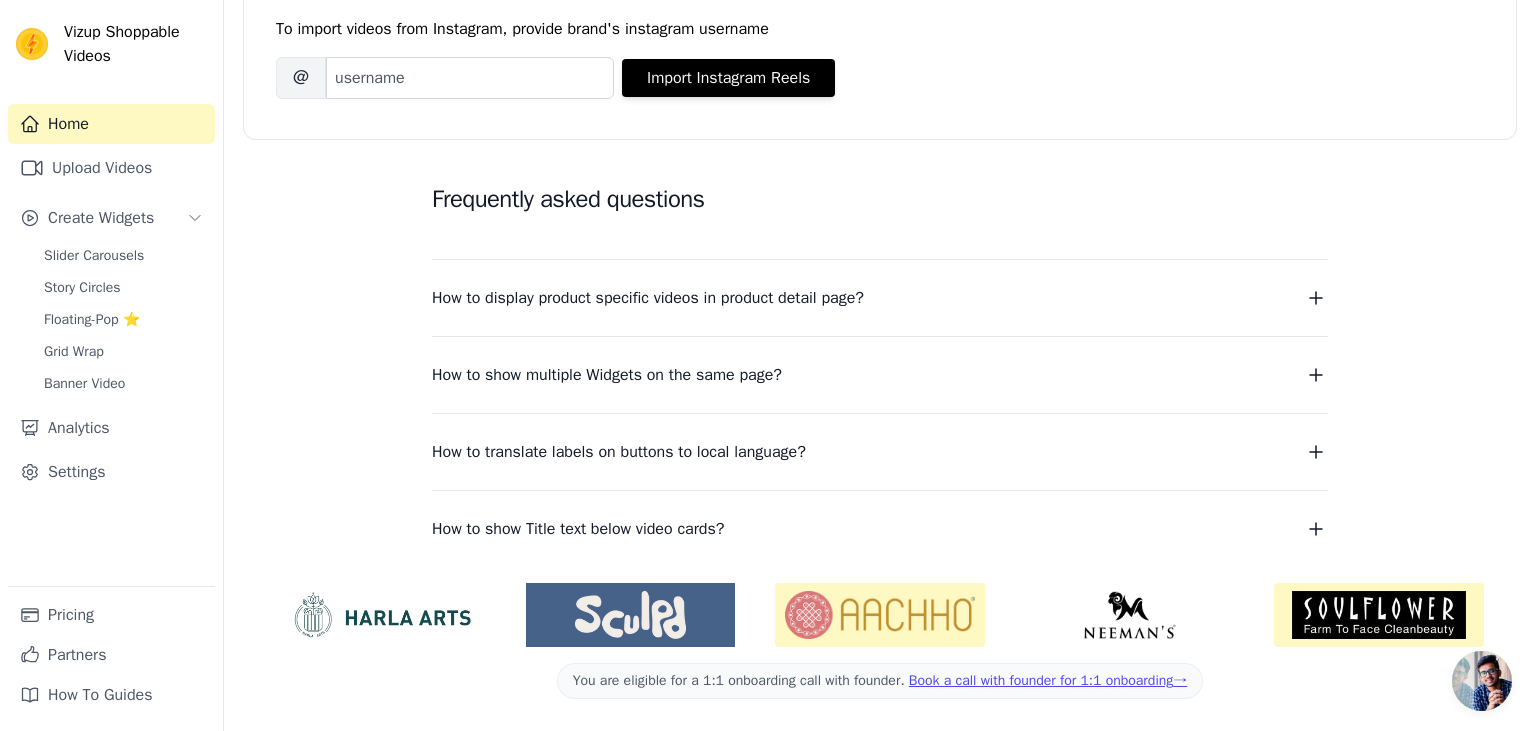 scroll, scrollTop: 389, scrollLeft: 0, axis: vertical 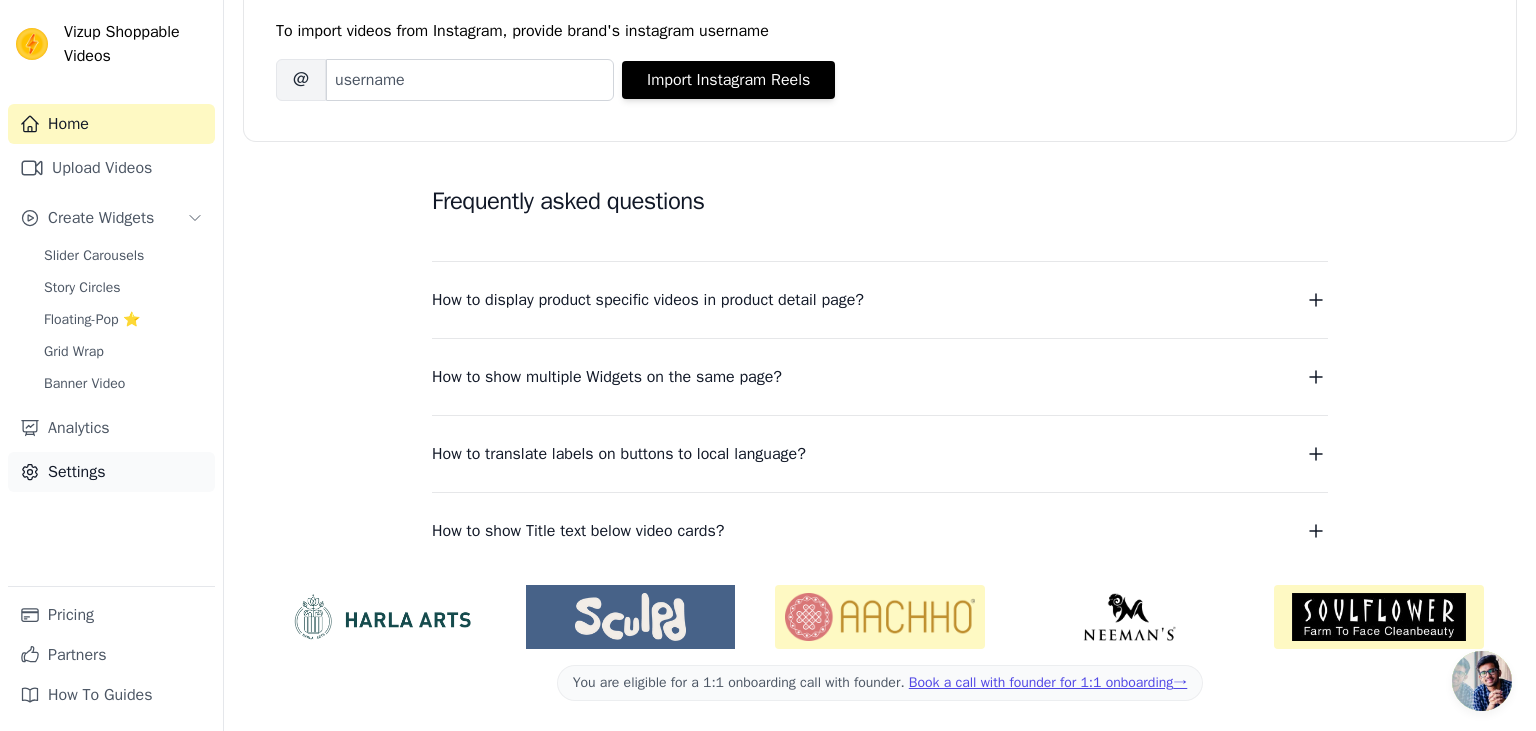 click on "Settings" at bounding box center [111, 472] 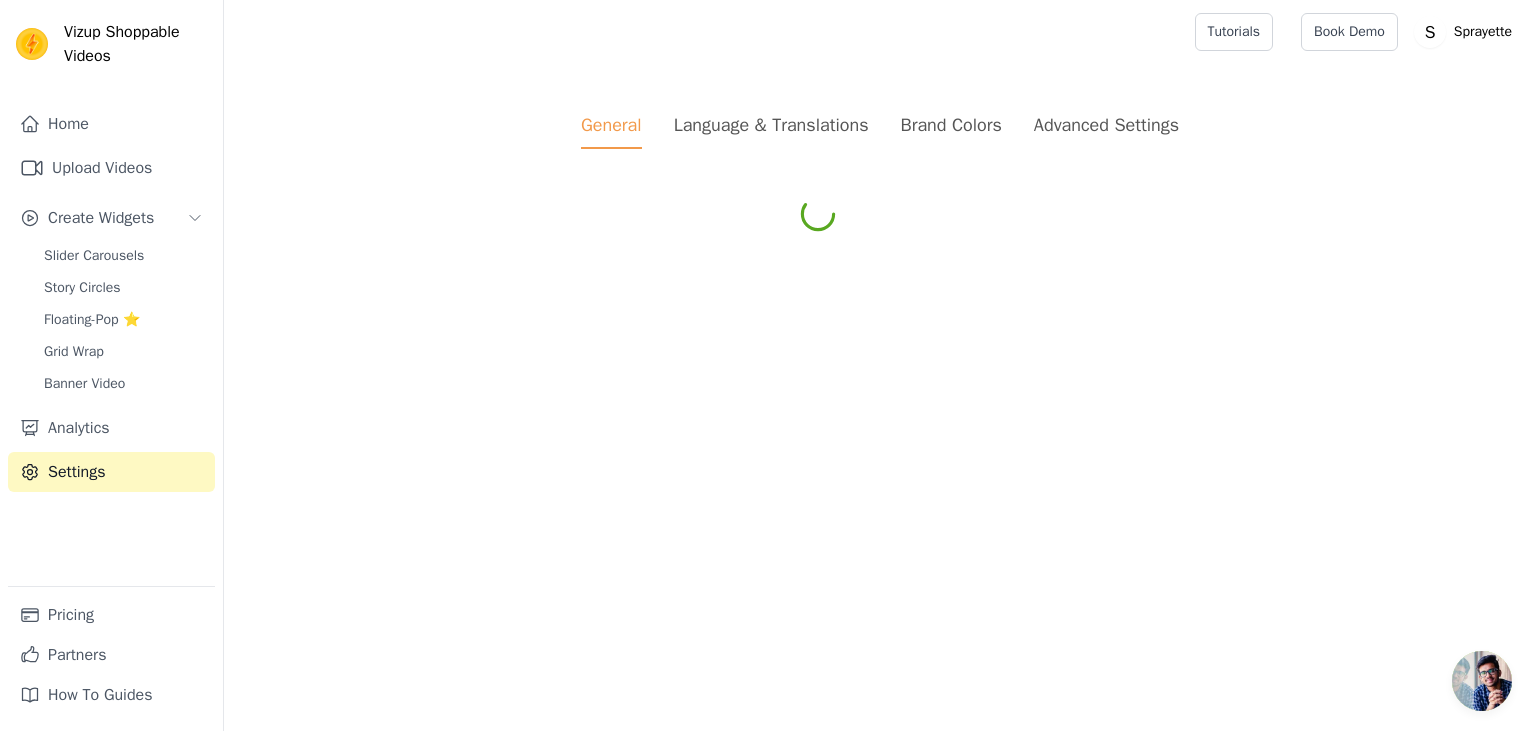 scroll, scrollTop: 0, scrollLeft: 0, axis: both 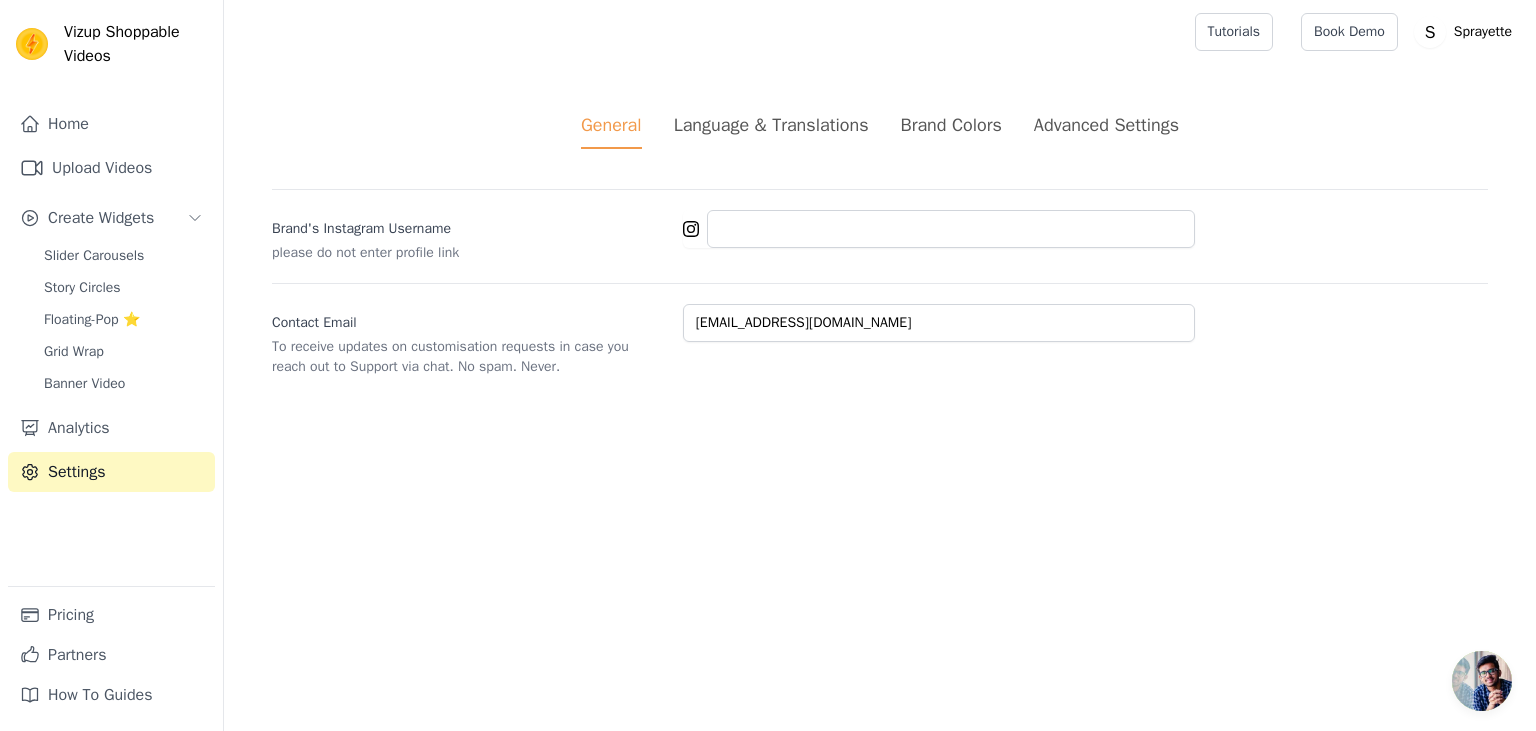 click on "Language & Translations" at bounding box center [771, 125] 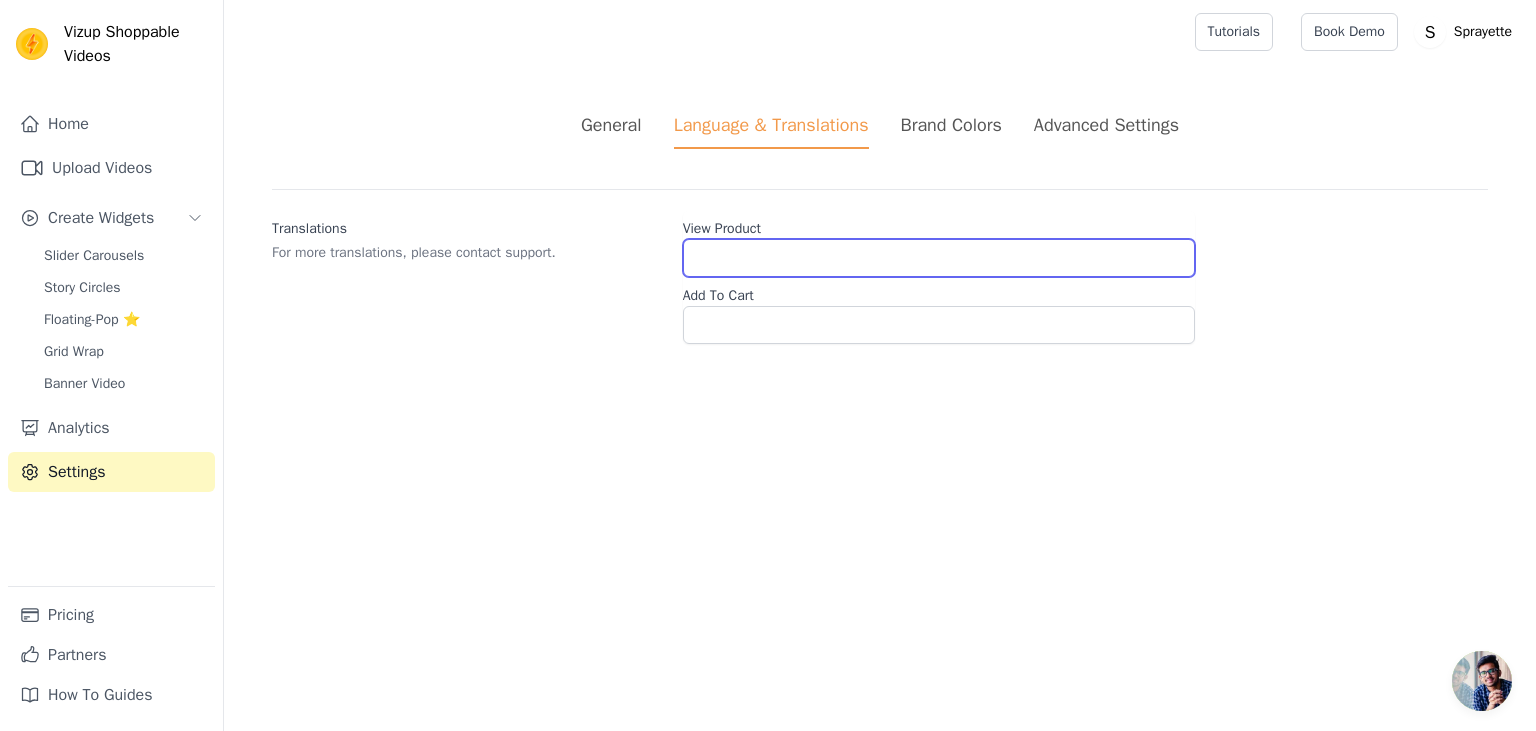 click on "View Product" at bounding box center [939, 258] 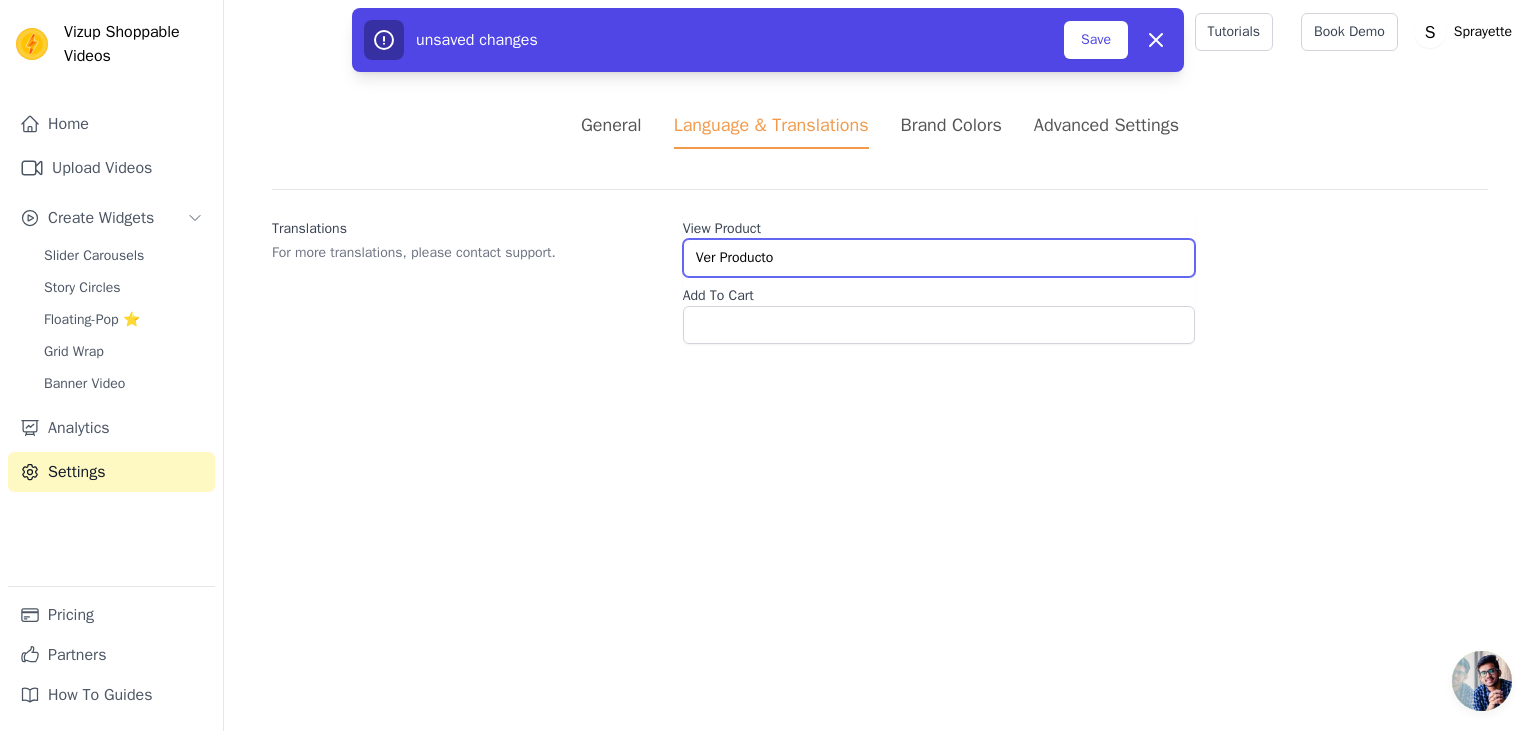 type on "Ver Producto" 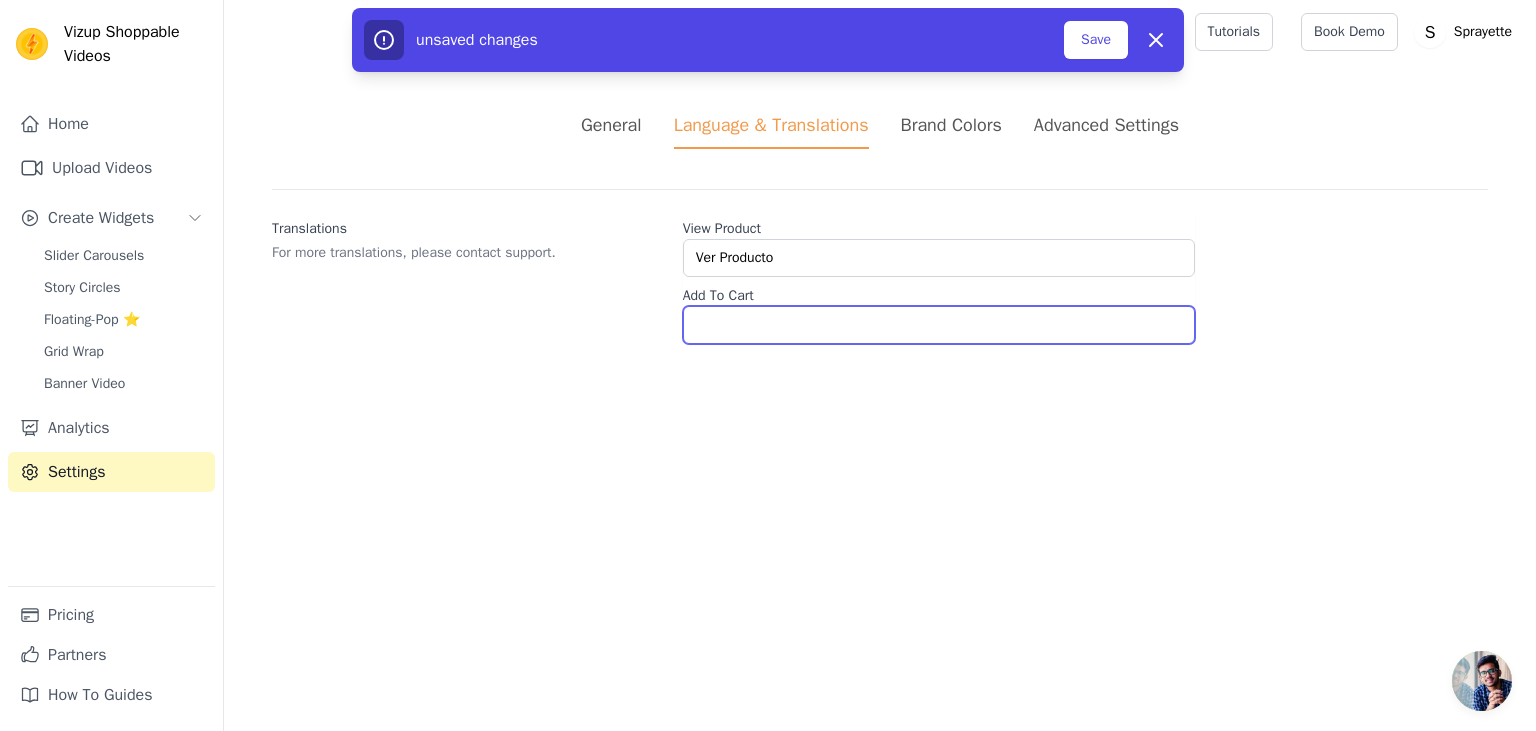 click on "Add To Cart" at bounding box center (939, 325) 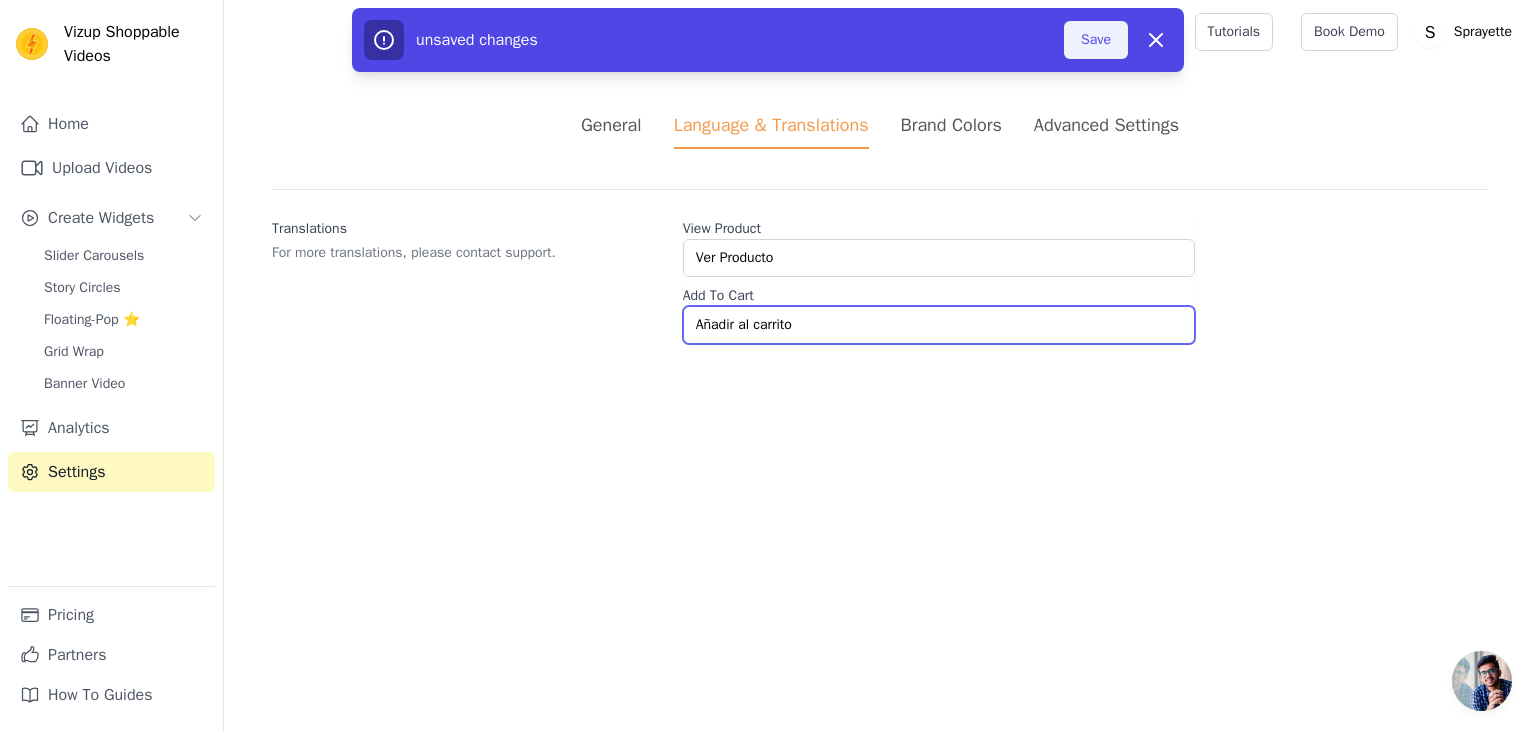 type on "Añadir al carrito" 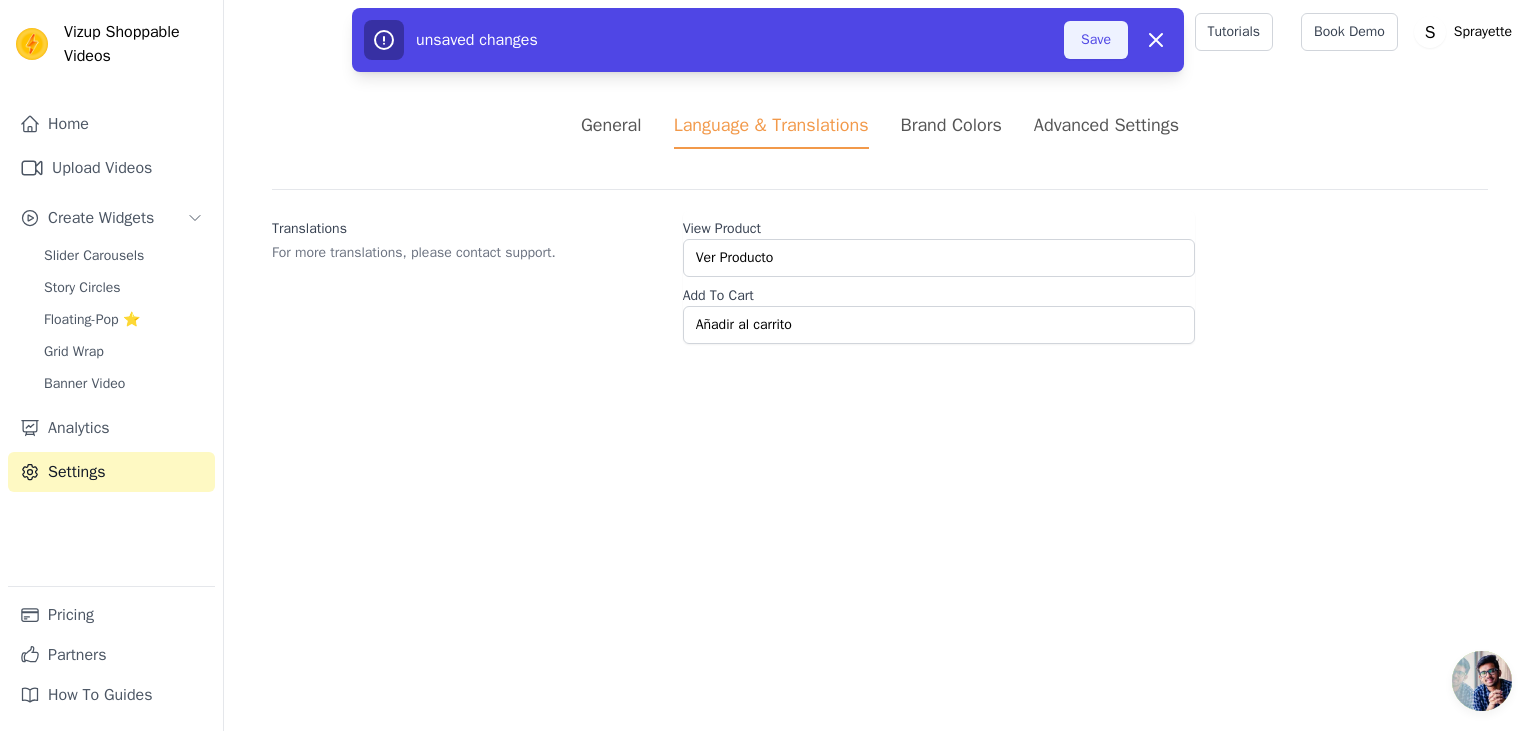 click on "Save" at bounding box center (1096, 40) 